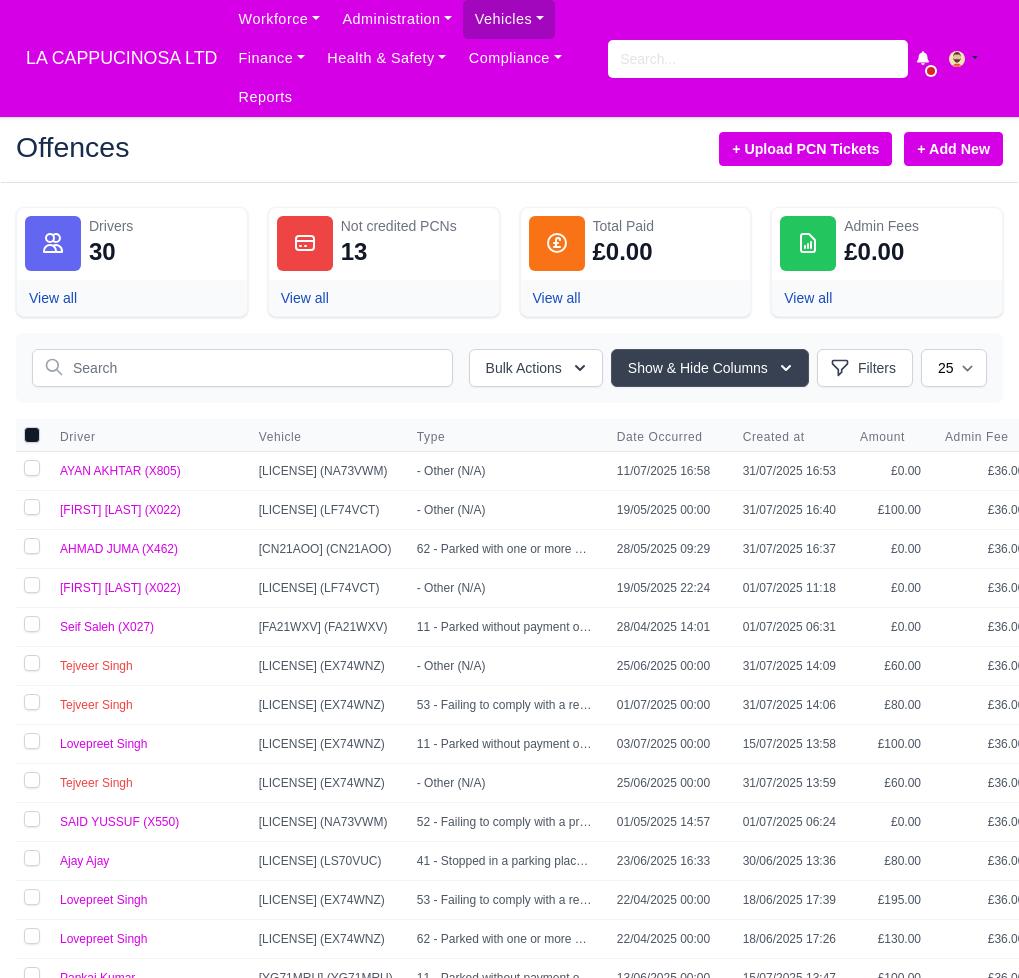 scroll, scrollTop: 0, scrollLeft: 0, axis: both 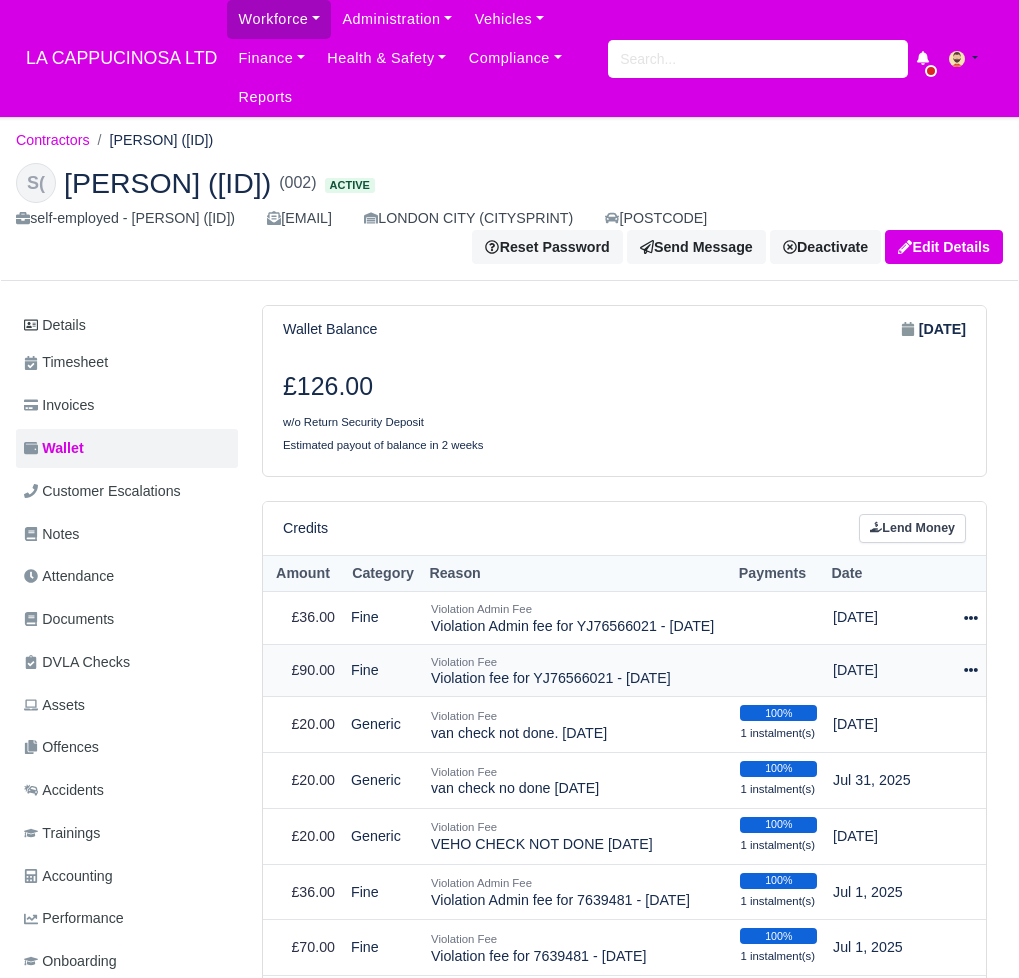 click 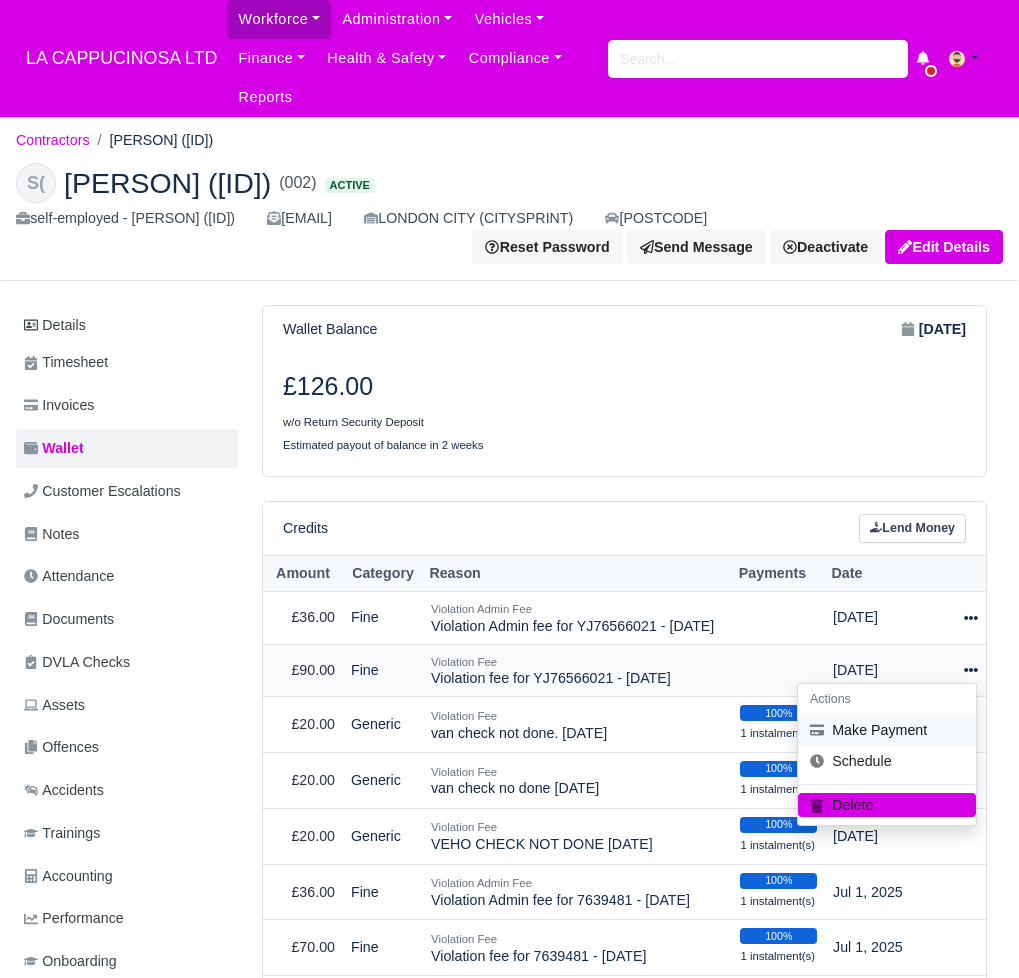 click on "Make Payment" at bounding box center (887, 730) 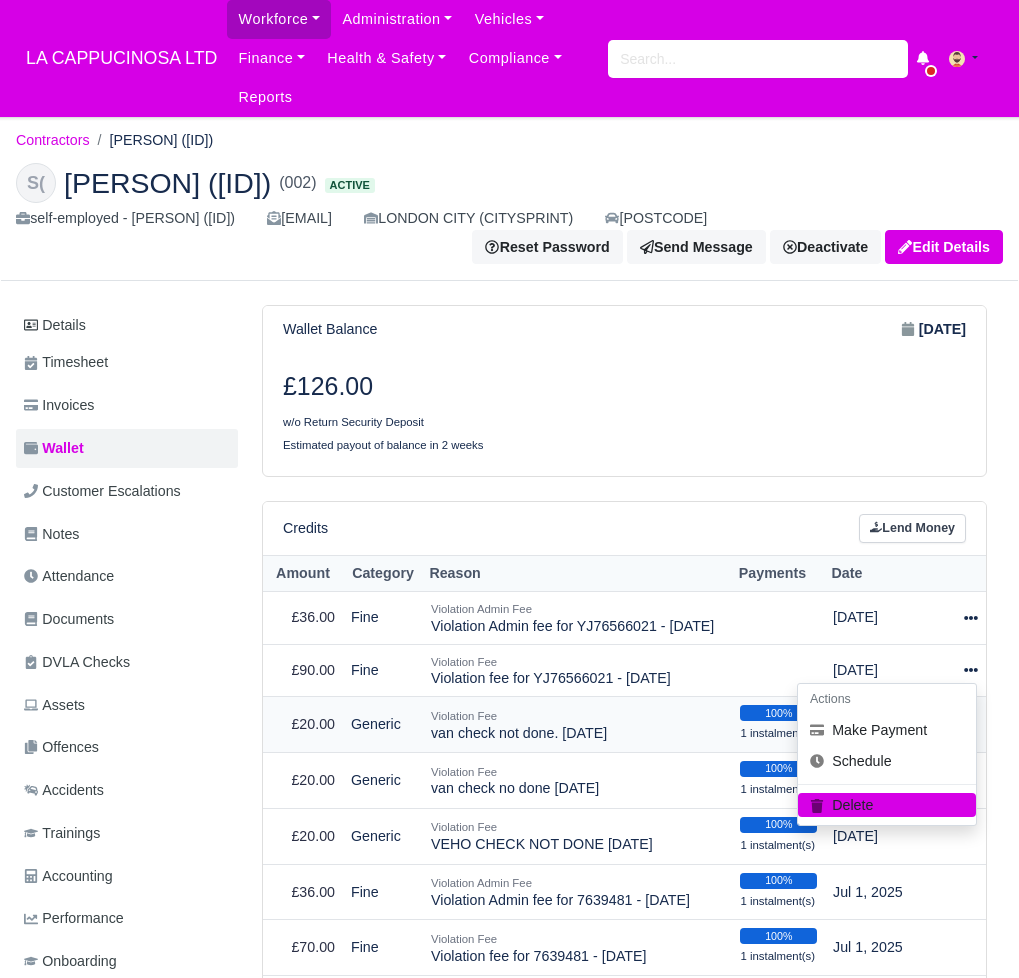 select on "592" 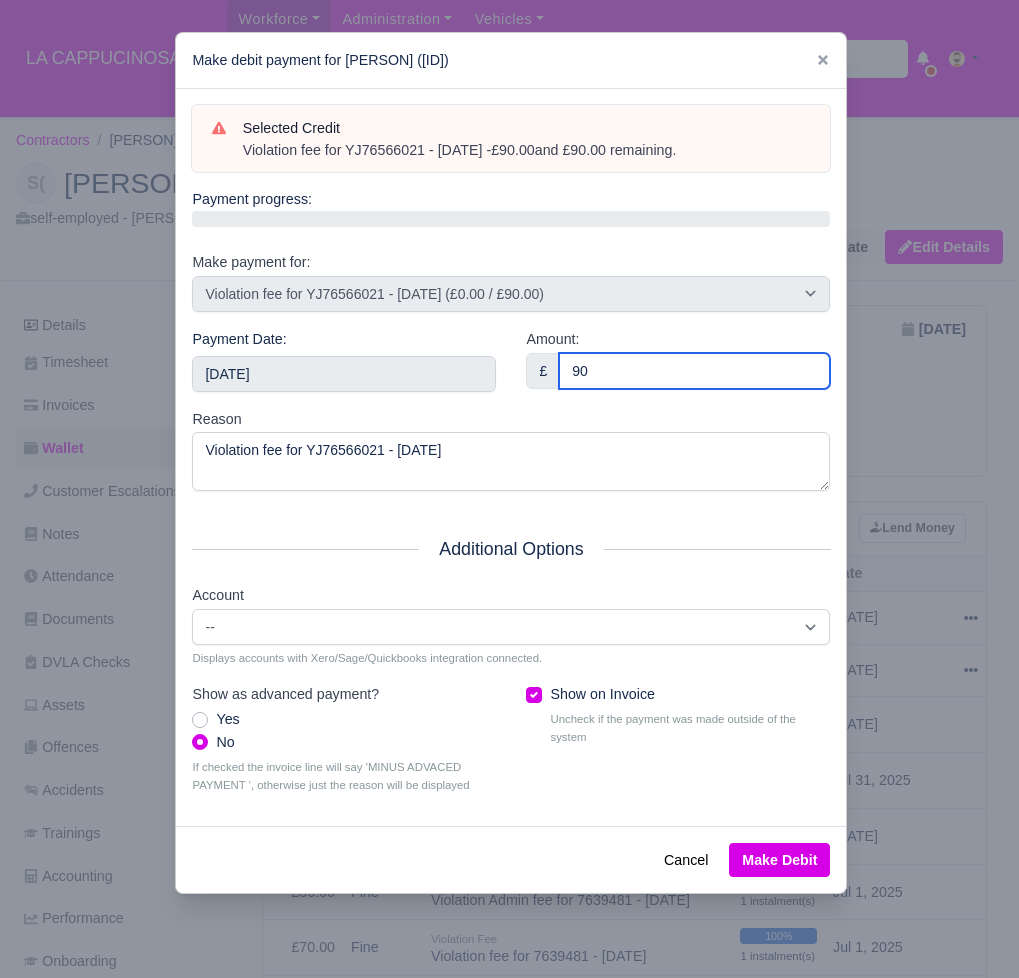 type on "90" 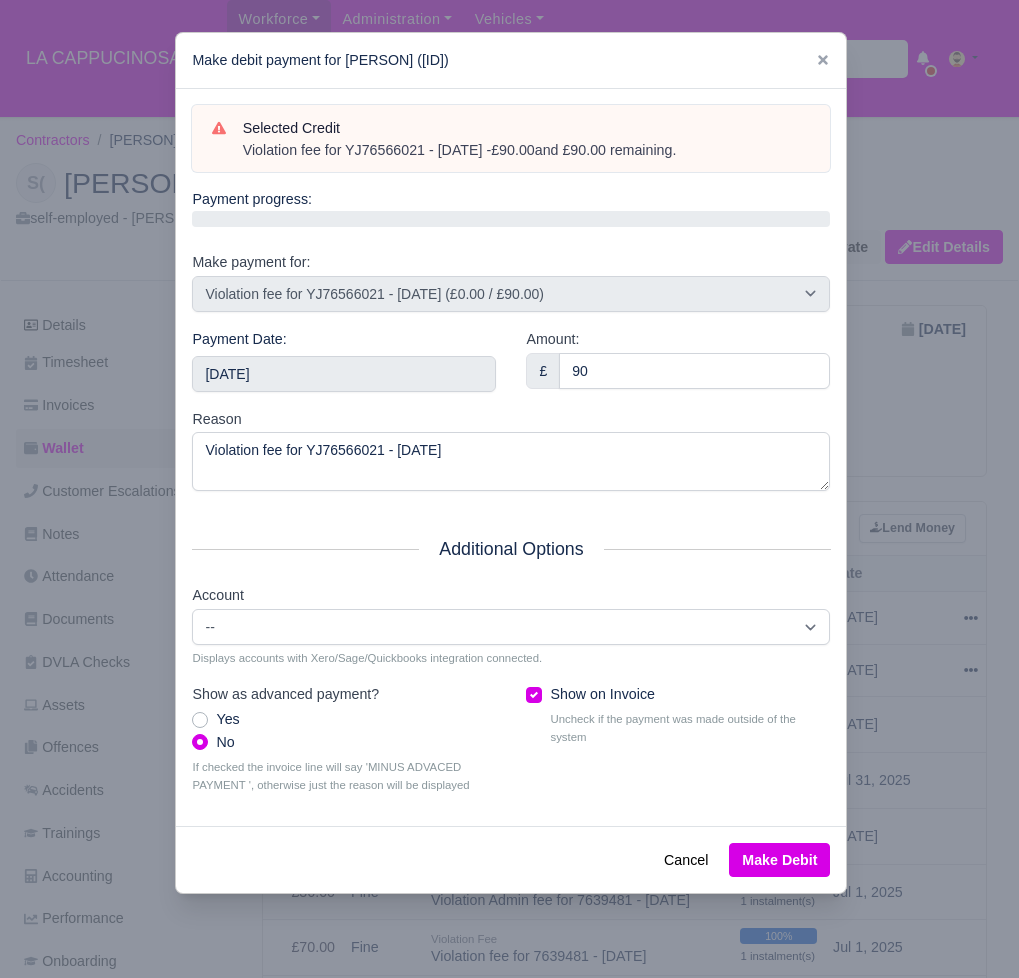 click on "Make Debit" at bounding box center [779, 860] 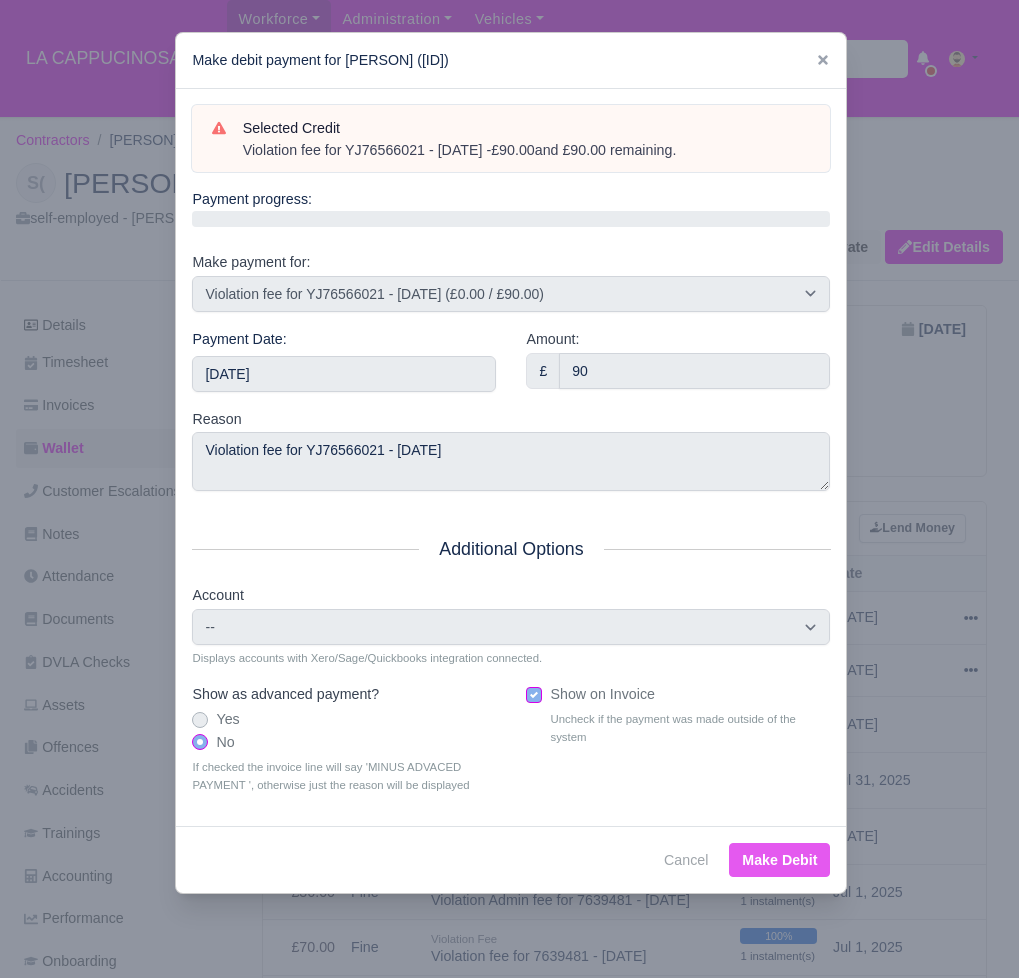 type on "2025-08-10T23:59:59+01:00" 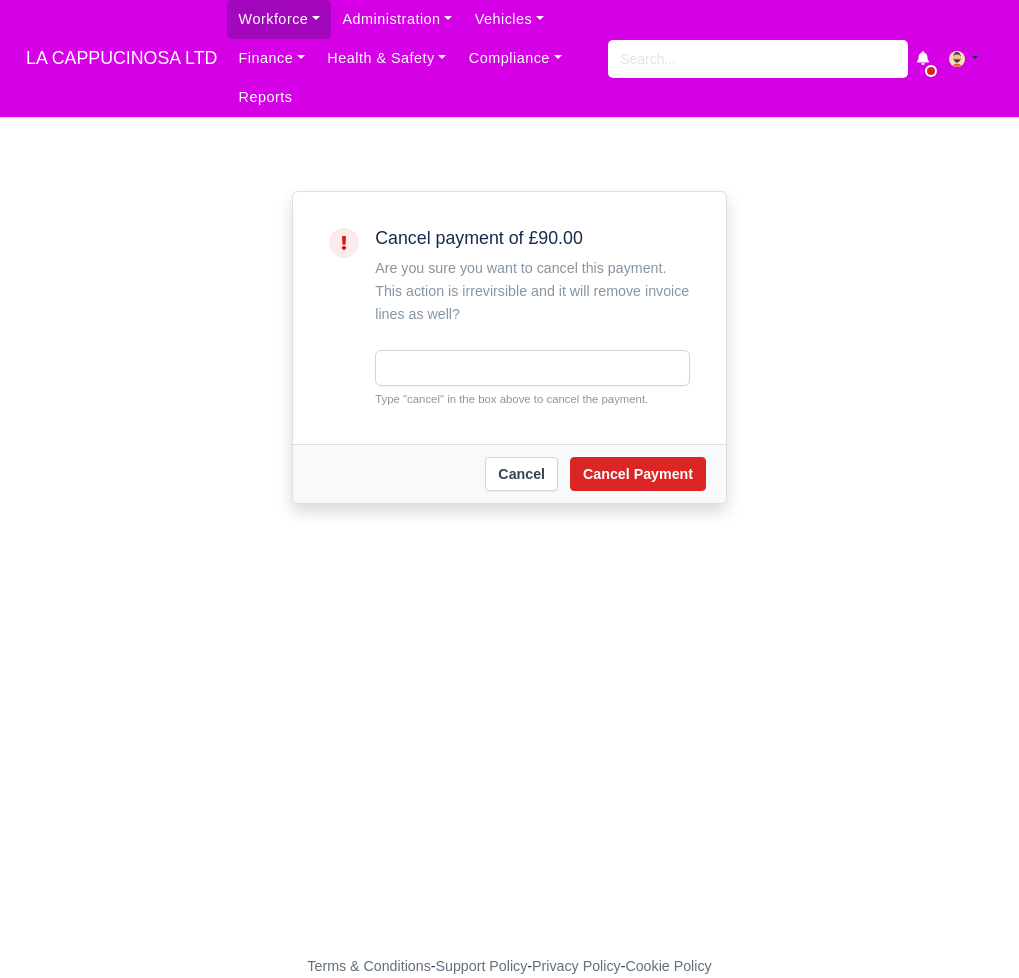 scroll, scrollTop: 0, scrollLeft: 0, axis: both 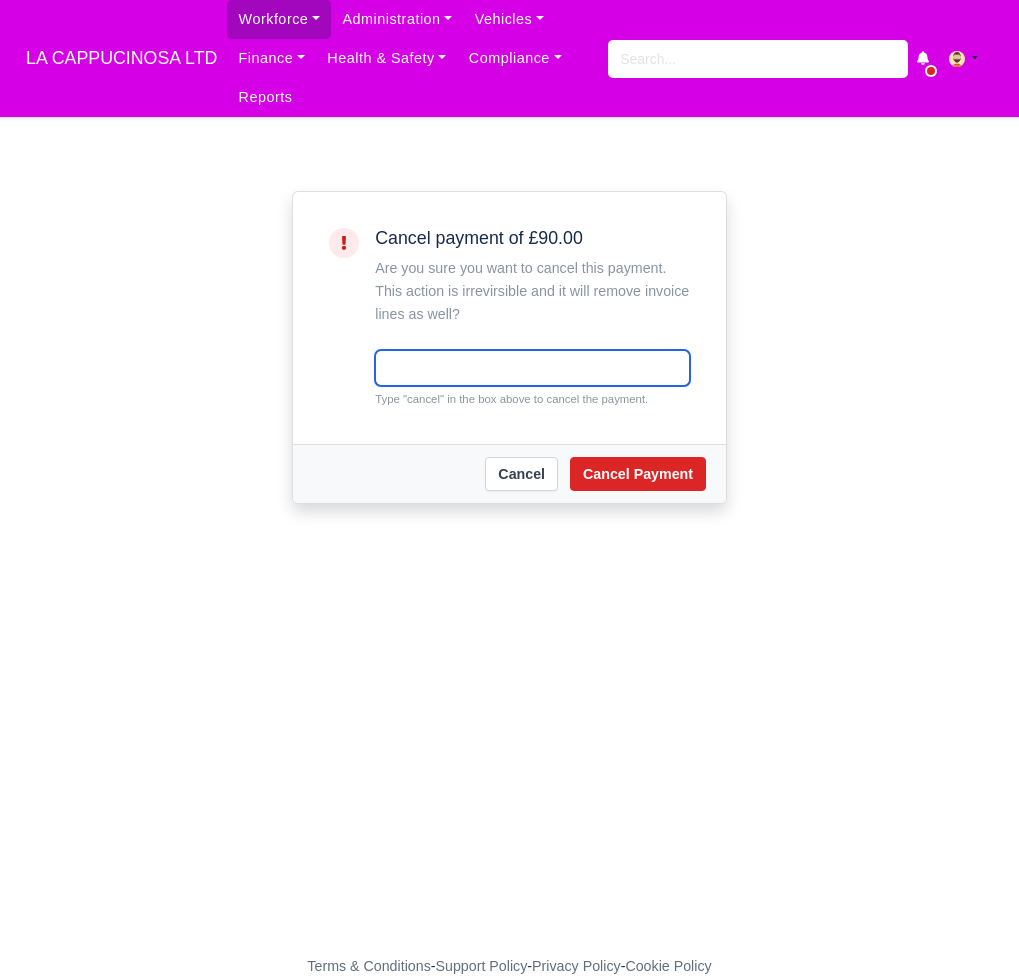 click at bounding box center [532, 368] 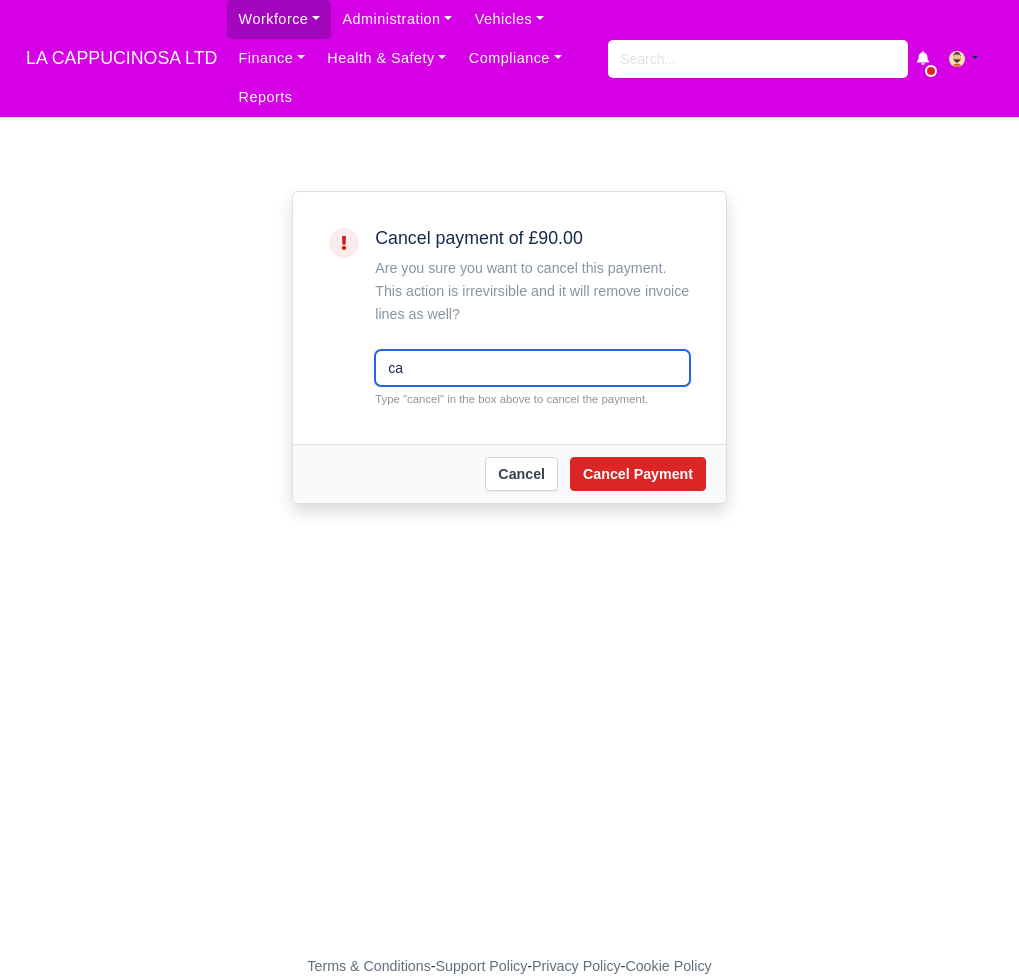 type on "cancel" 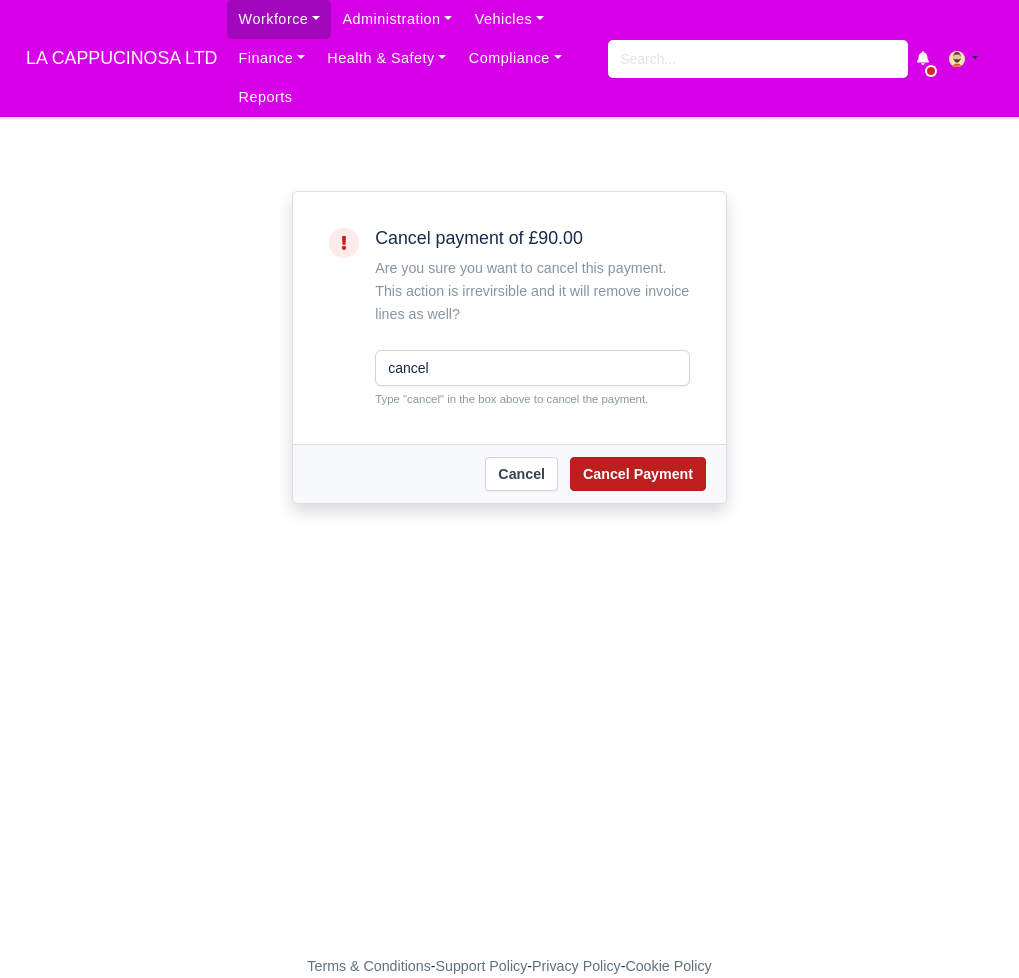 click on "Cancel Payment" at bounding box center [638, 474] 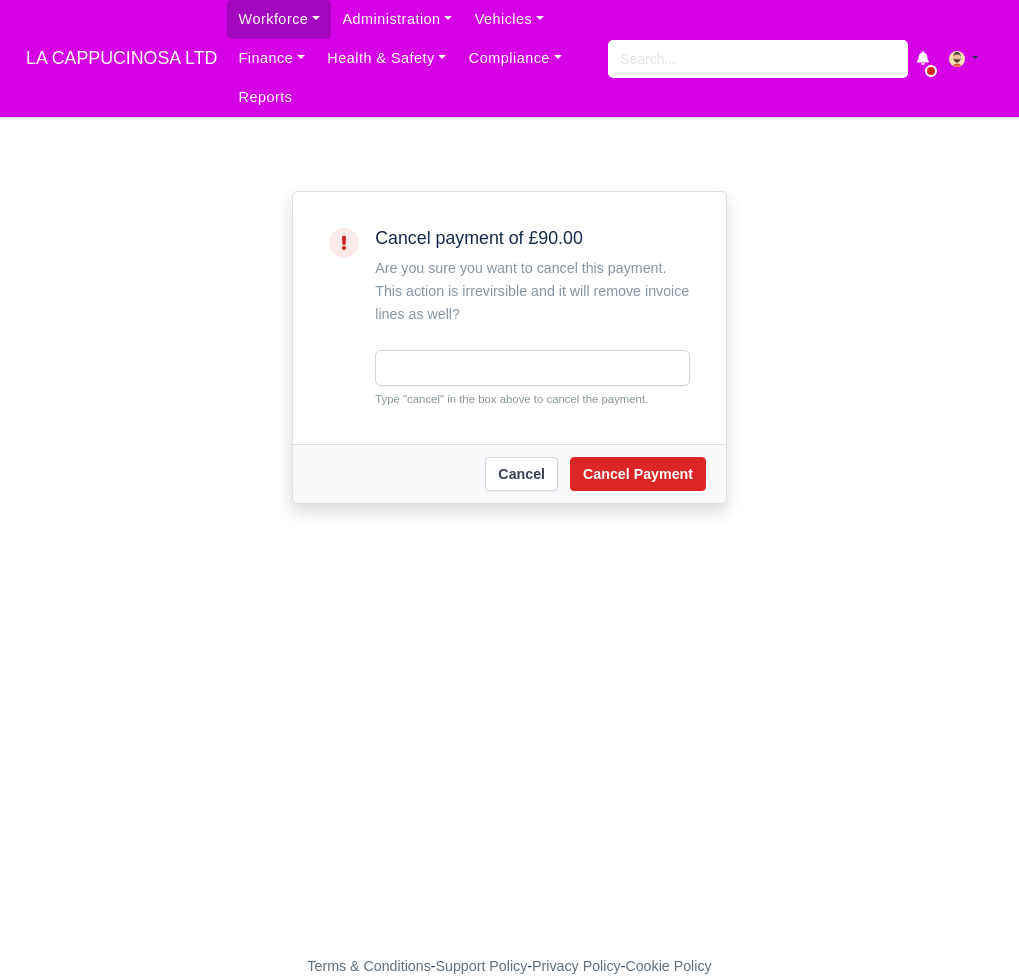 scroll, scrollTop: 0, scrollLeft: 0, axis: both 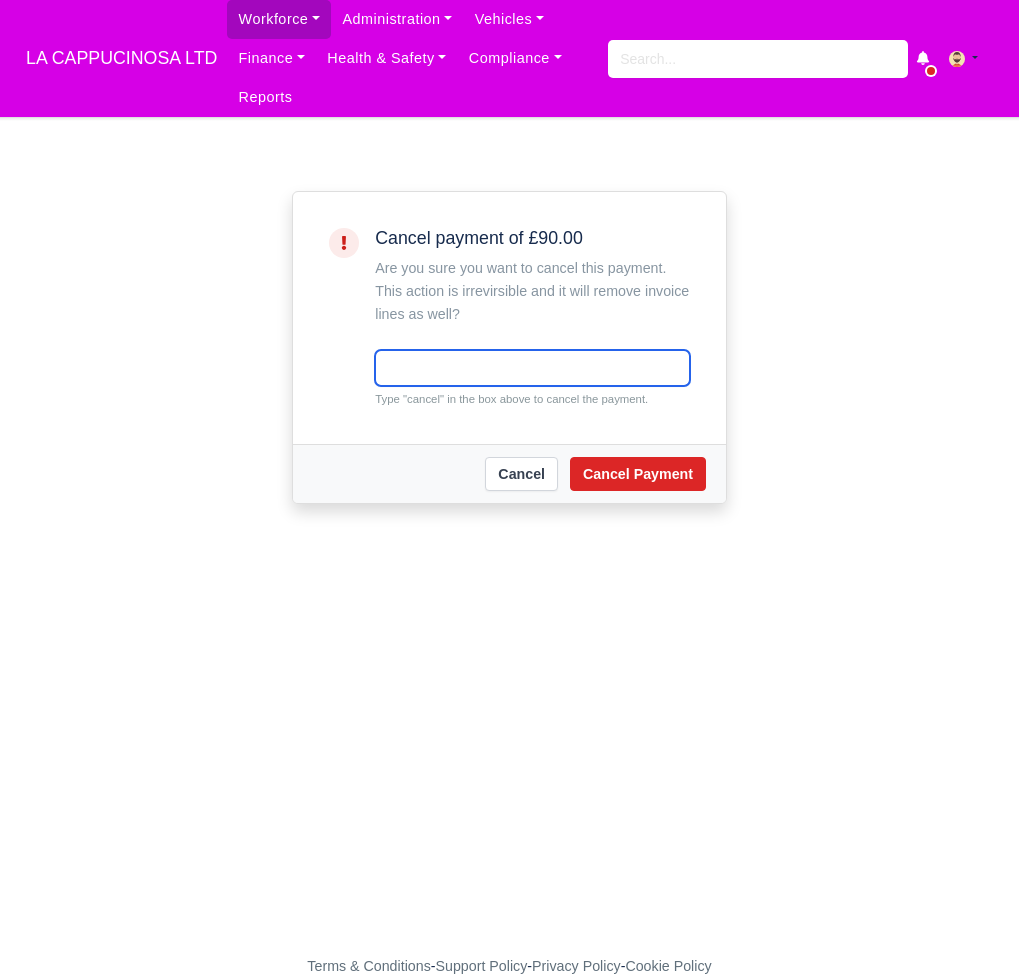 click at bounding box center (532, 368) 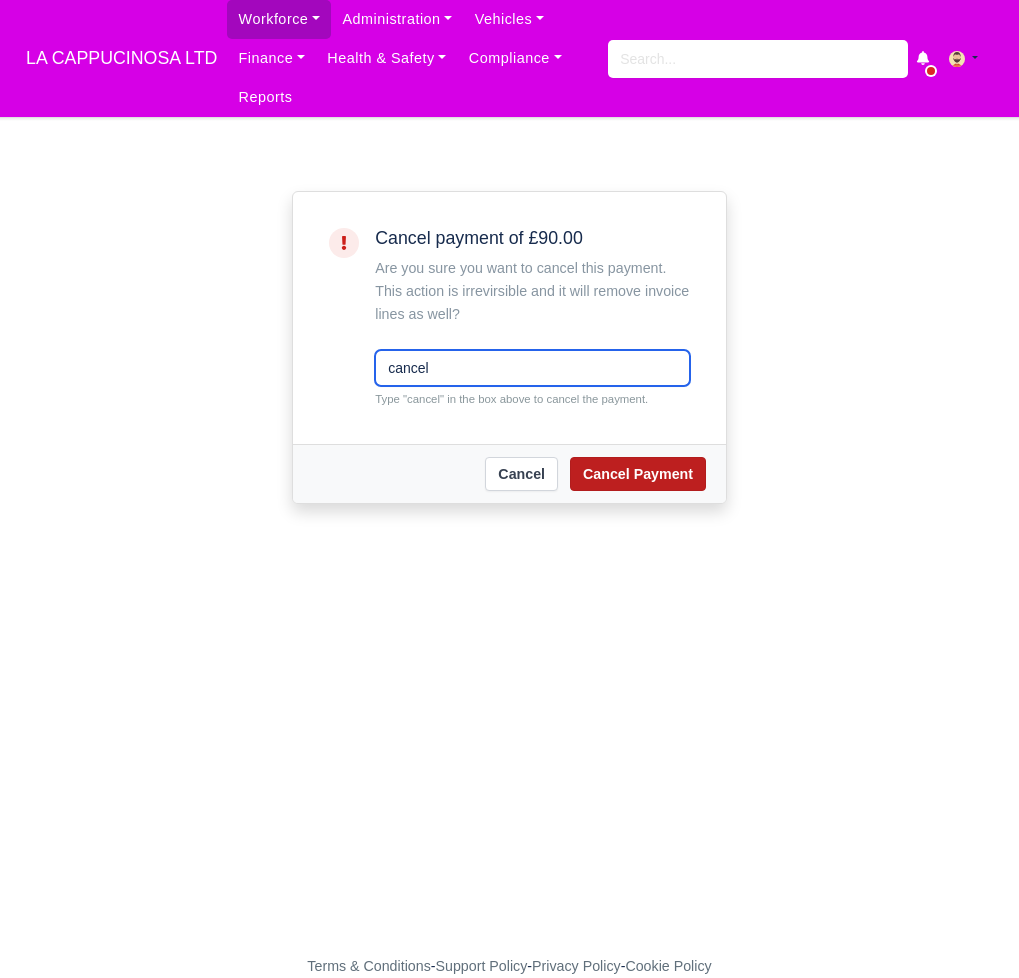 type on "cancel" 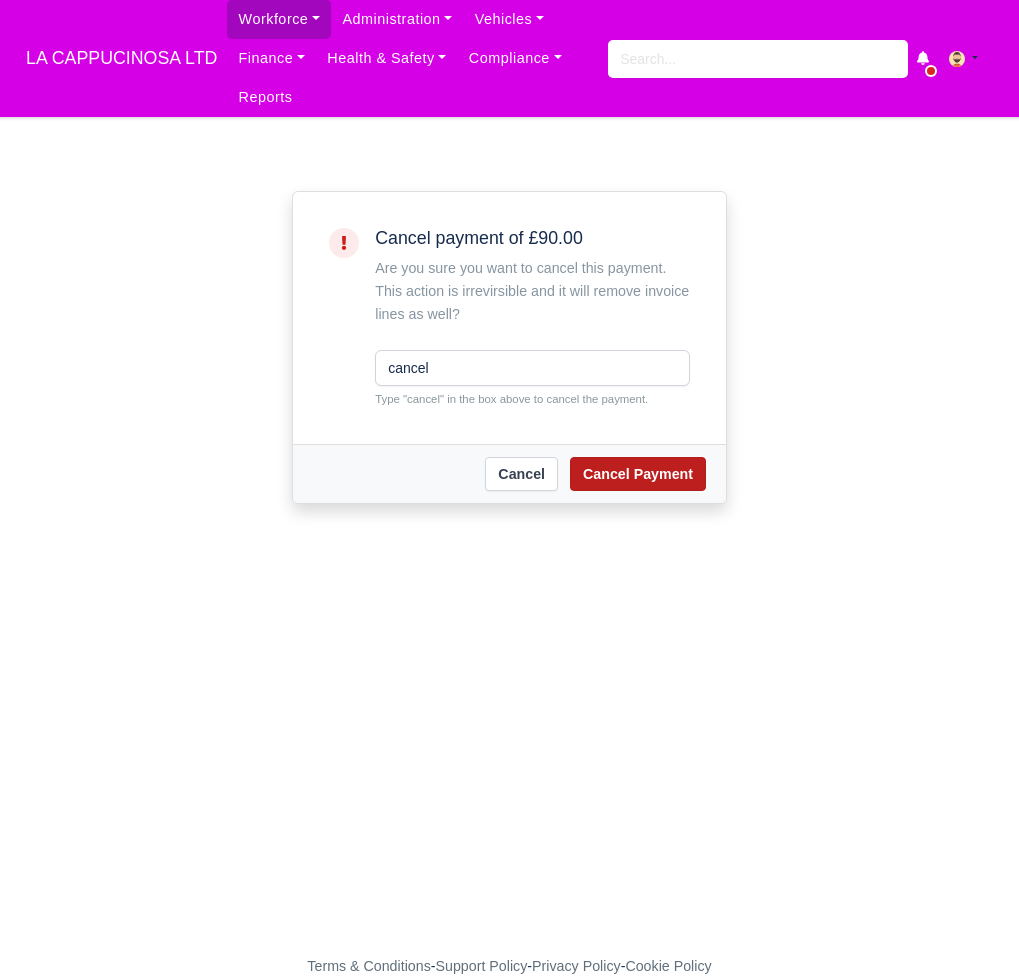click on "Cancel Payment" at bounding box center [638, 474] 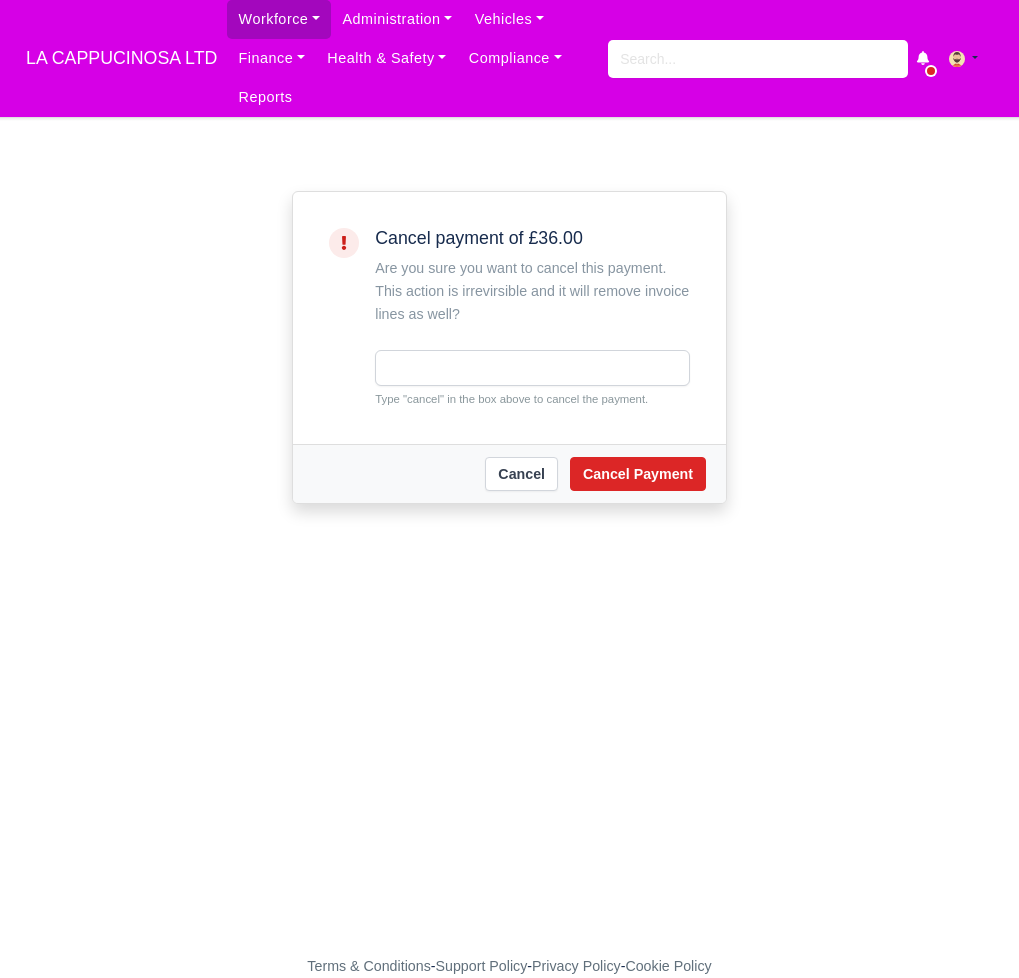 scroll, scrollTop: 0, scrollLeft: 0, axis: both 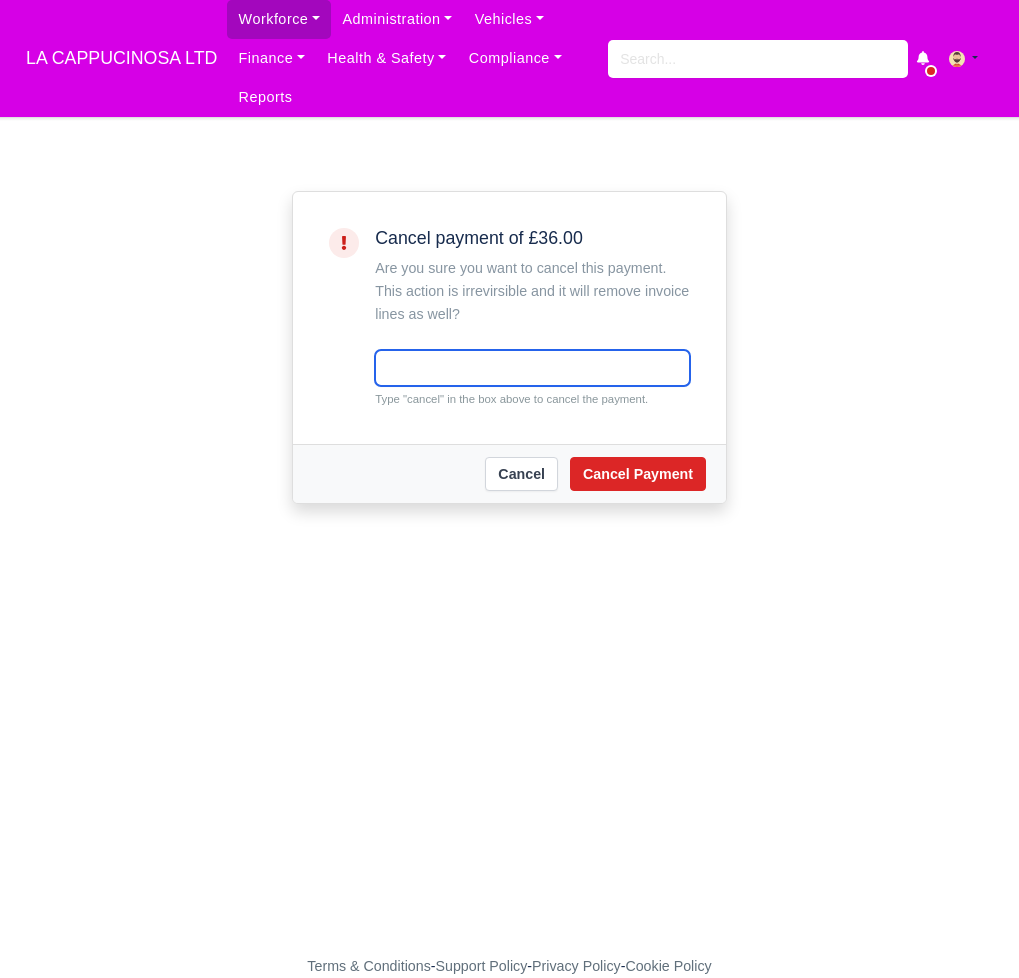 click at bounding box center (532, 368) 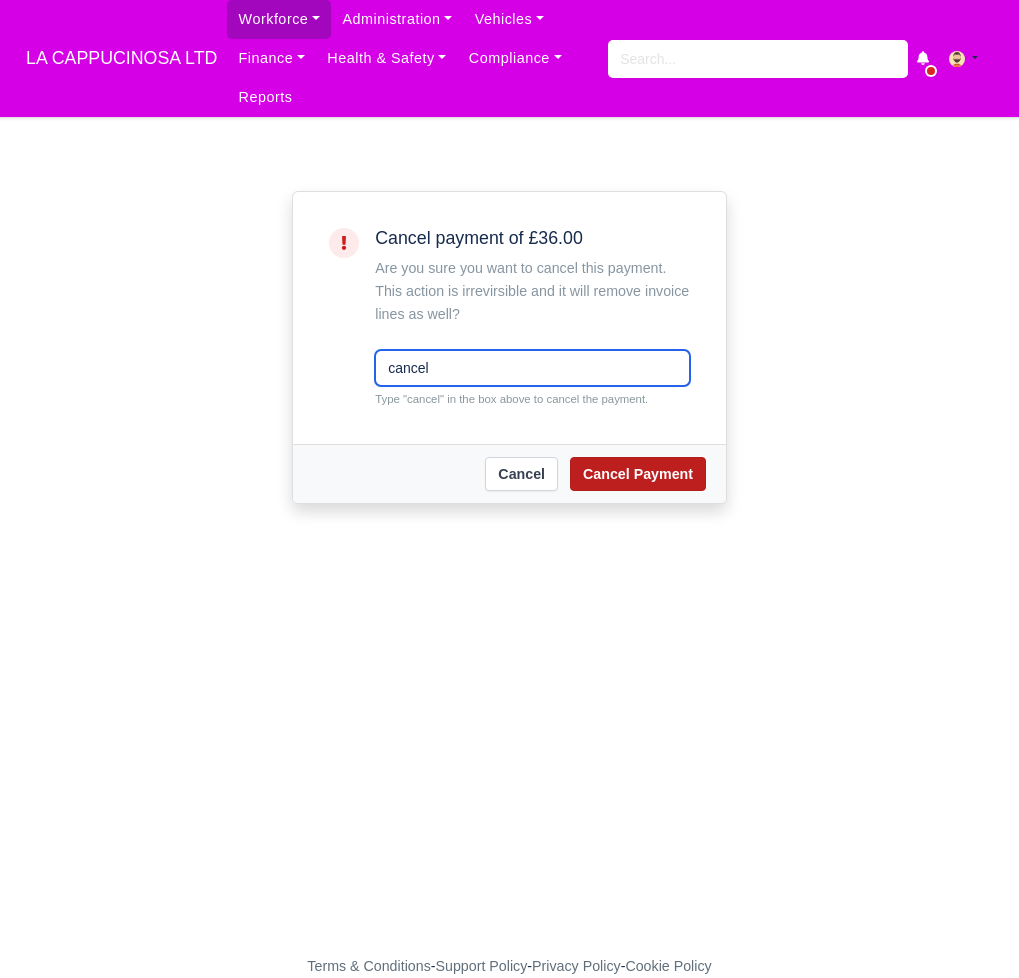type on "cancel" 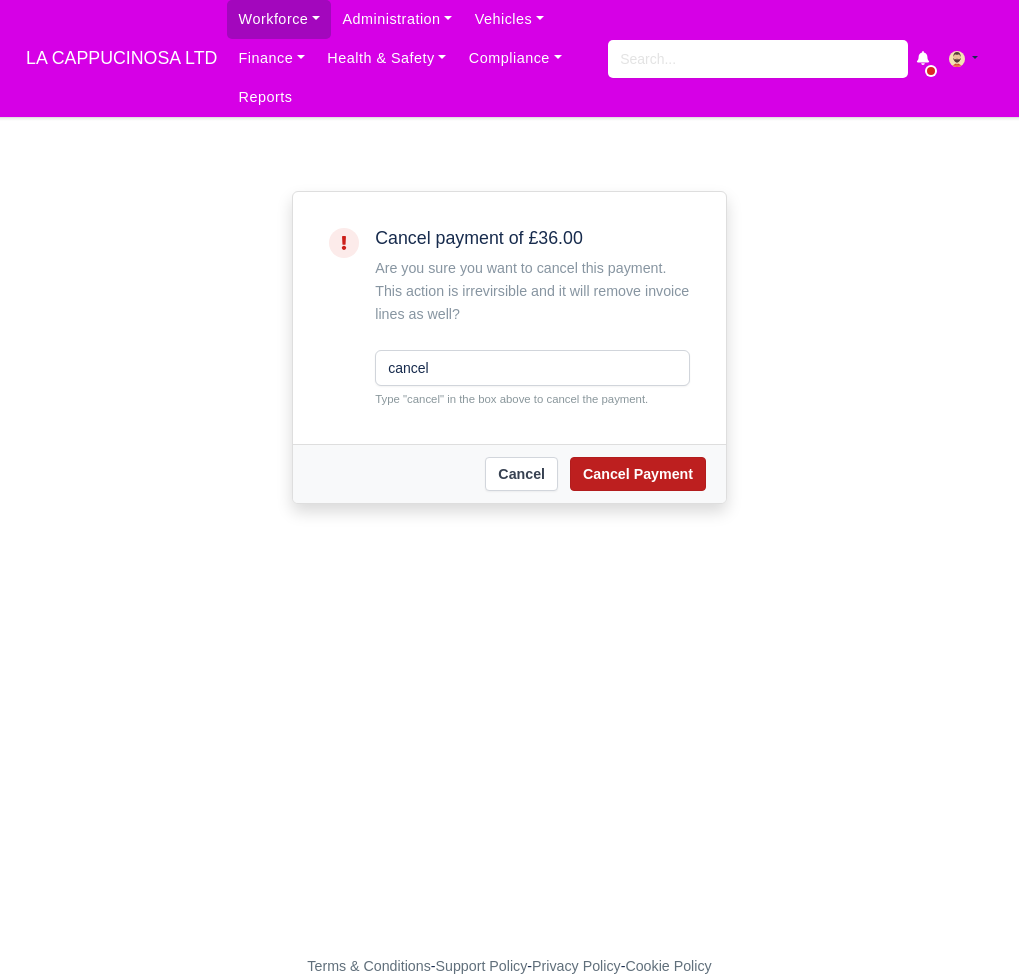click on "Cancel Payment" at bounding box center [638, 474] 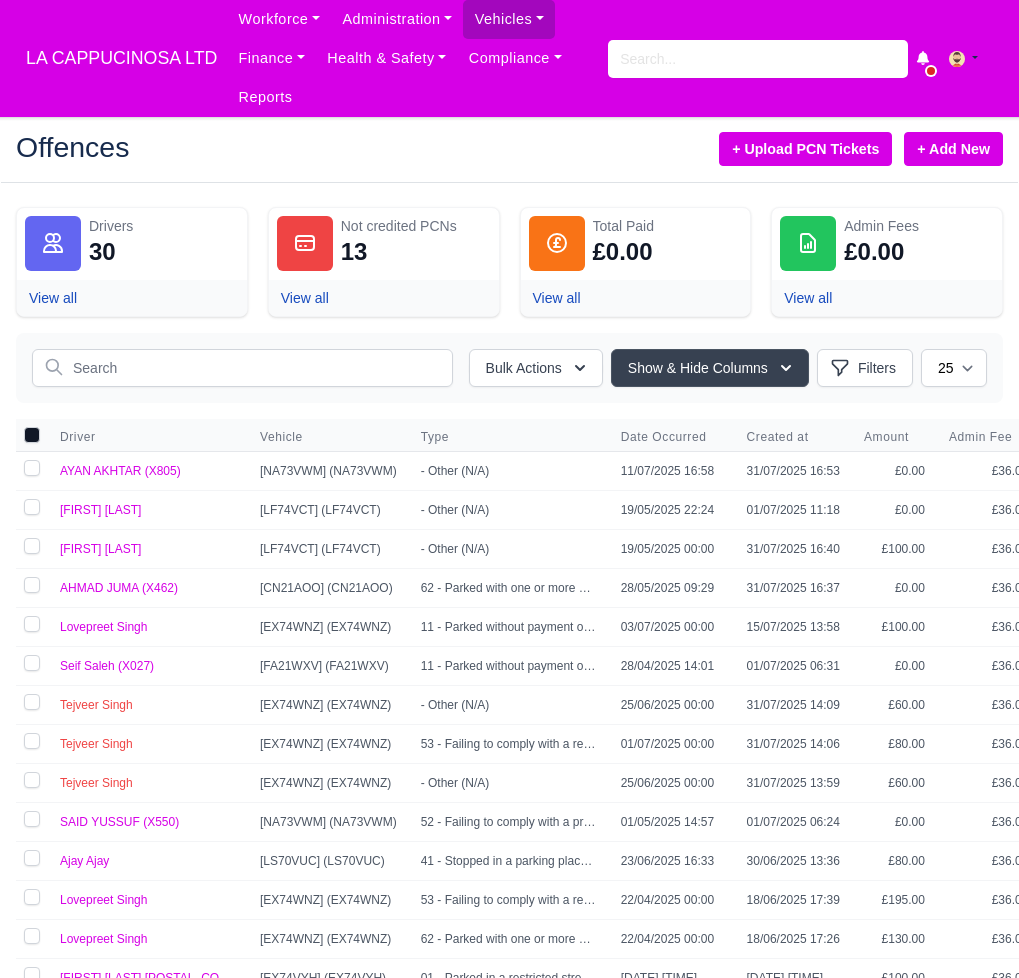 scroll, scrollTop: 0, scrollLeft: 0, axis: both 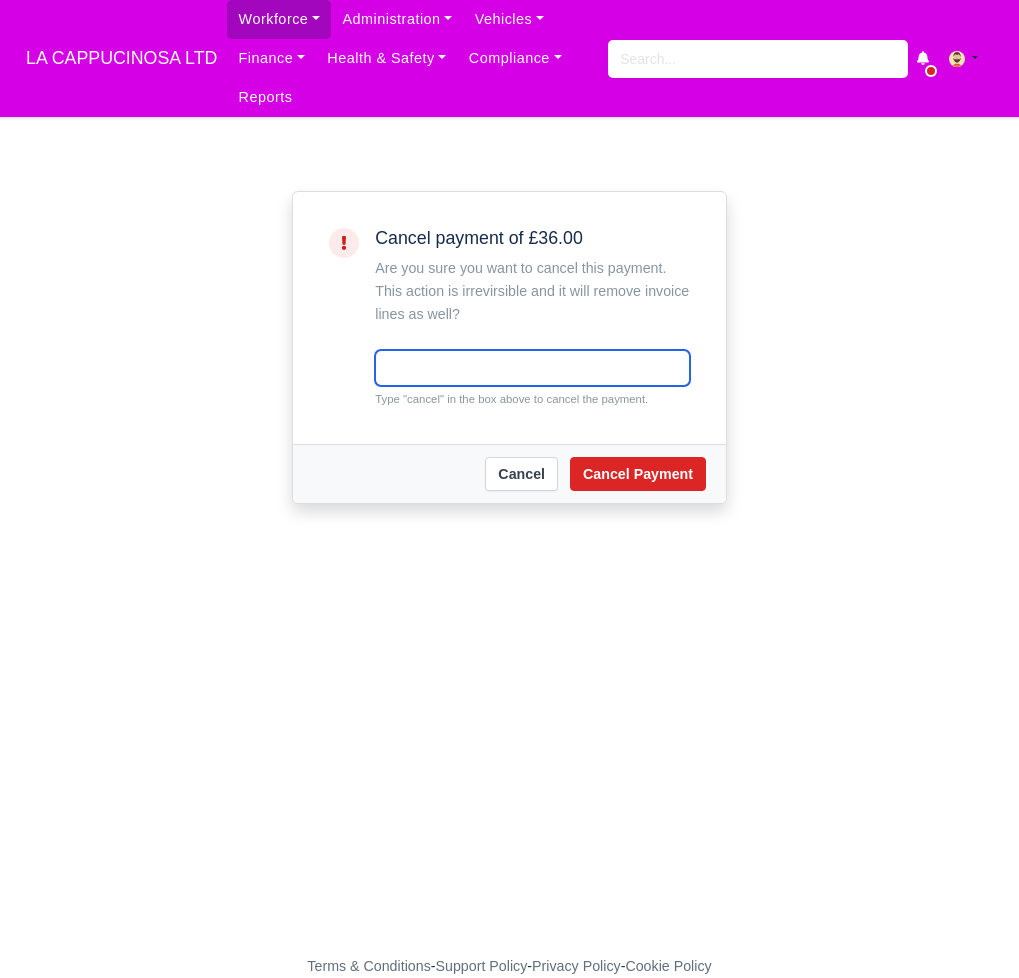 click at bounding box center [532, 368] 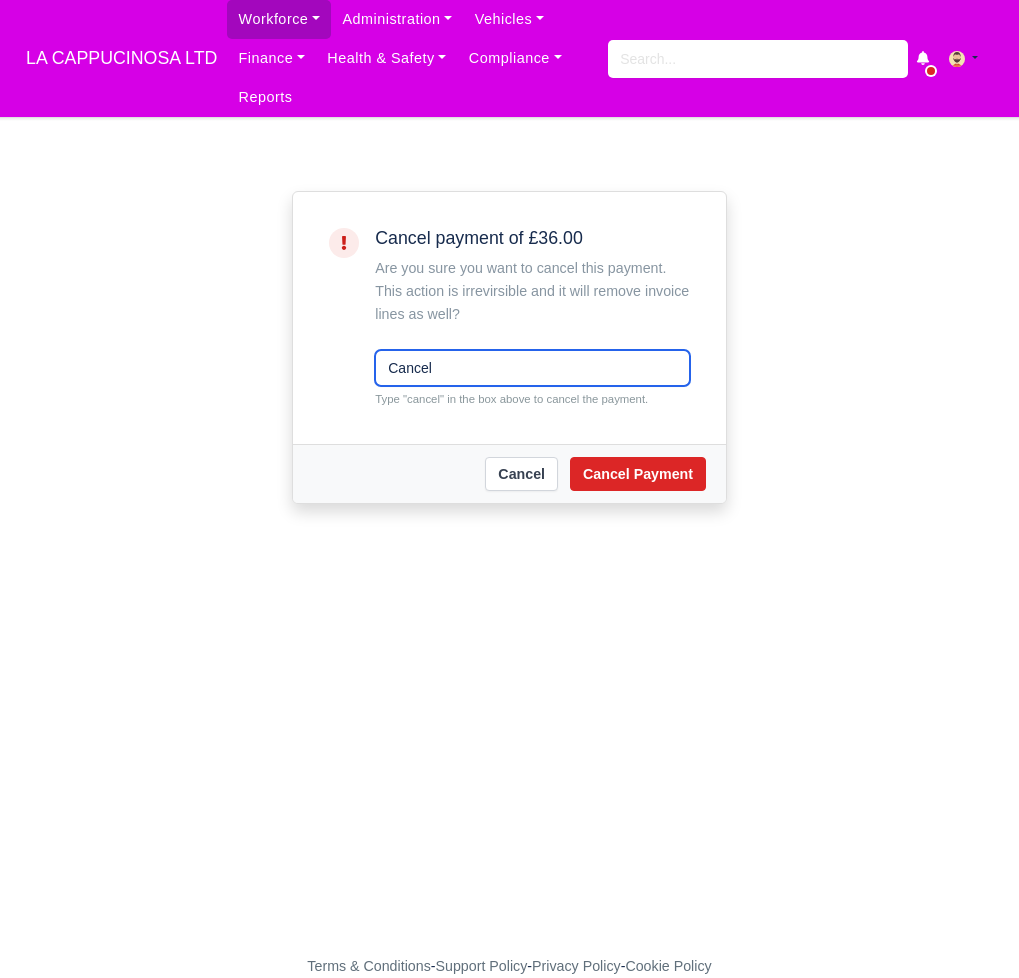 click on "Cancel" at bounding box center [532, 368] 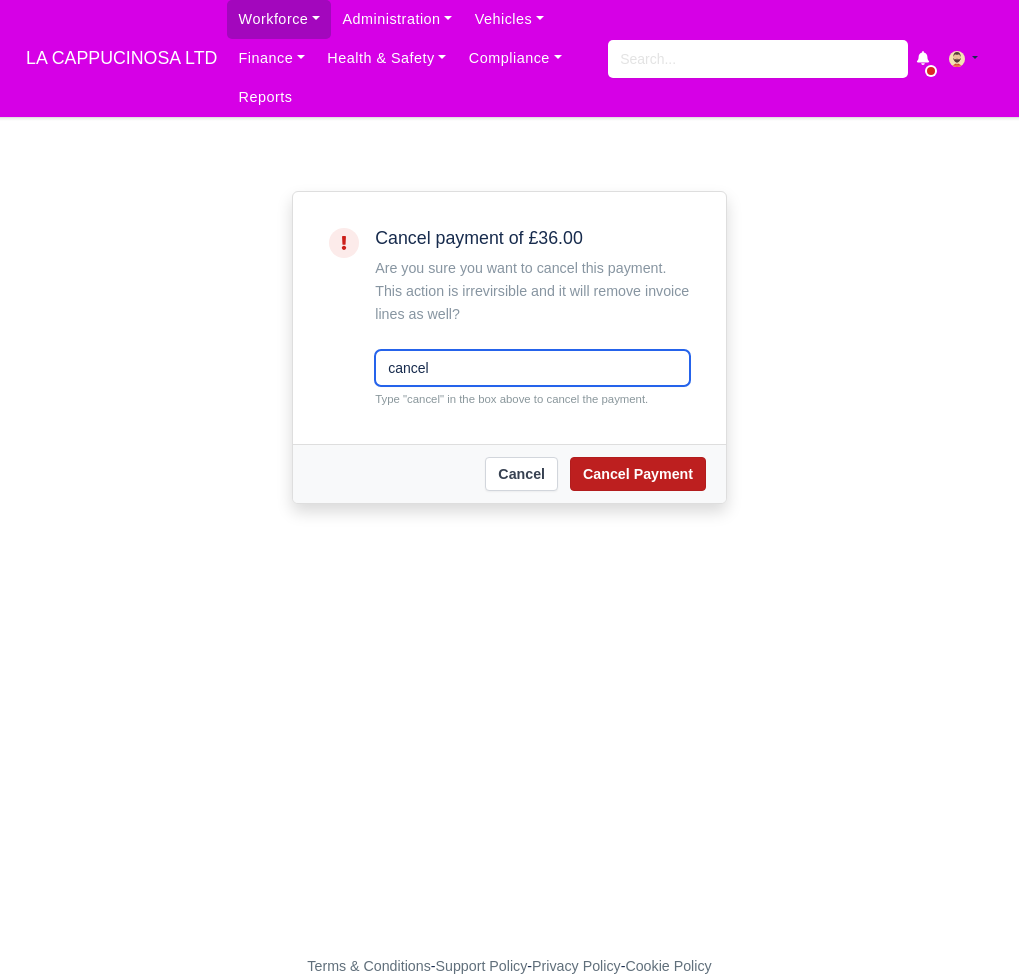 type on "cancel" 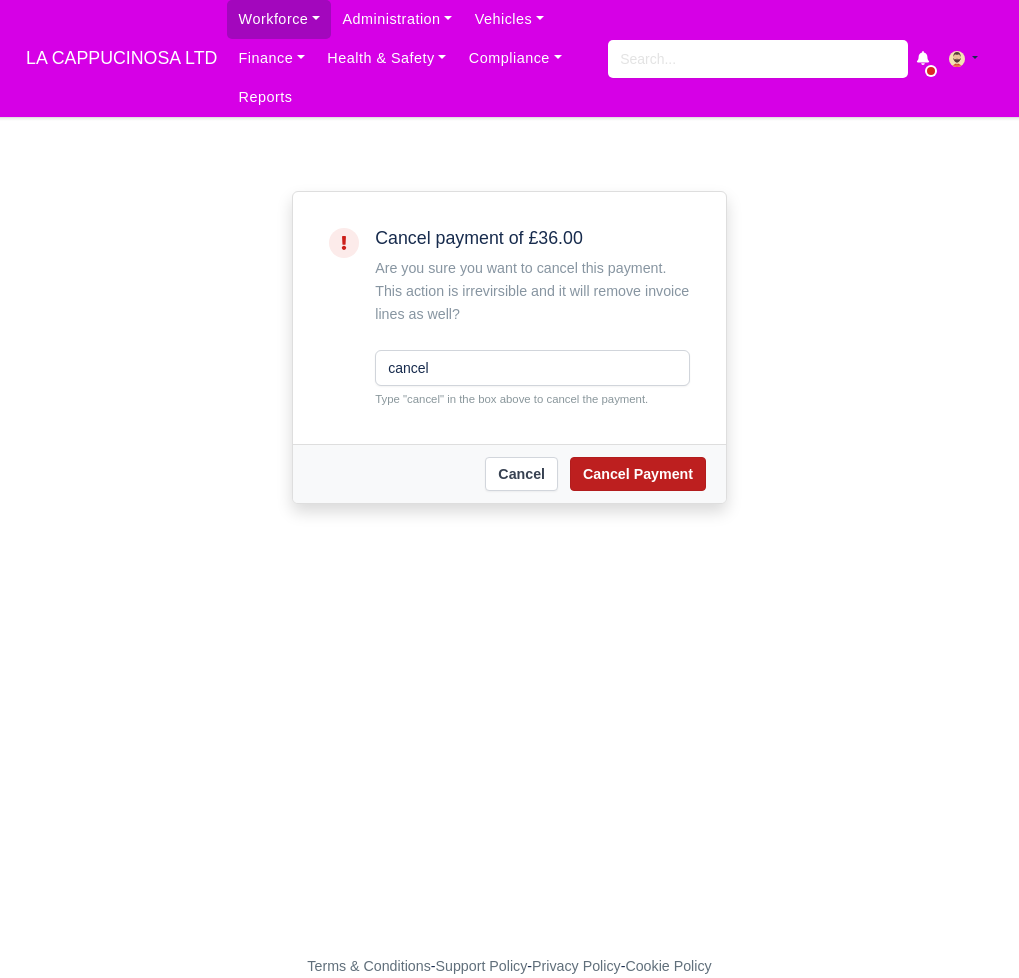 click on "Cancel Payment" at bounding box center [638, 474] 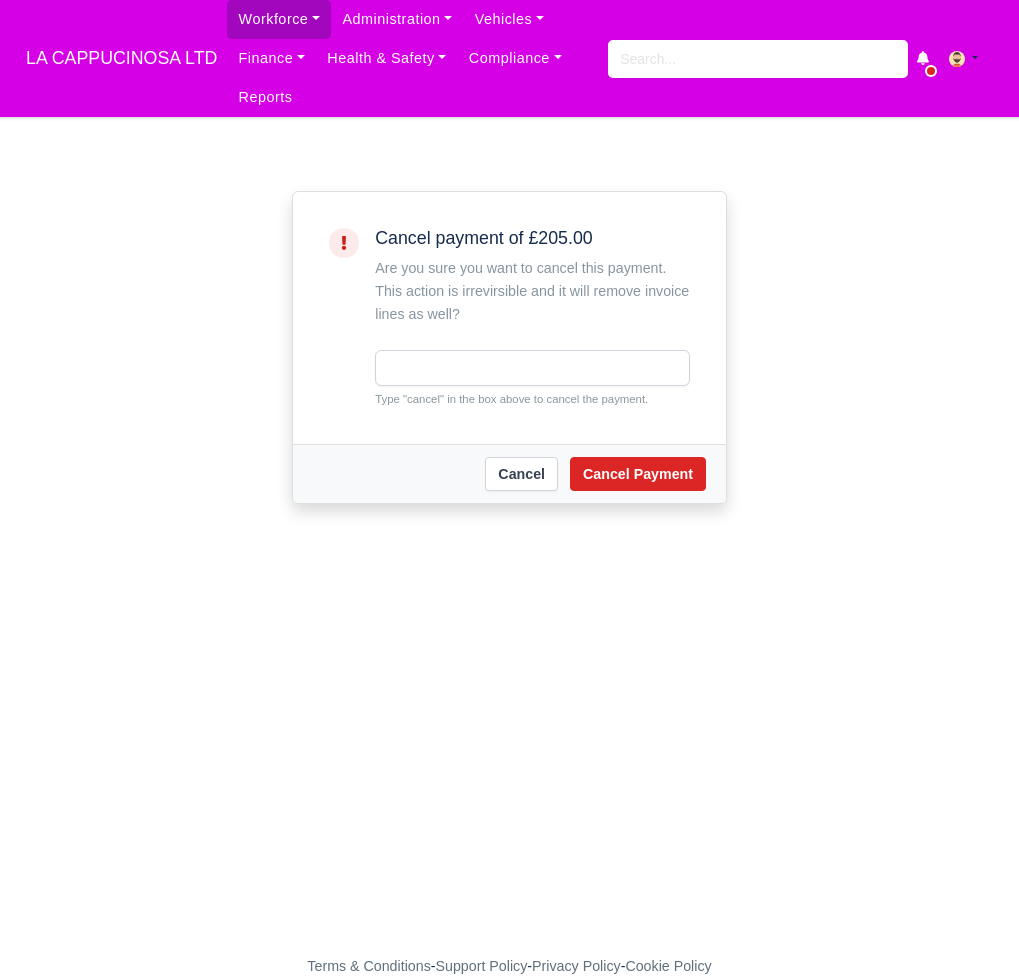 scroll, scrollTop: 0, scrollLeft: 0, axis: both 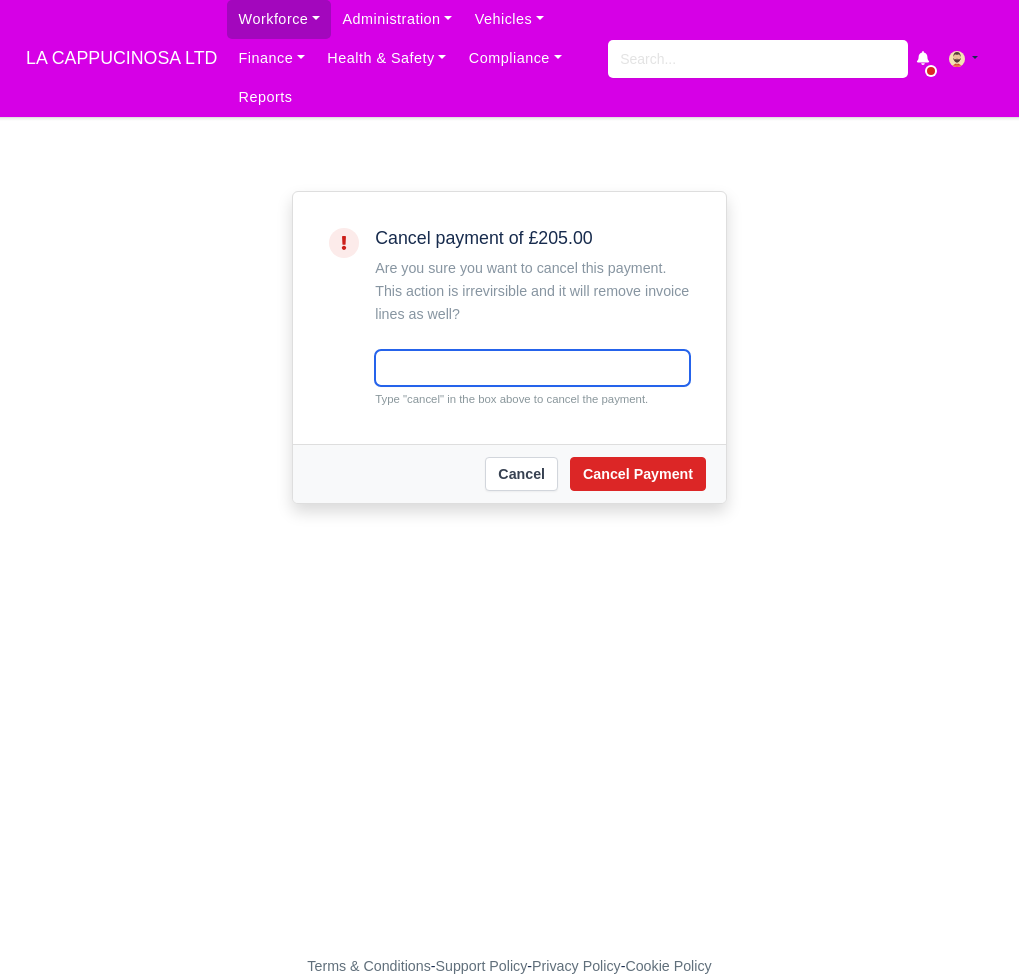 click at bounding box center [532, 368] 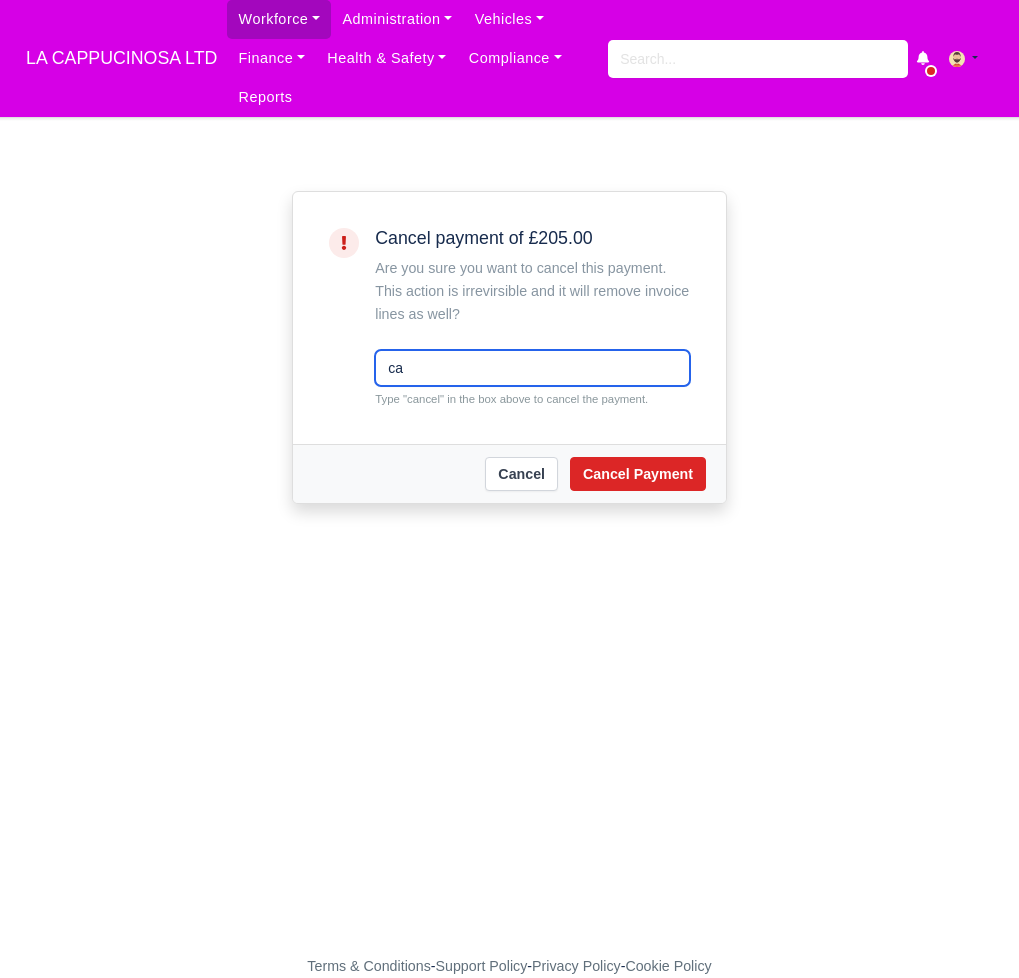 type on "cancel" 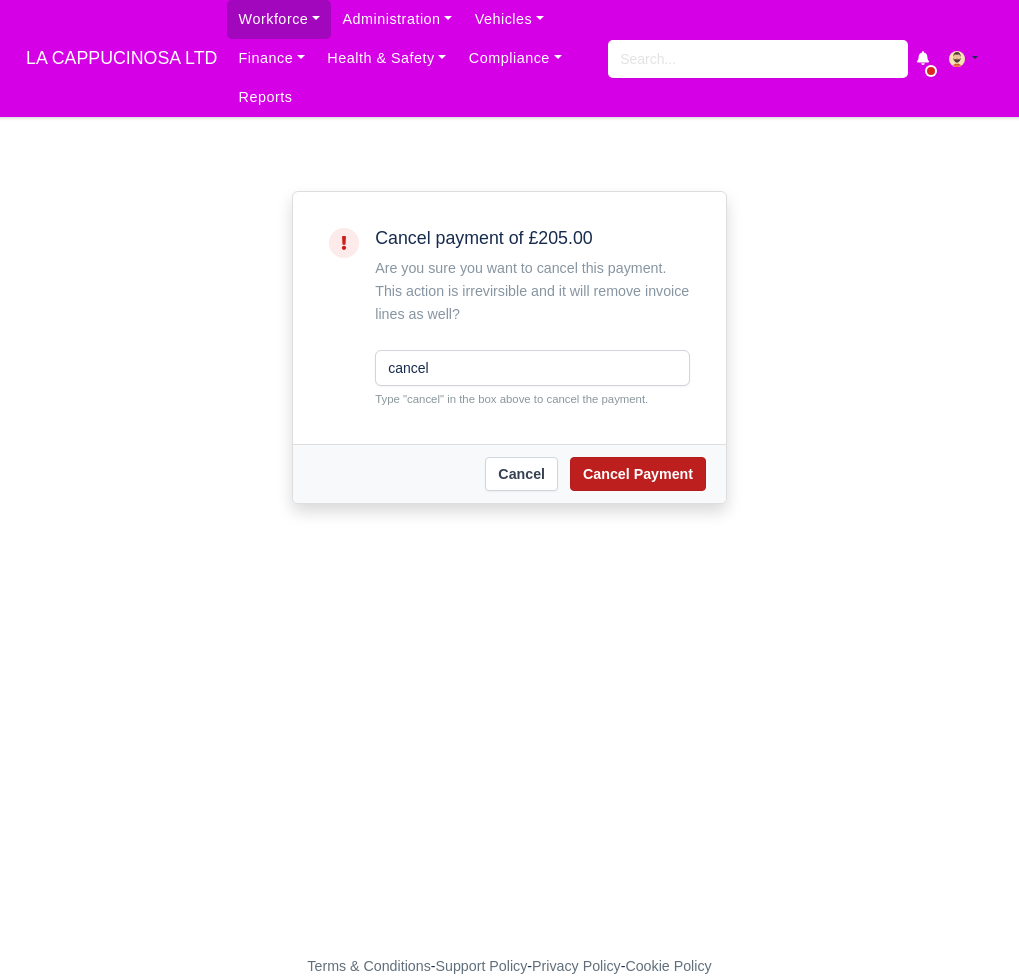 click on "Cancel Payment" at bounding box center (638, 474) 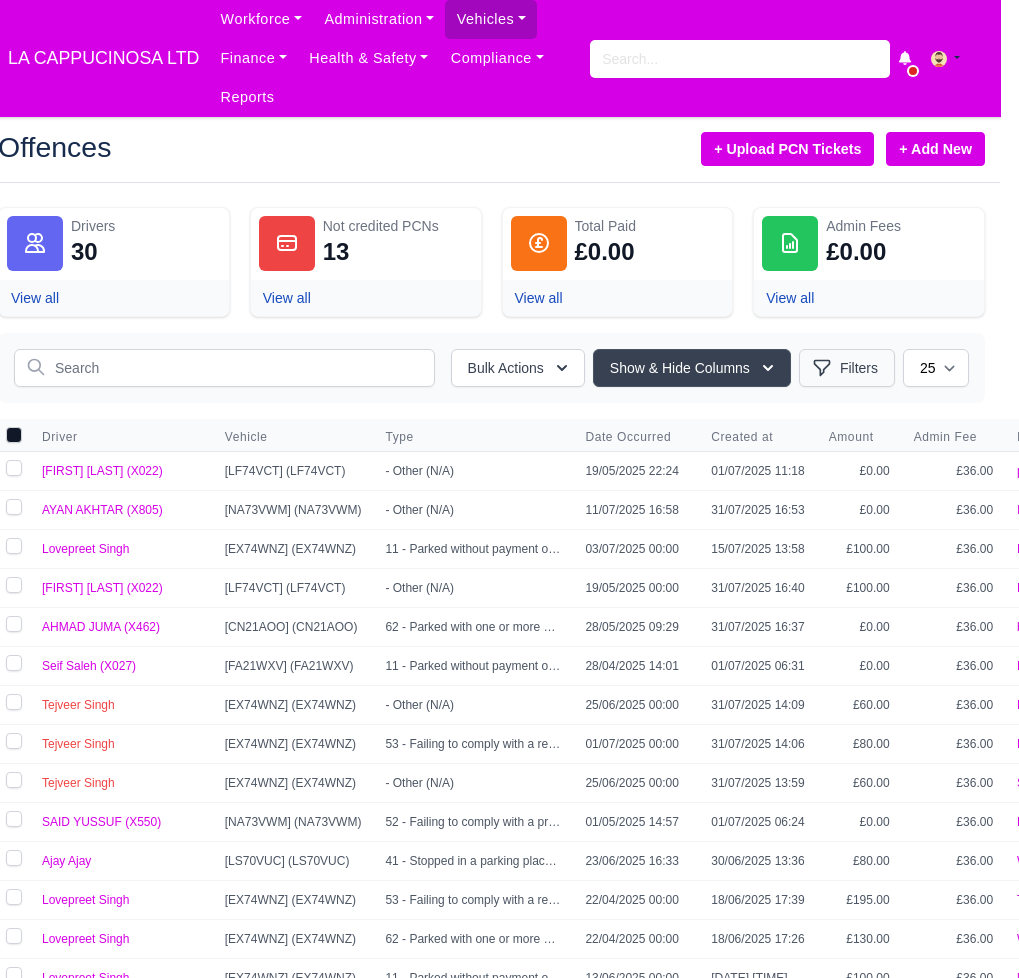 scroll, scrollTop: 1, scrollLeft: 5, axis: both 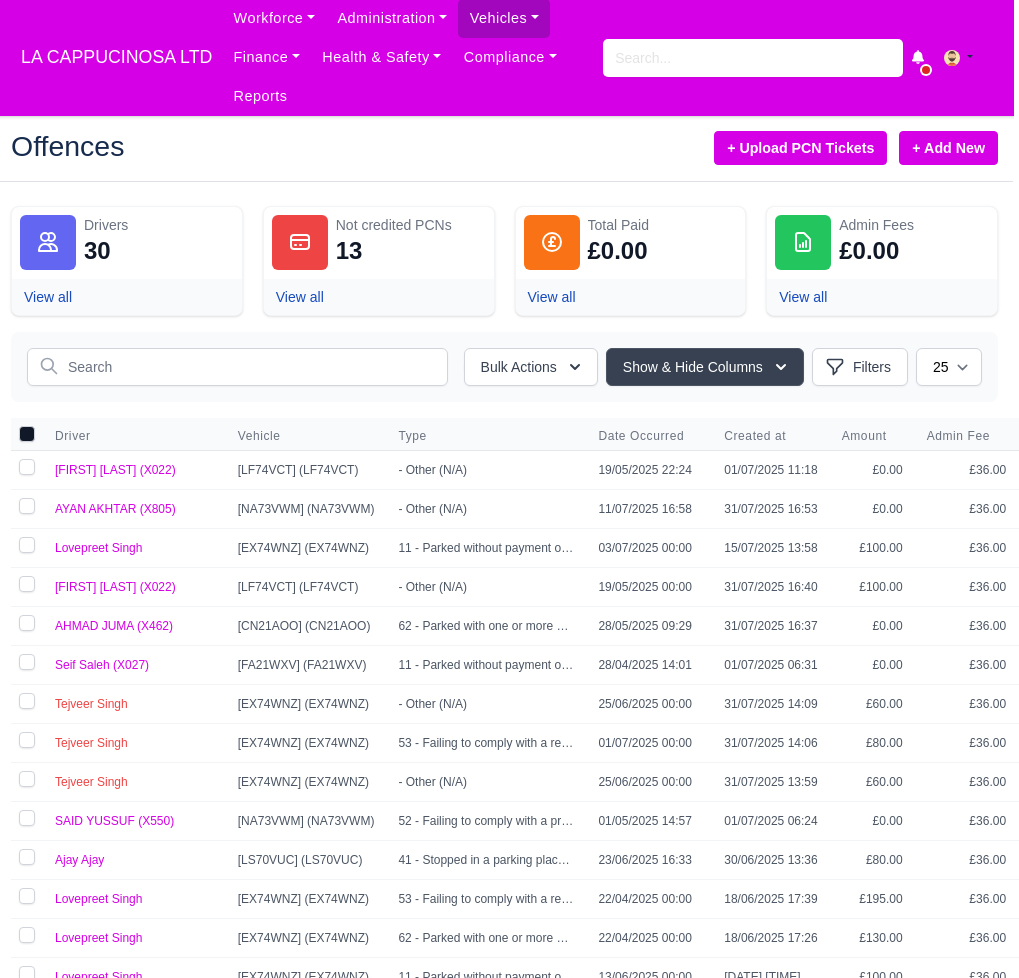 click on "+ Add New" at bounding box center [948, 148] 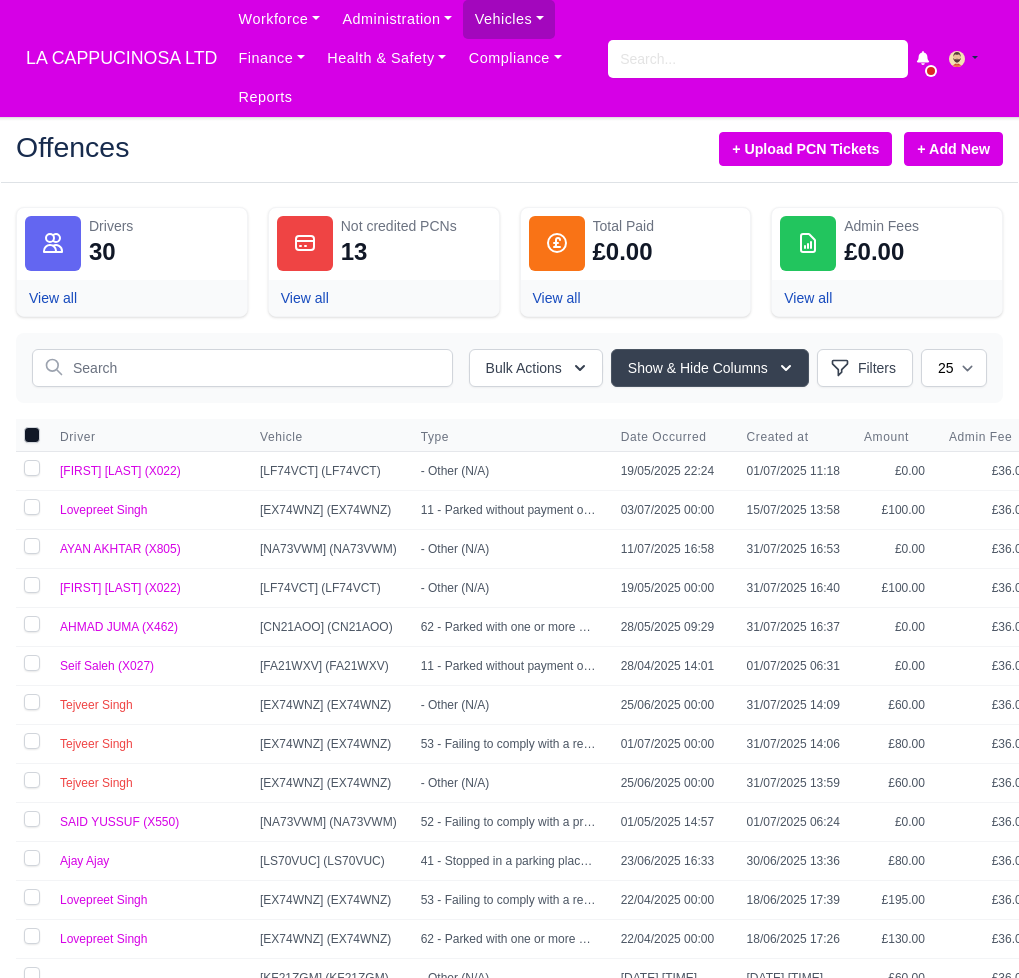 scroll, scrollTop: 0, scrollLeft: 0, axis: both 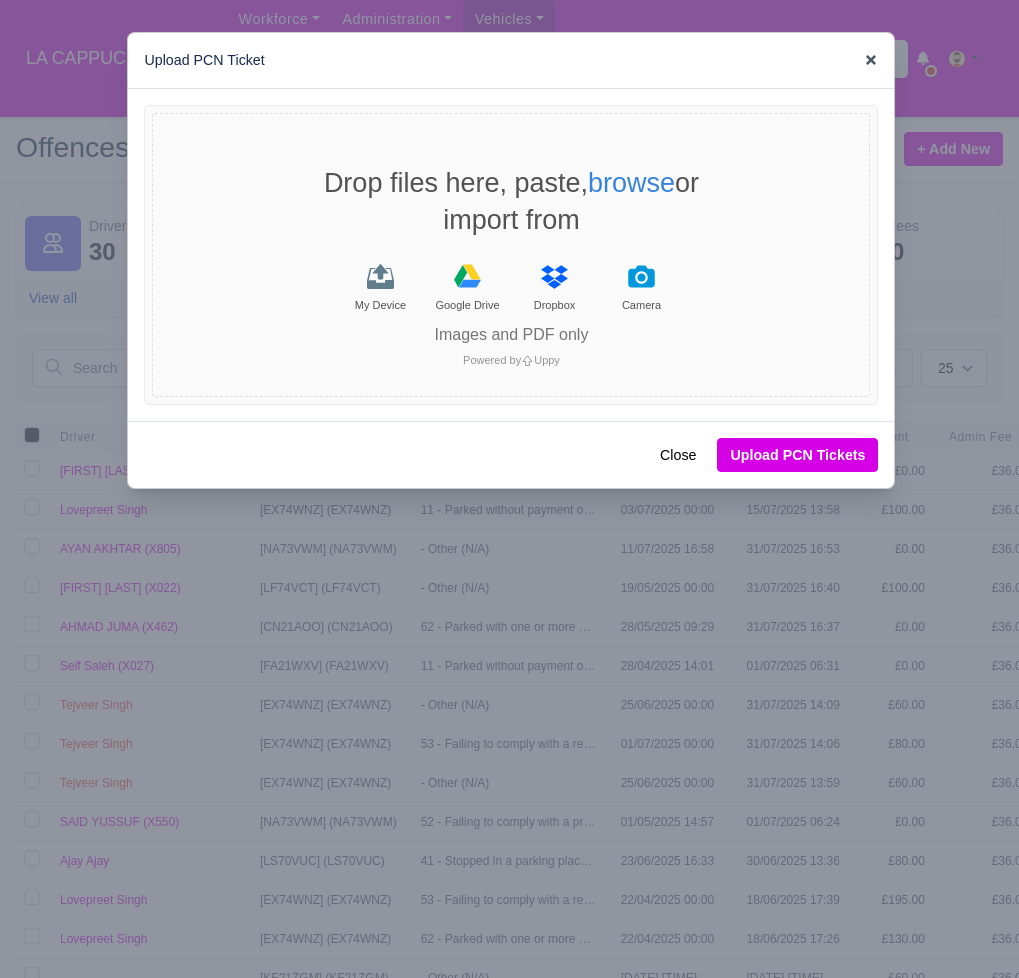 click 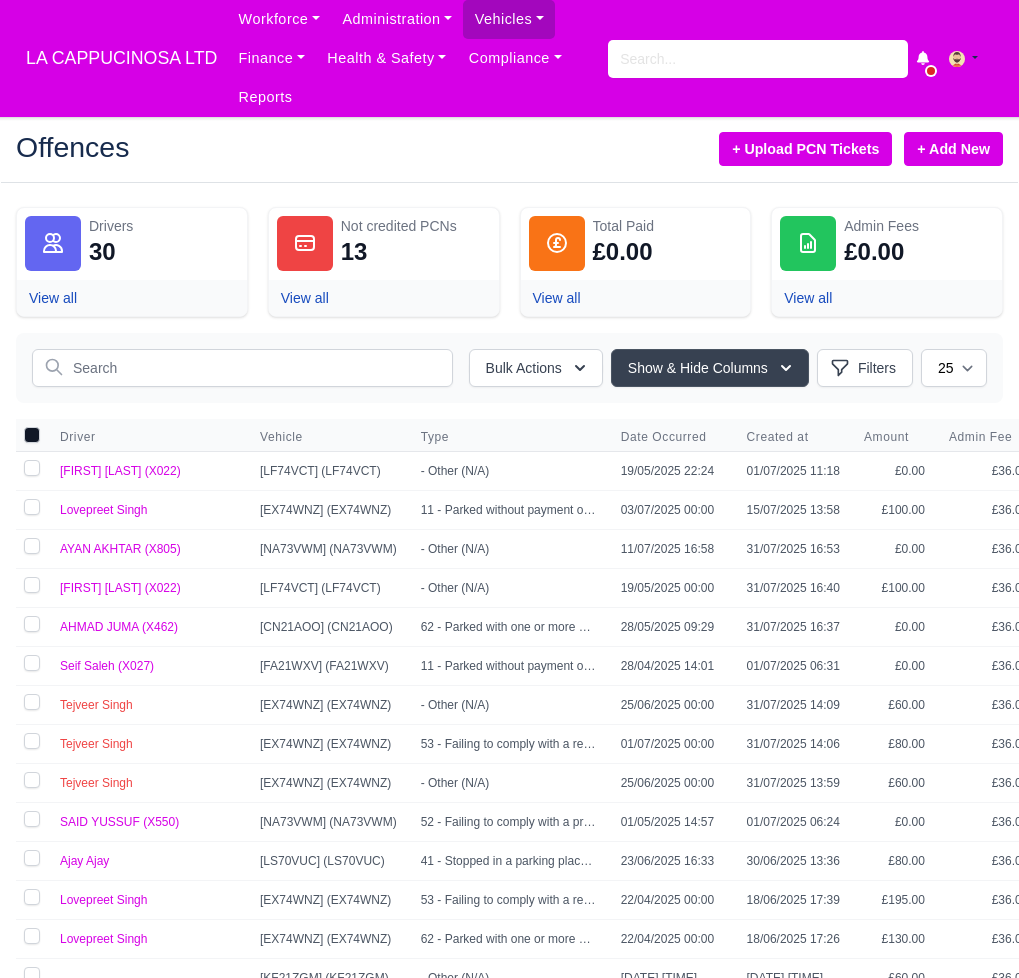 click on "+ Add New" at bounding box center (953, 149) 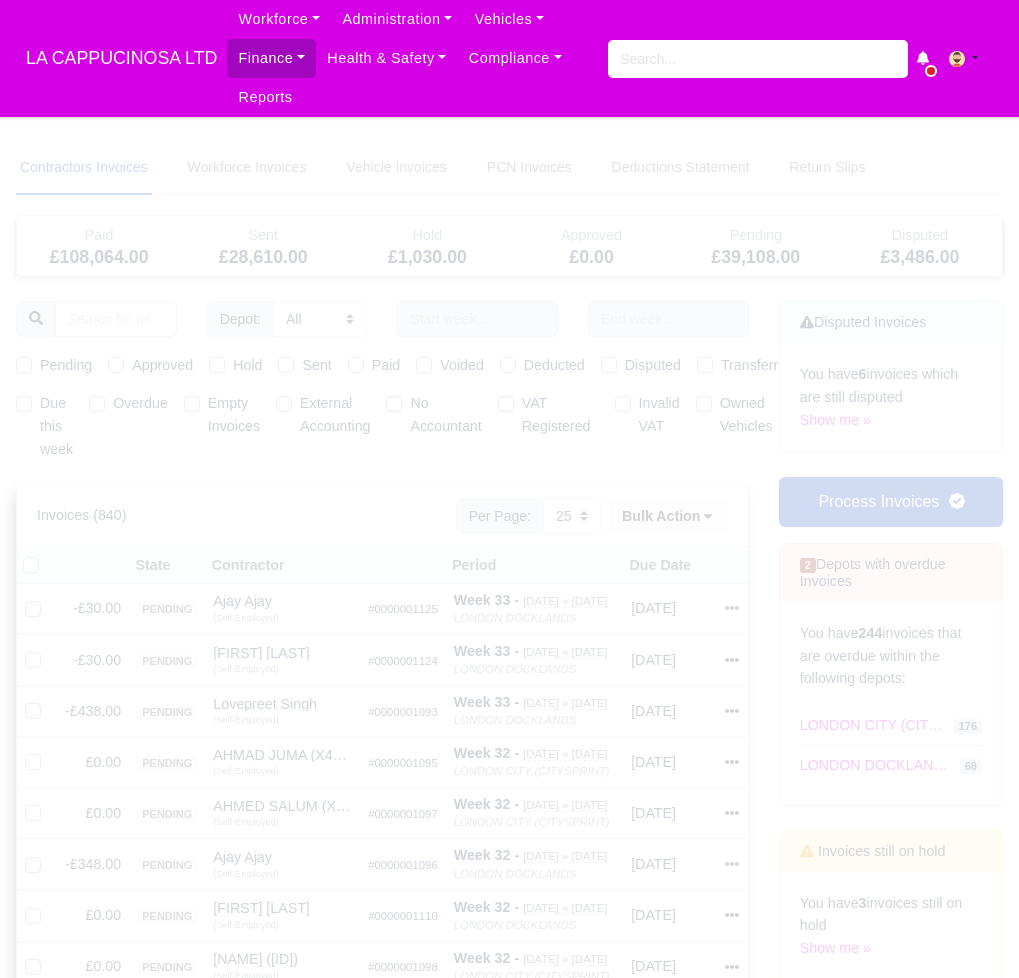 select on "25" 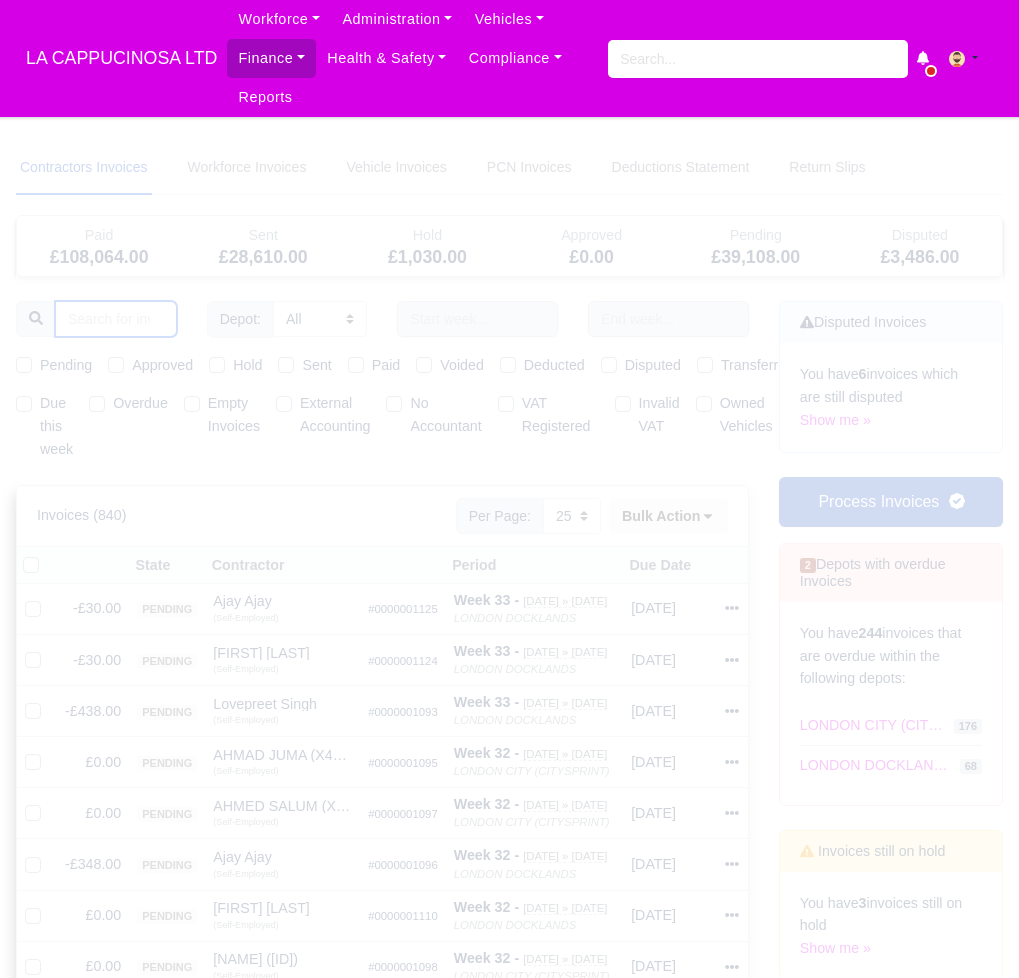 click at bounding box center (116, 319) 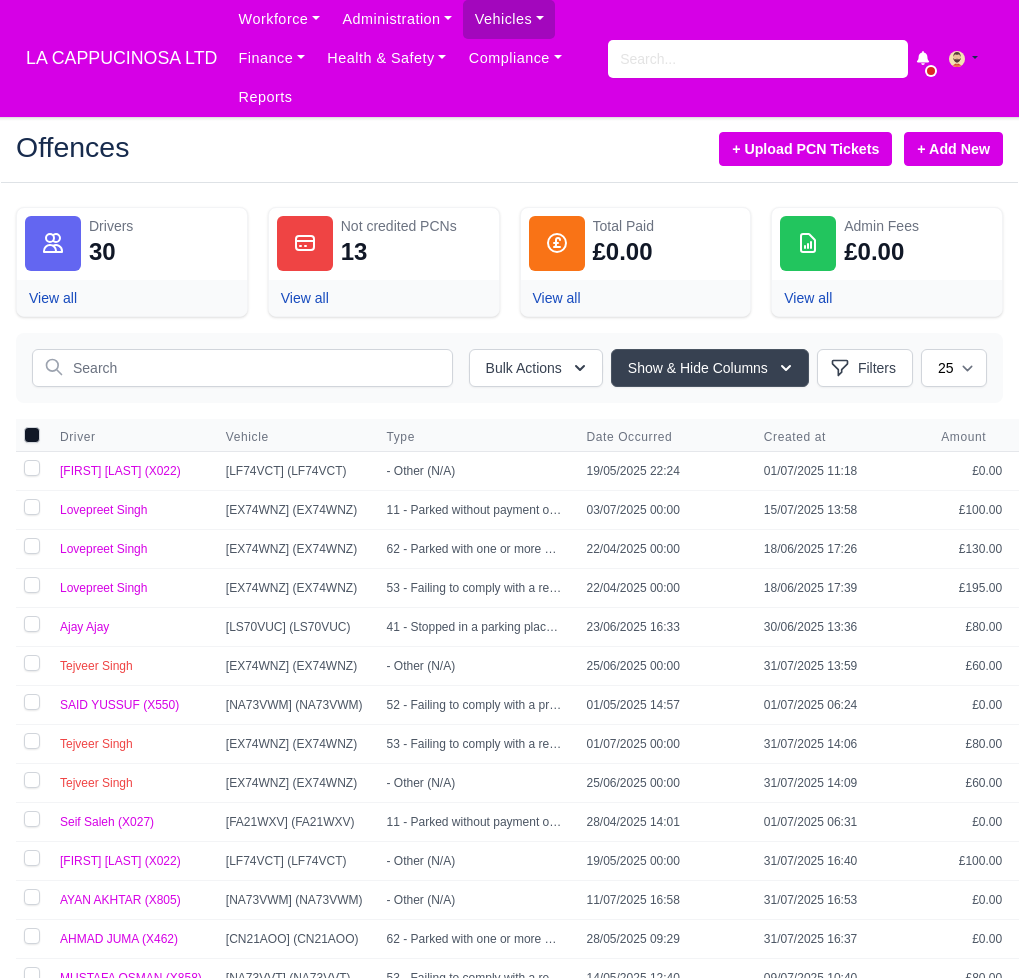 scroll, scrollTop: 0, scrollLeft: 0, axis: both 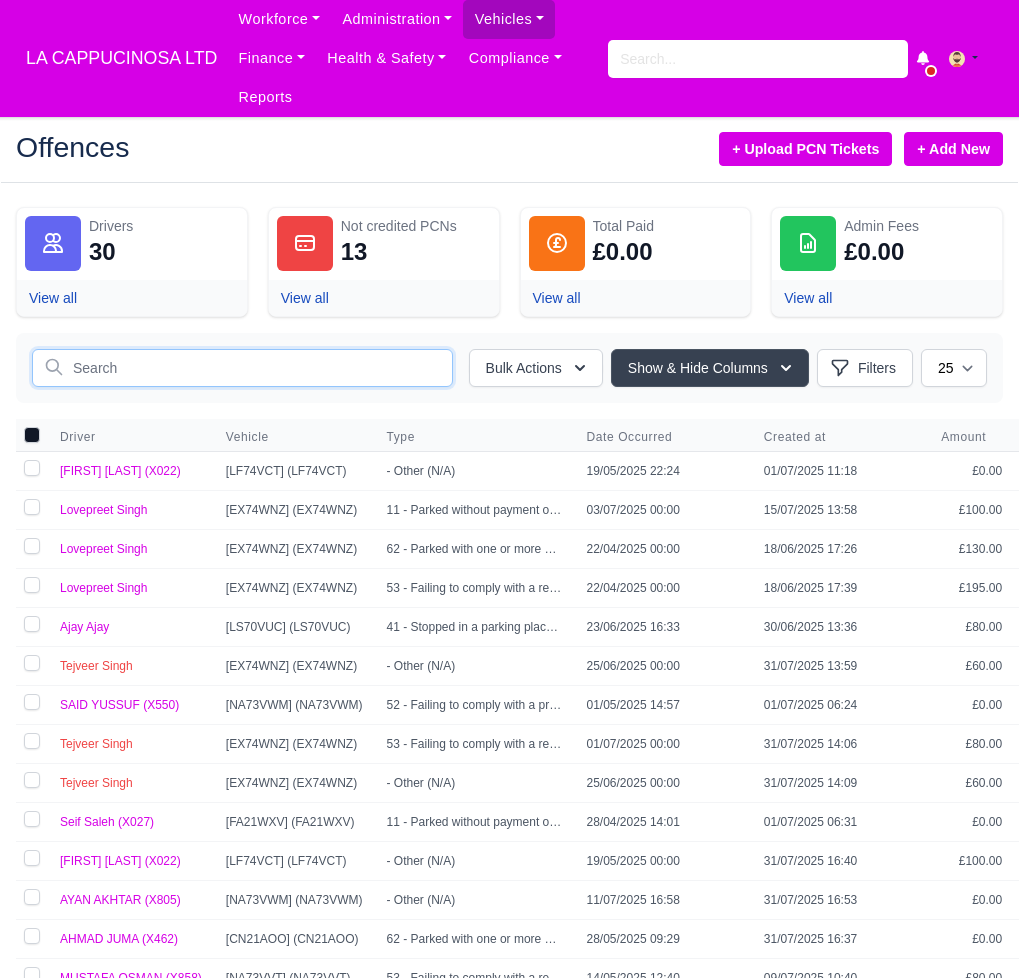 click at bounding box center (242, 368) 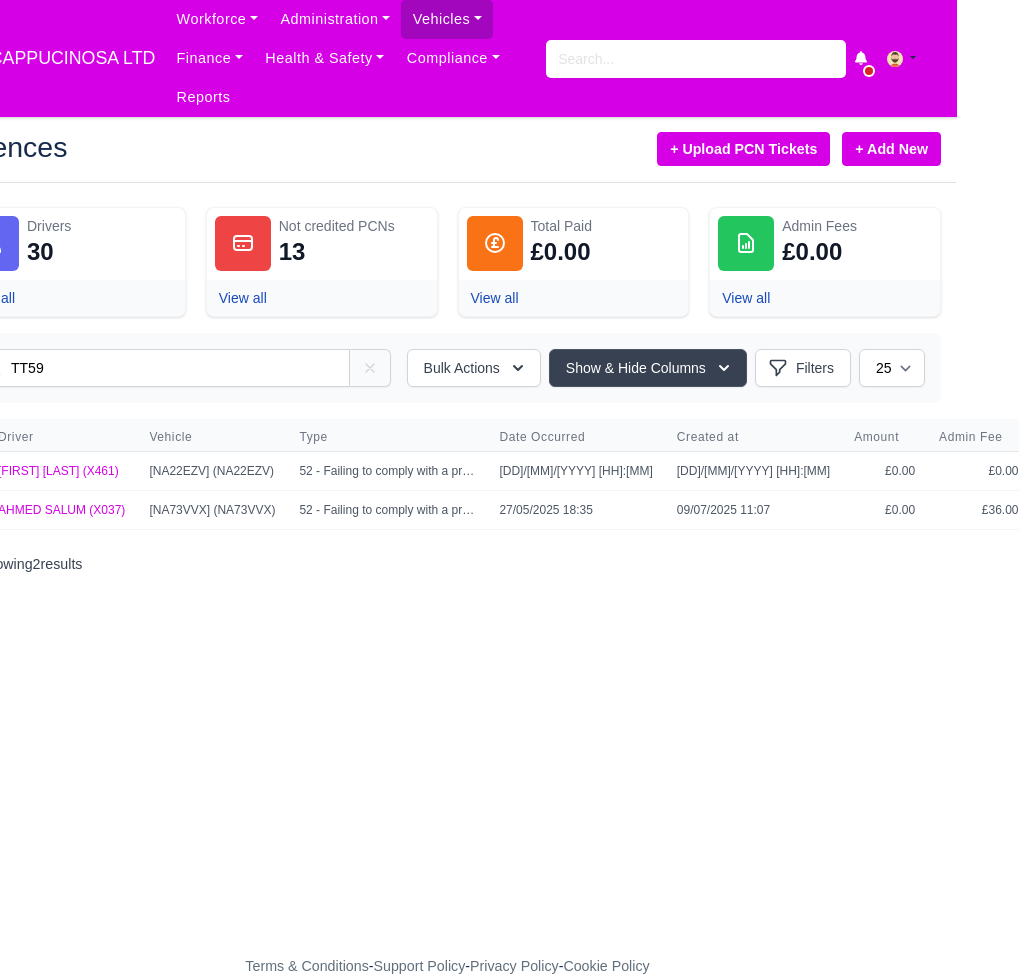 scroll, scrollTop: 0, scrollLeft: 0, axis: both 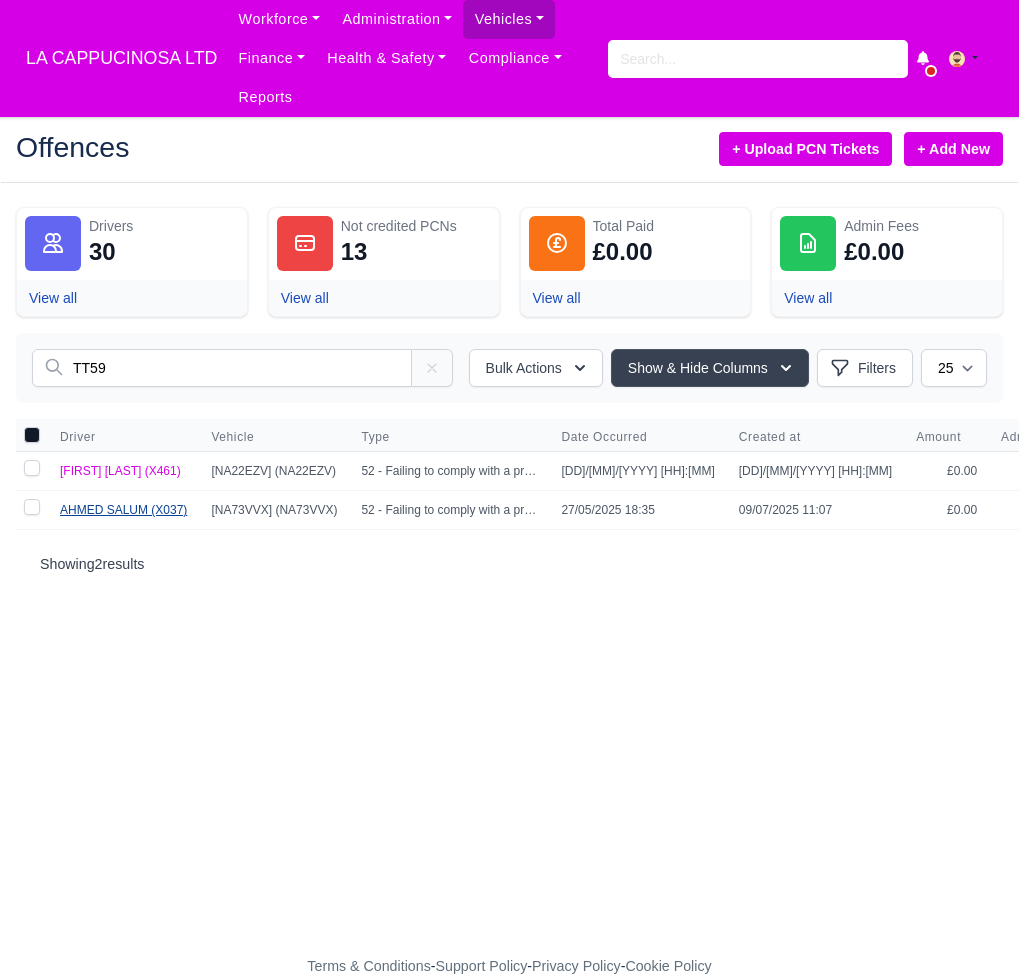 type on "TT59" 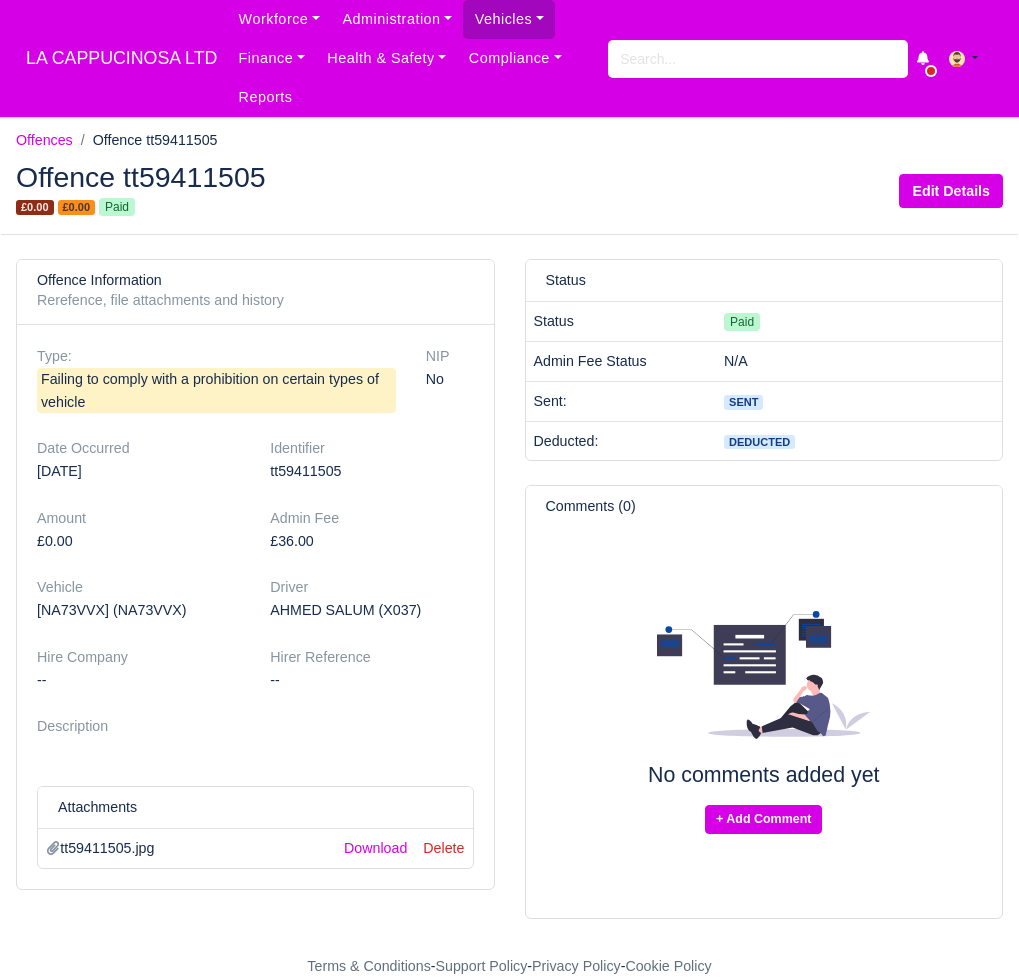 scroll, scrollTop: 0, scrollLeft: 0, axis: both 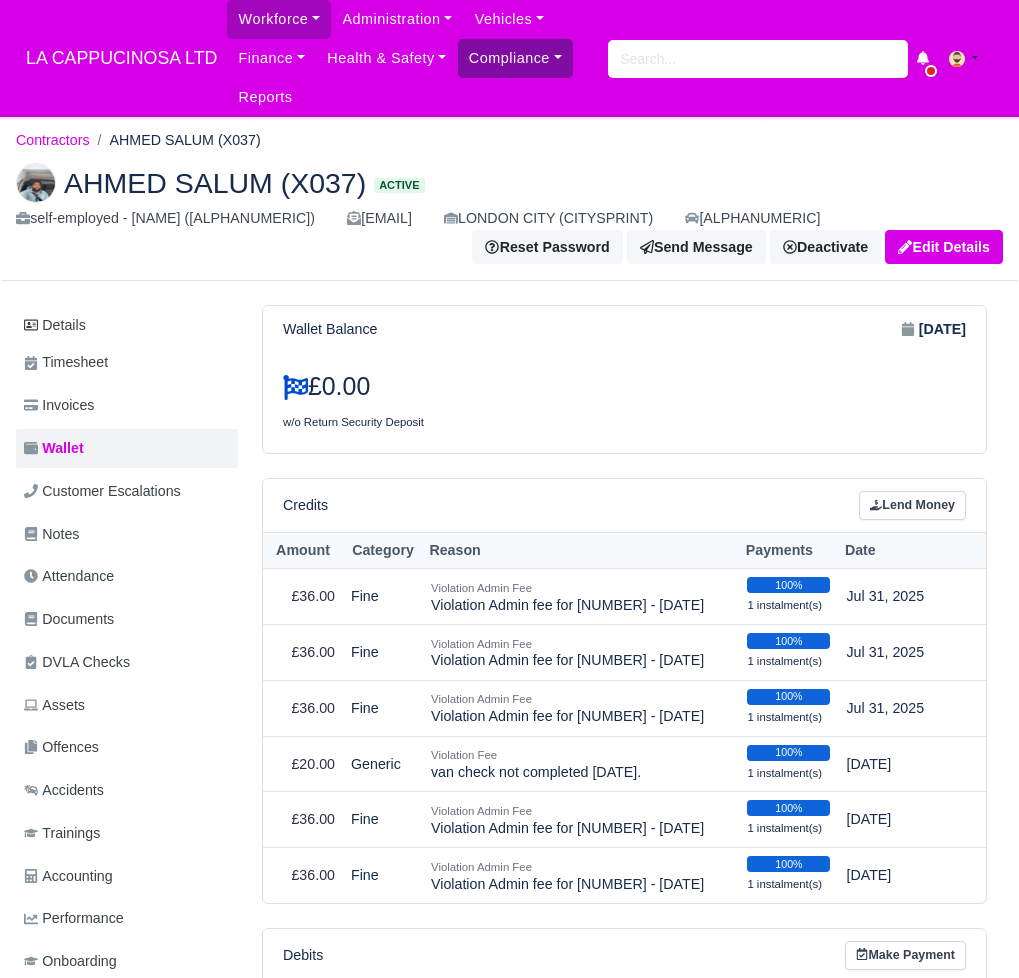 click on "Compliance" at bounding box center (515, 58) 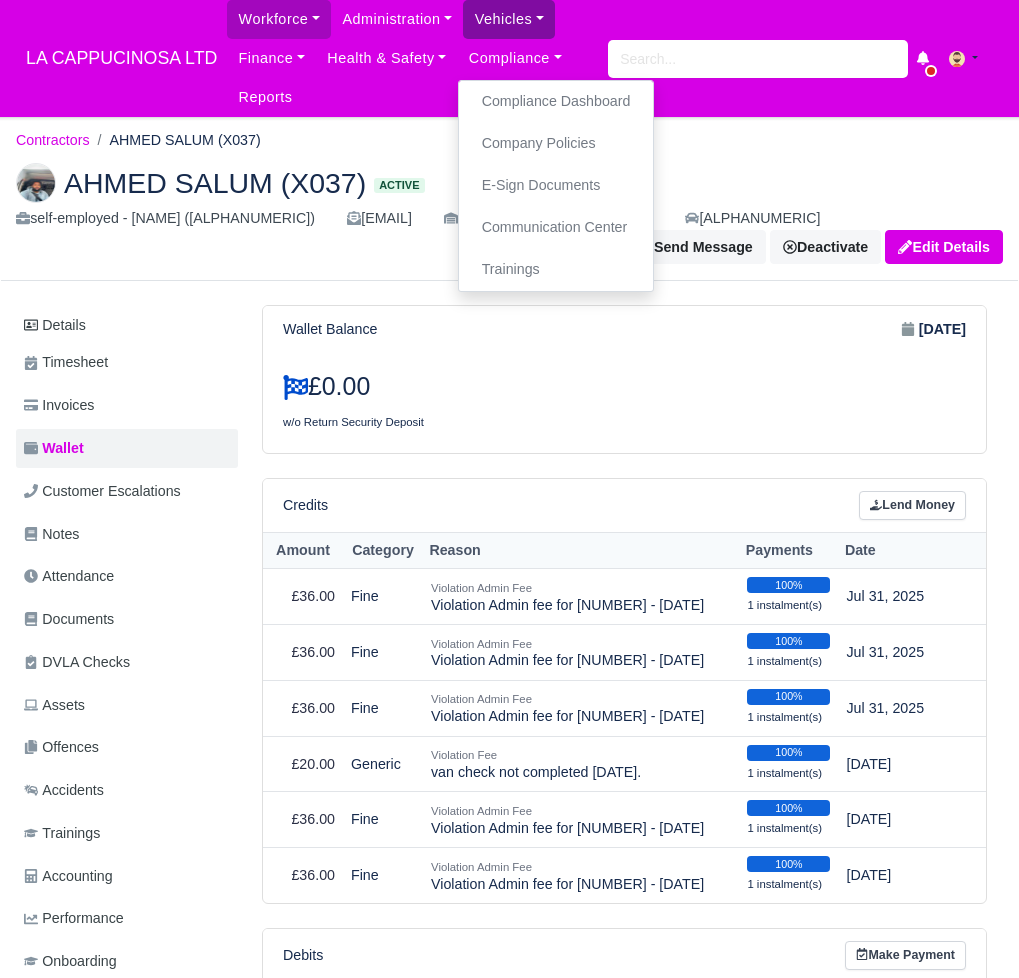 click on "Vehicles" at bounding box center [509, 19] 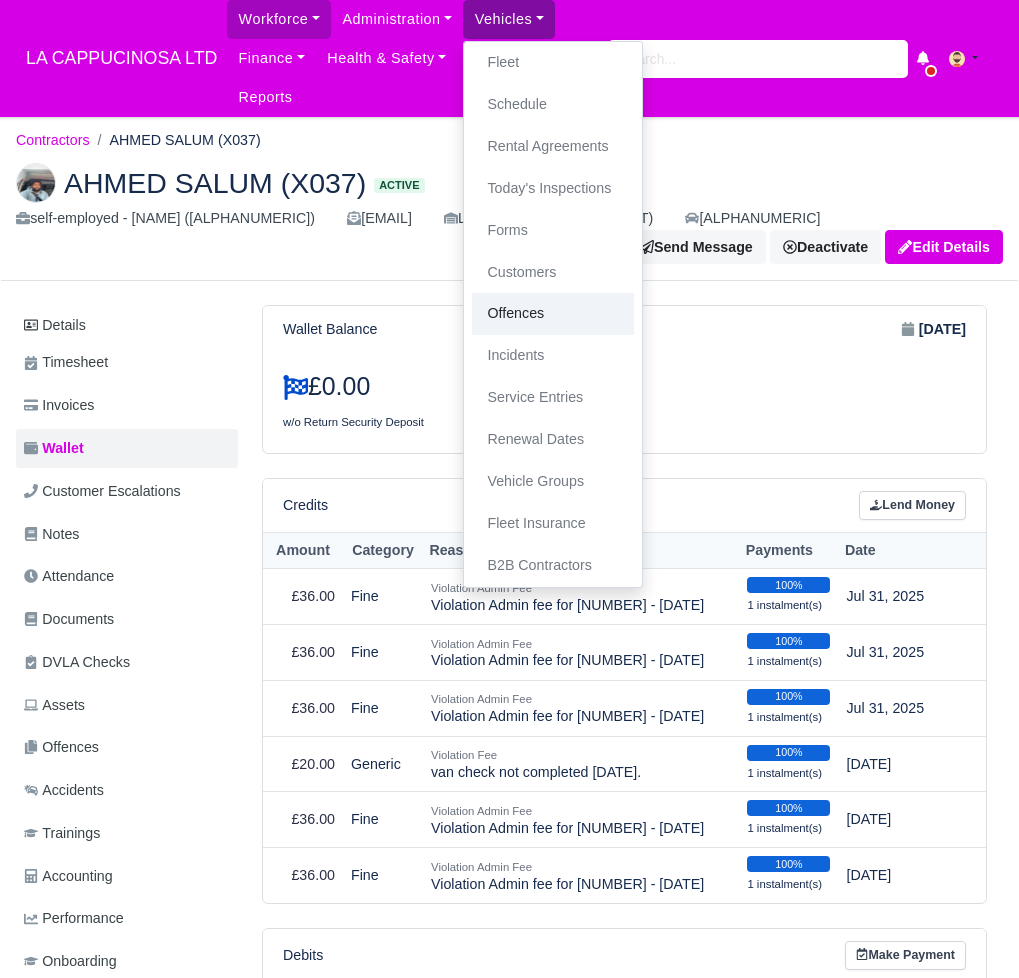 click on "Offences" at bounding box center (553, 314) 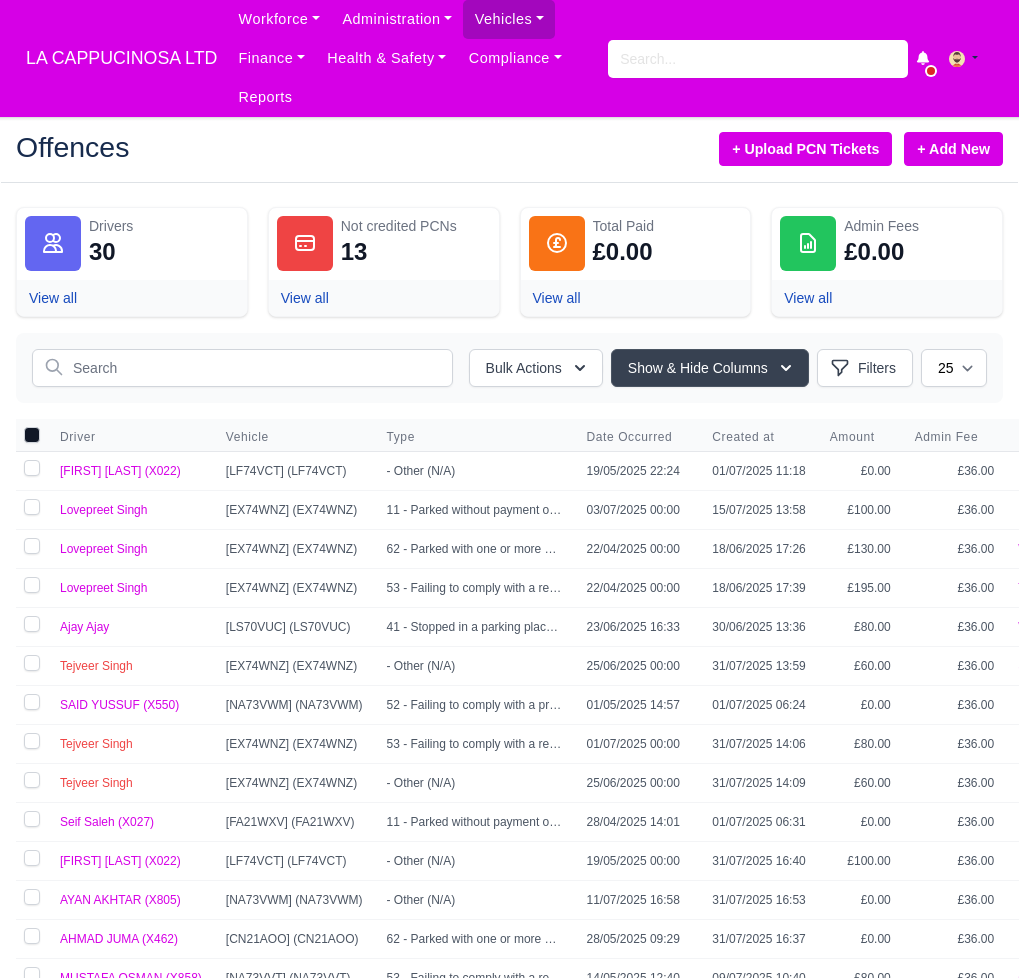 scroll, scrollTop: 0, scrollLeft: 0, axis: both 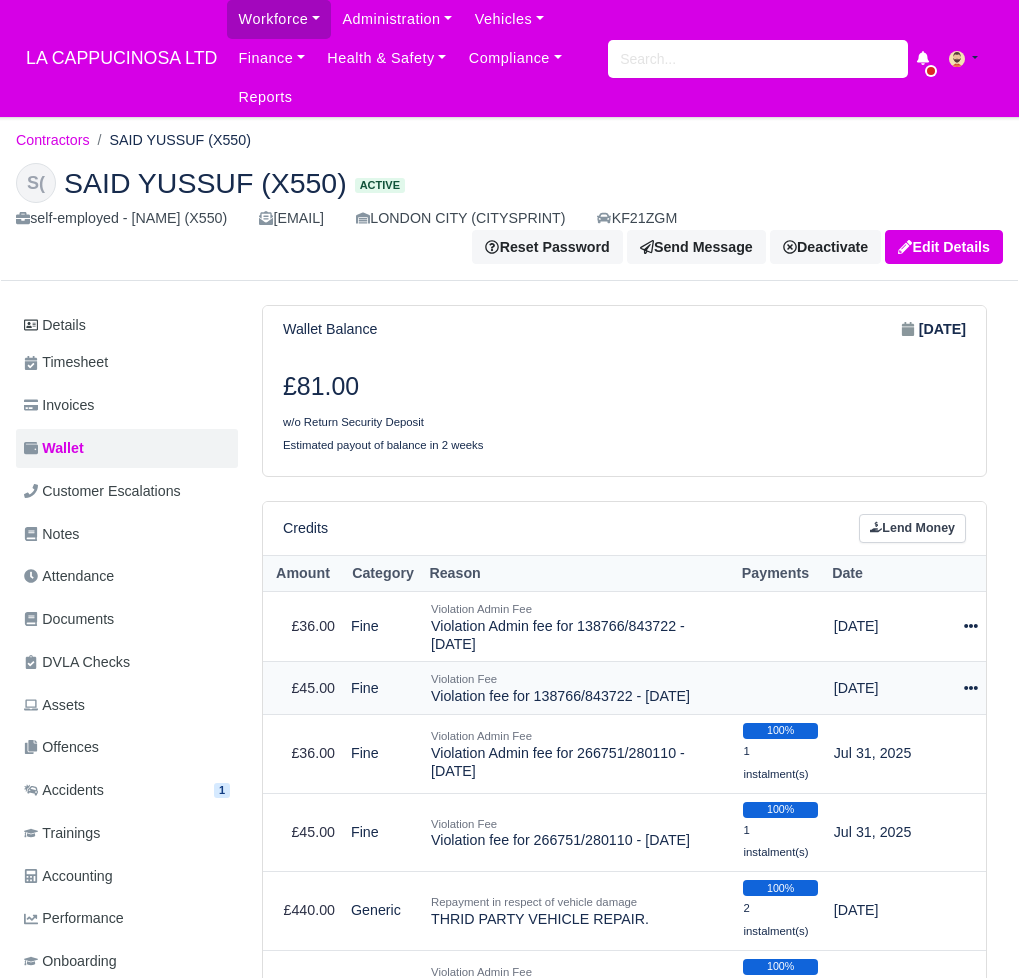 click 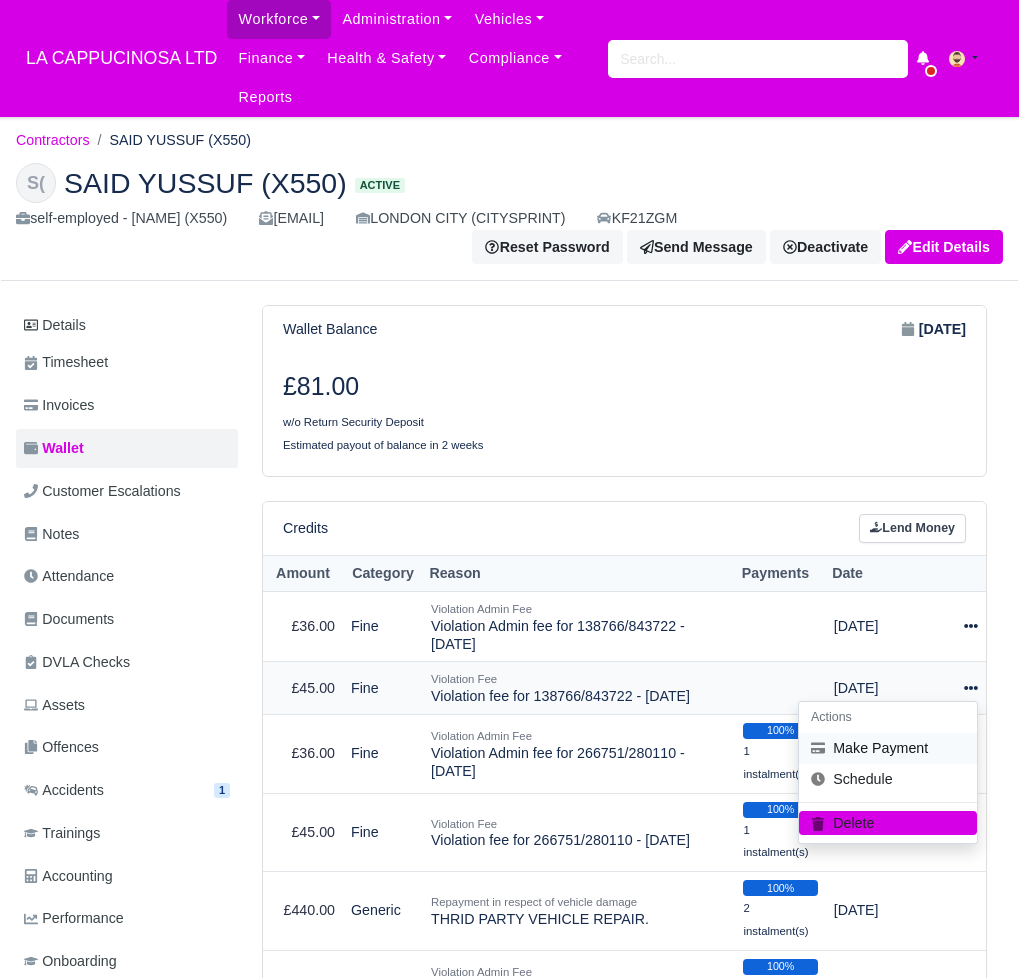 click on "Make Payment" at bounding box center (888, 748) 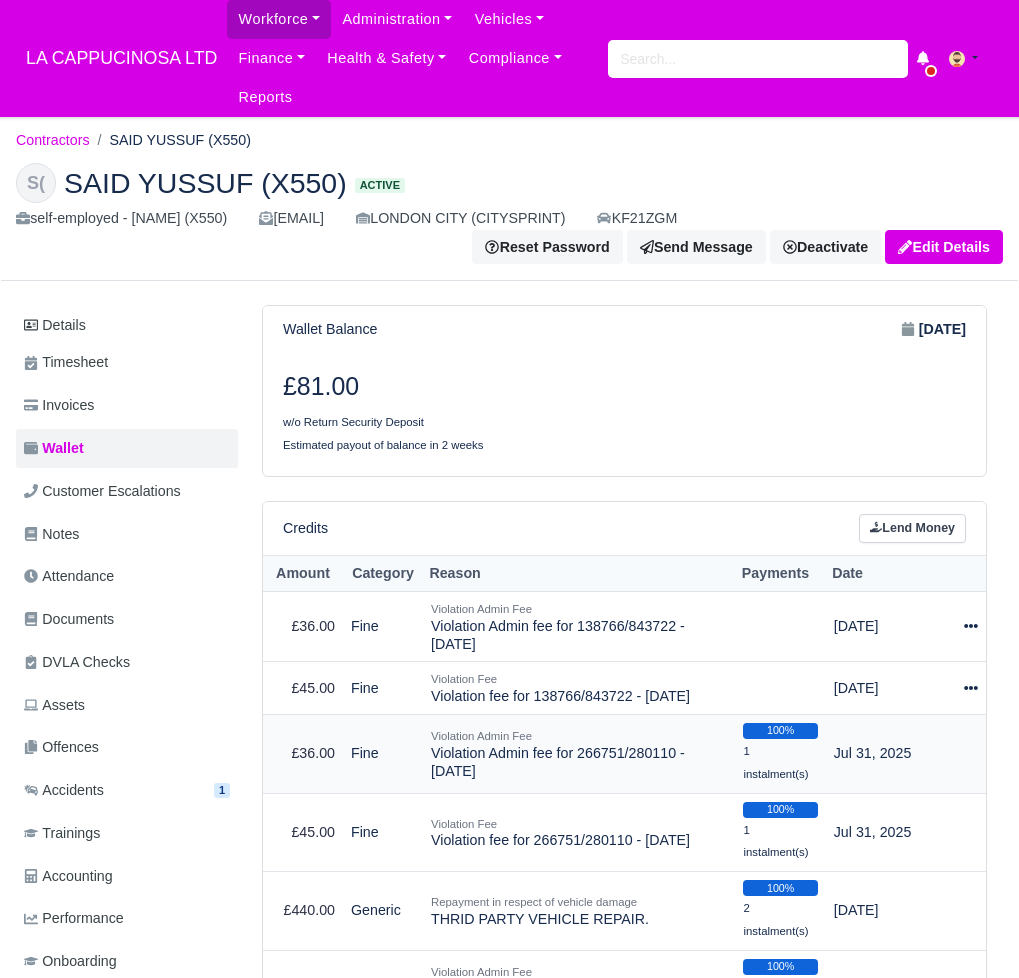 select on "611" 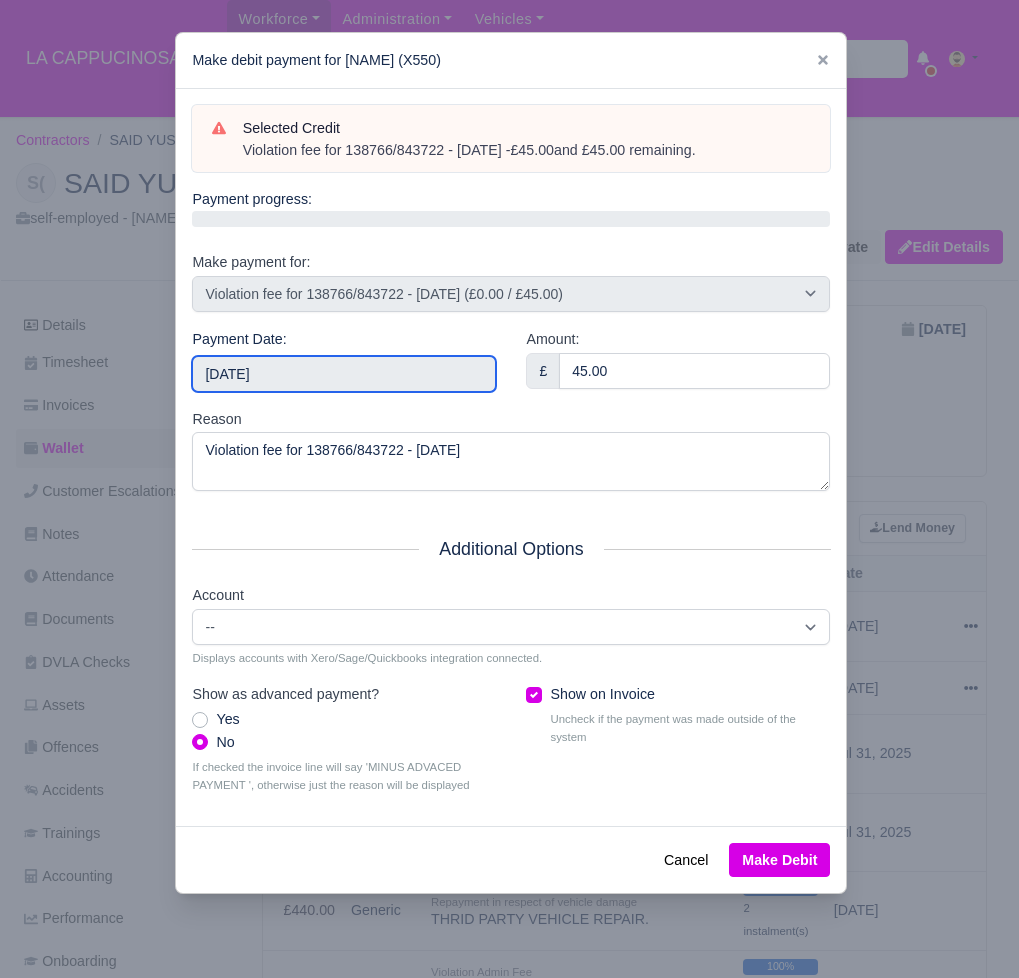 click on "2025-08-10" at bounding box center (344, 374) 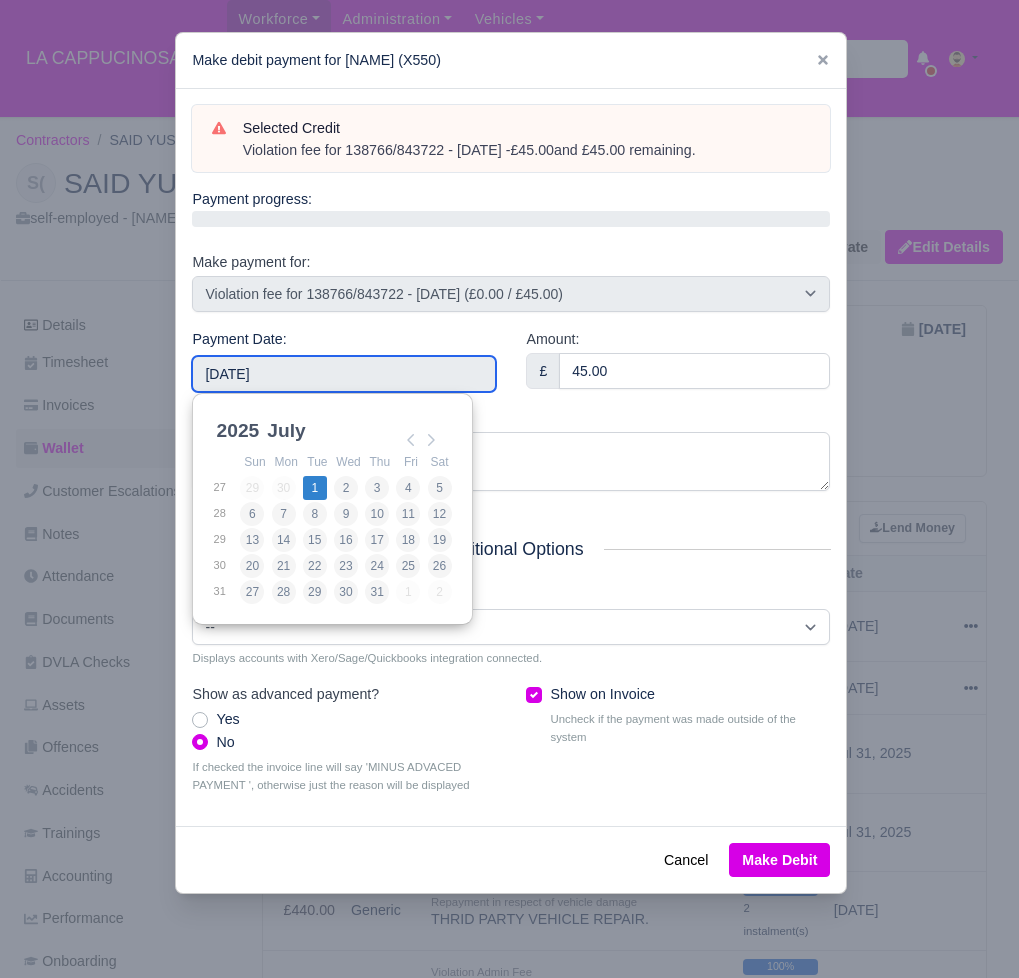 type on "2025-07-01" 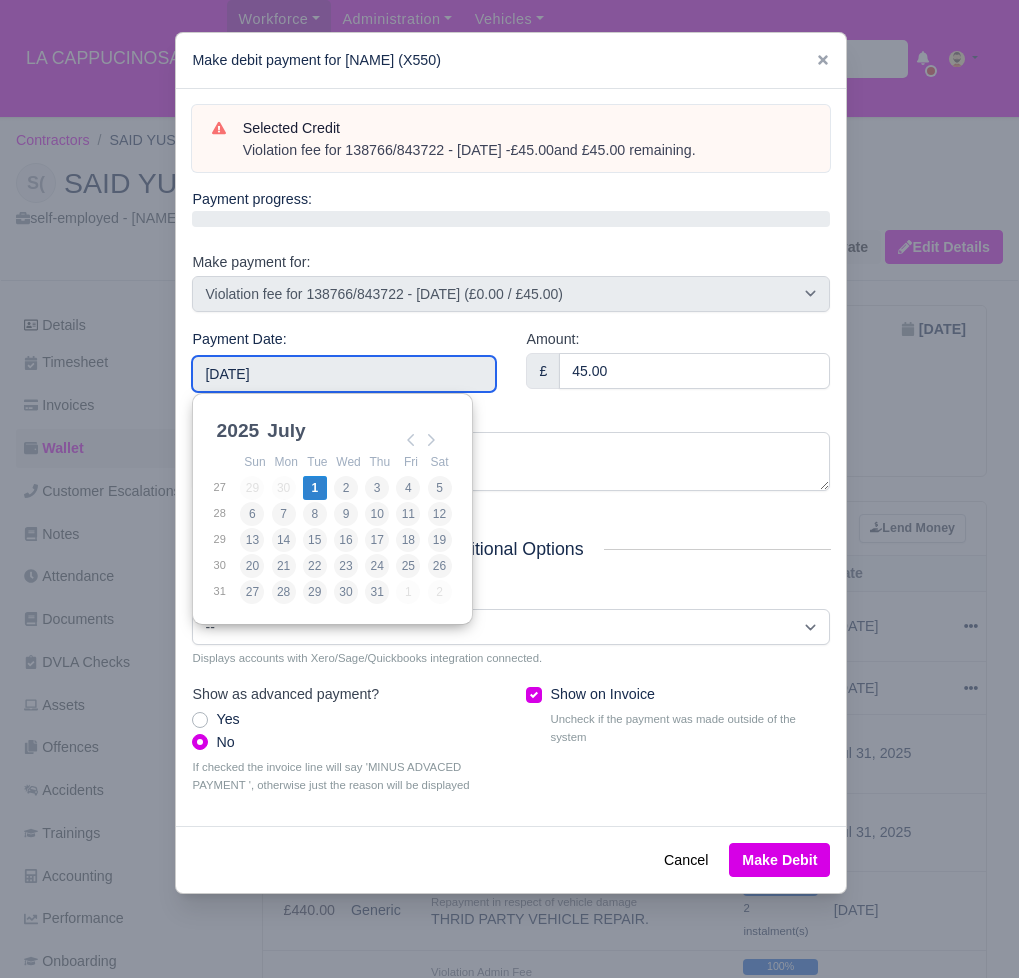 click on "2025-07-01" at bounding box center [344, 374] 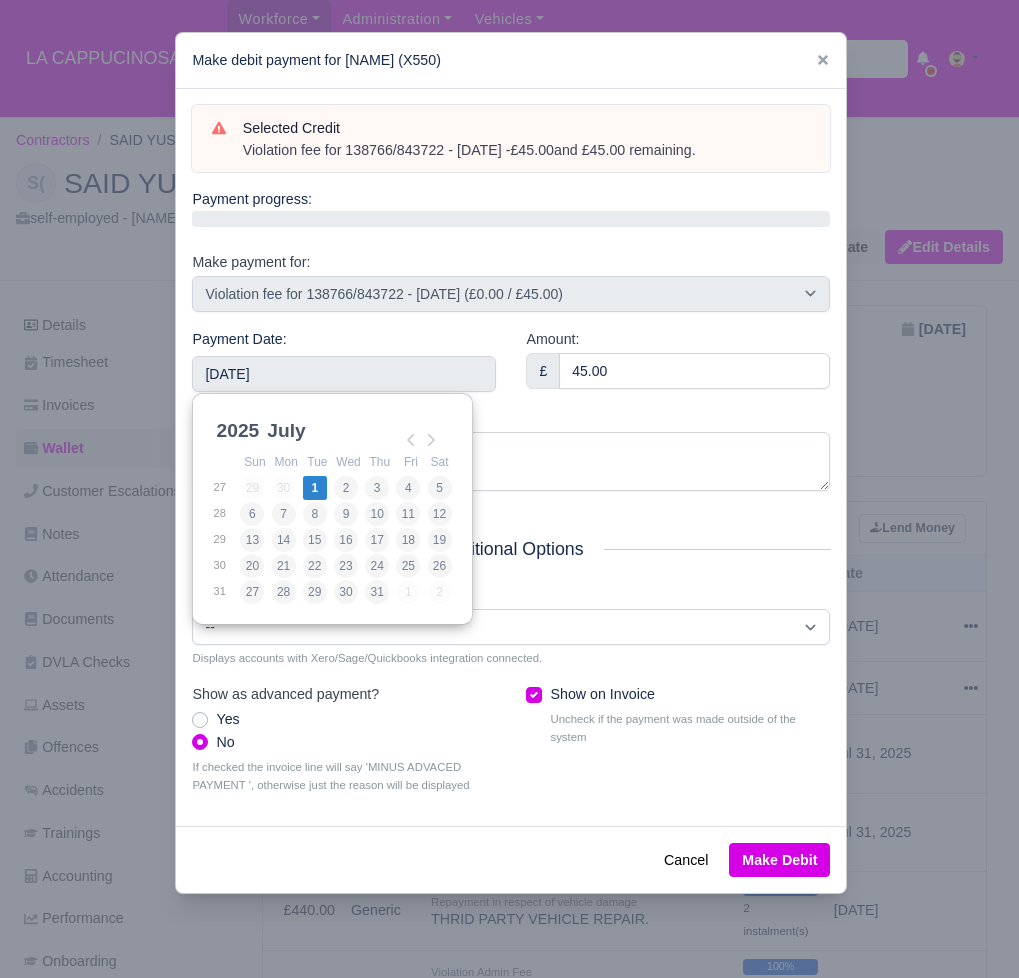 click on "Selected Credit
Violation fee for 138766/843722 - 18/07/2025 -  £45.00  and £45.00 remaining.
Payment progress:
0%
Make payment for:
-- Select credit to make the payment against --
Violation fee for 138766/843722 - 18/07/2025 (£0.00 / £45.00)
Violation Admin fee for 138766/843722 - 18/07/2025 (£0.00 / £36.00)
Payment Date:
2025-07-01" at bounding box center (511, 457) 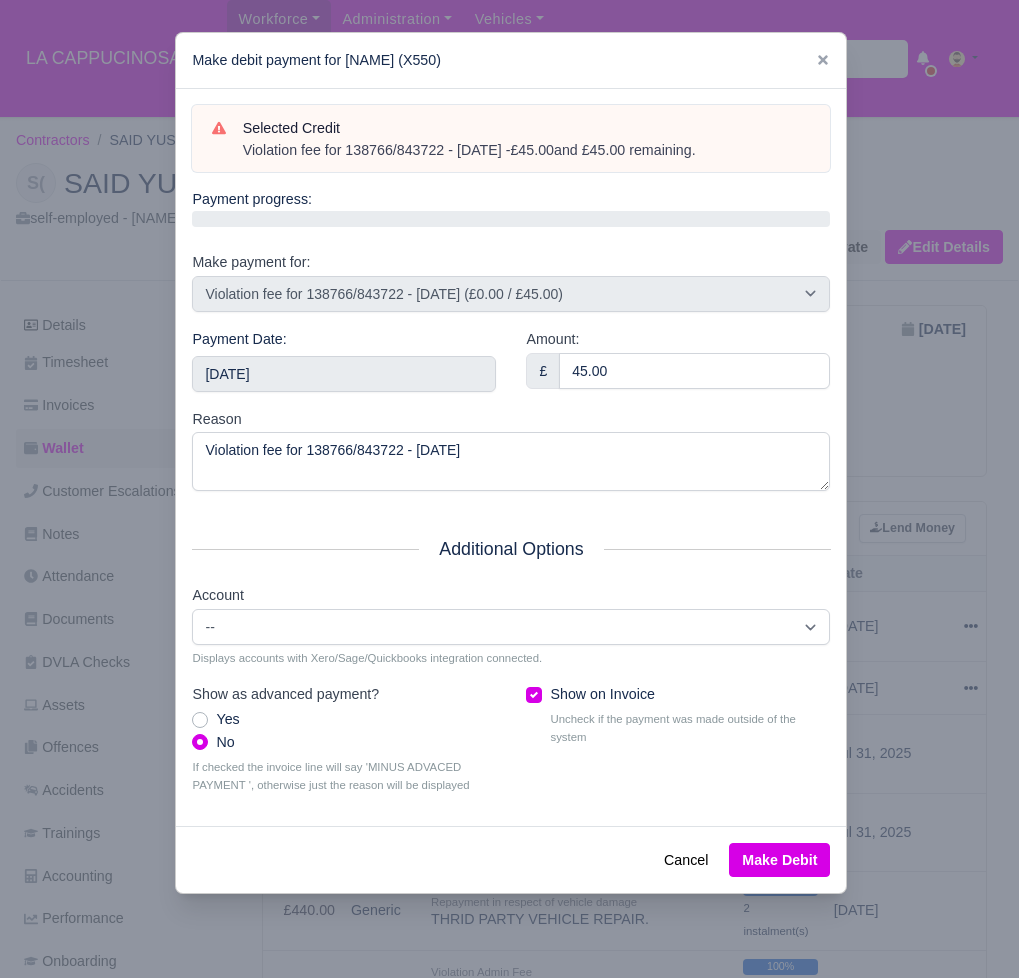click on "Make Debit" at bounding box center [779, 860] 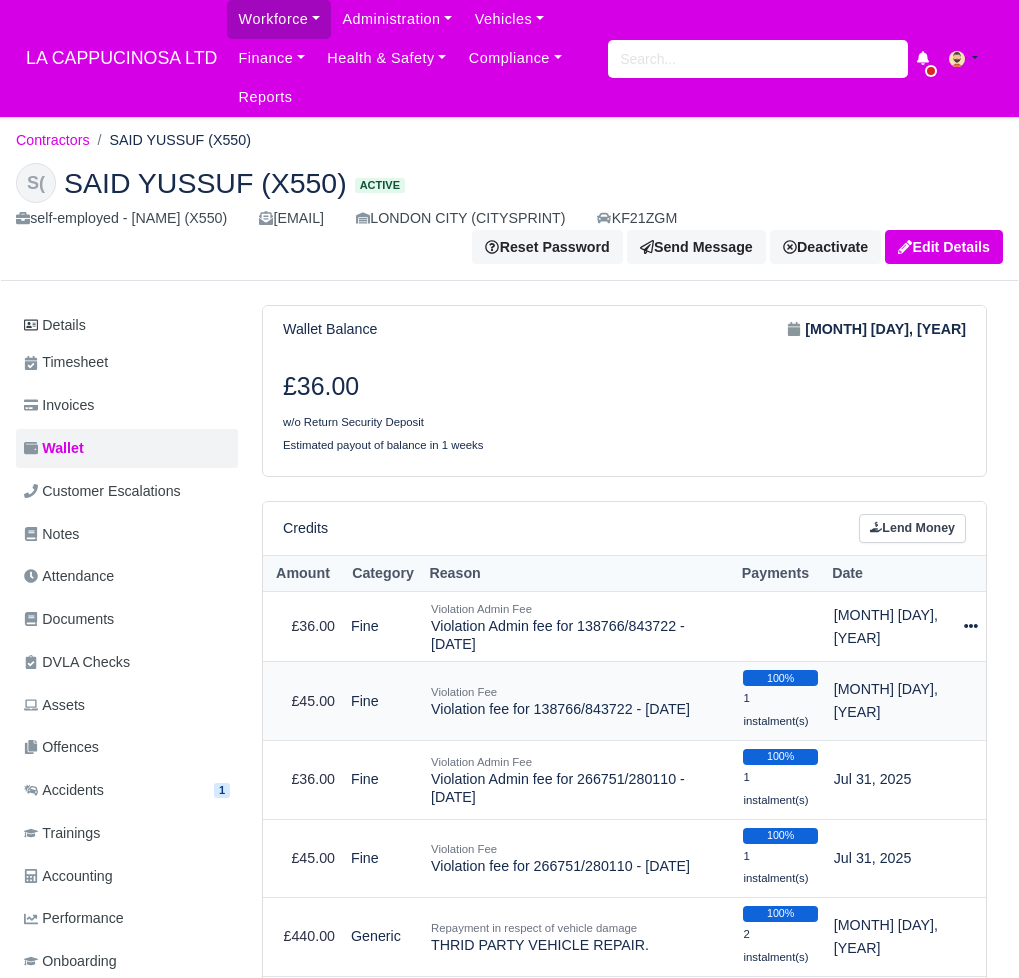scroll, scrollTop: 0, scrollLeft: 0, axis: both 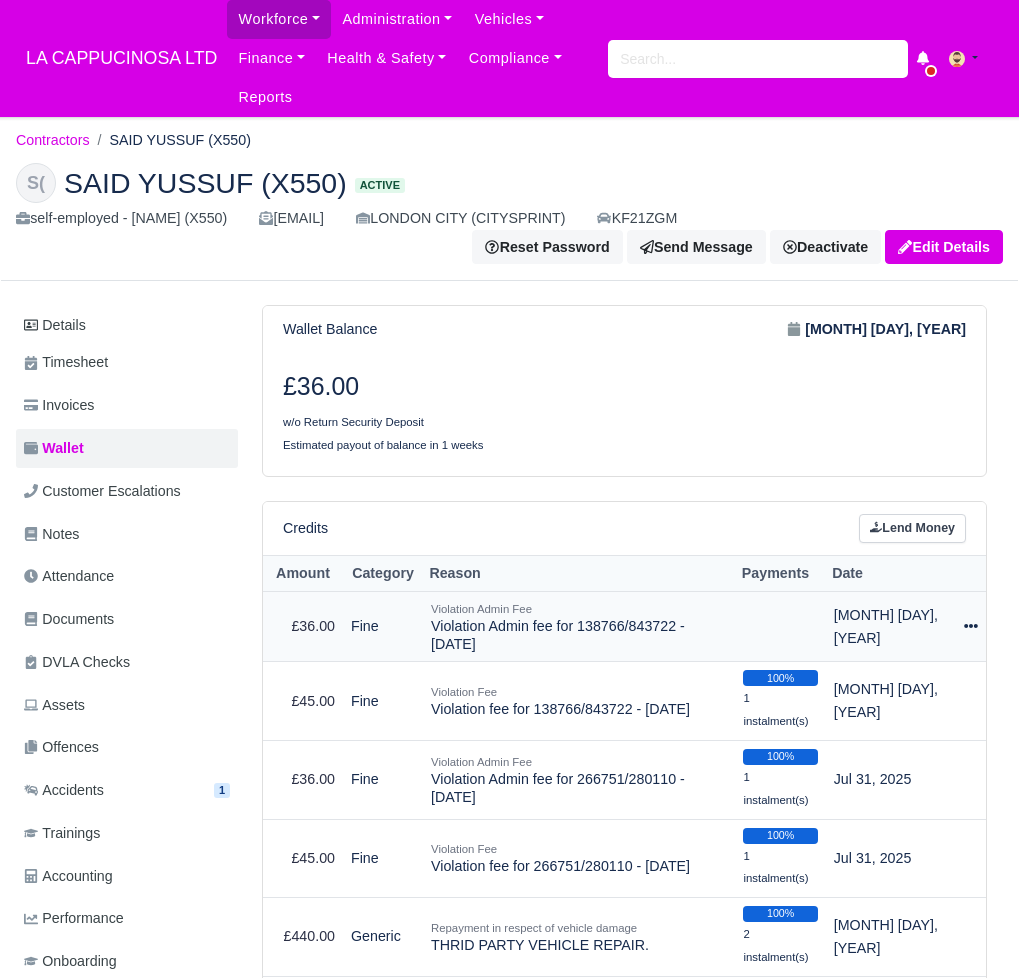 click 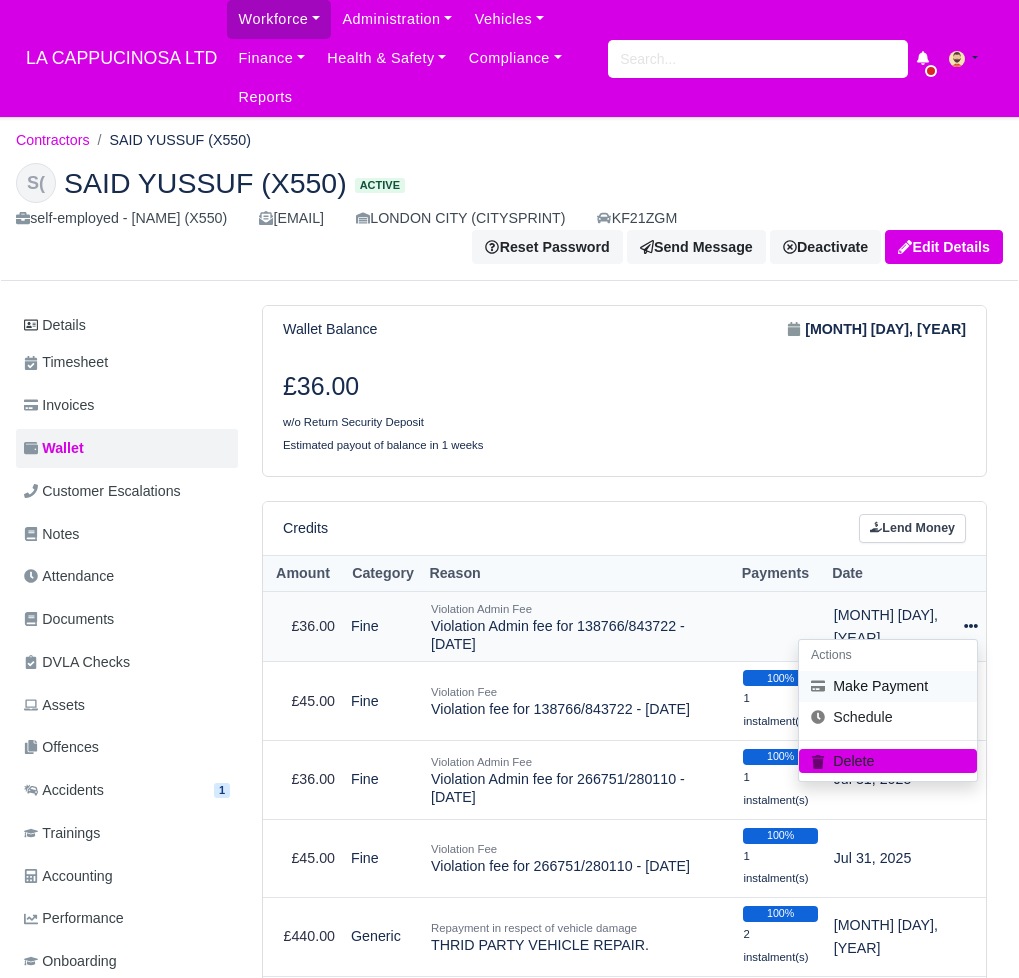 click on "Make Payment" at bounding box center (888, 686) 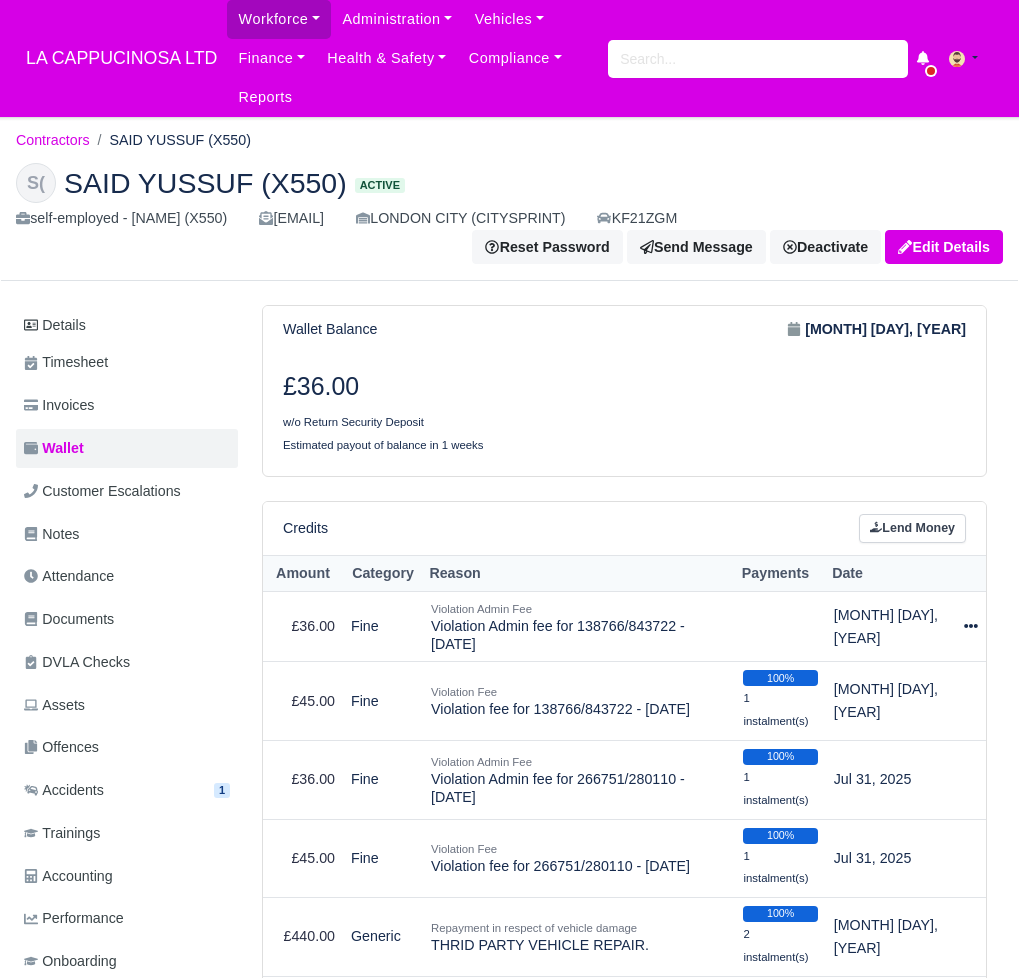 select on "612" 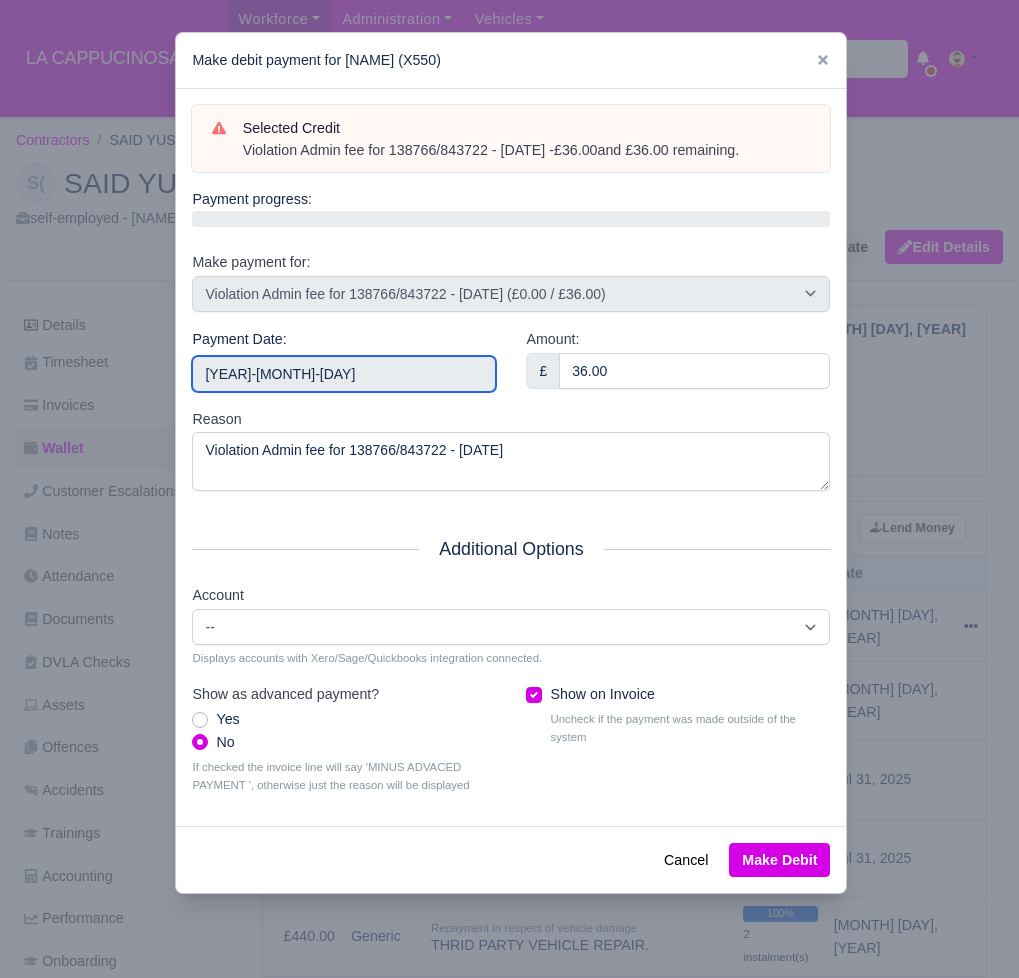 click on "[DATE]" at bounding box center (344, 374) 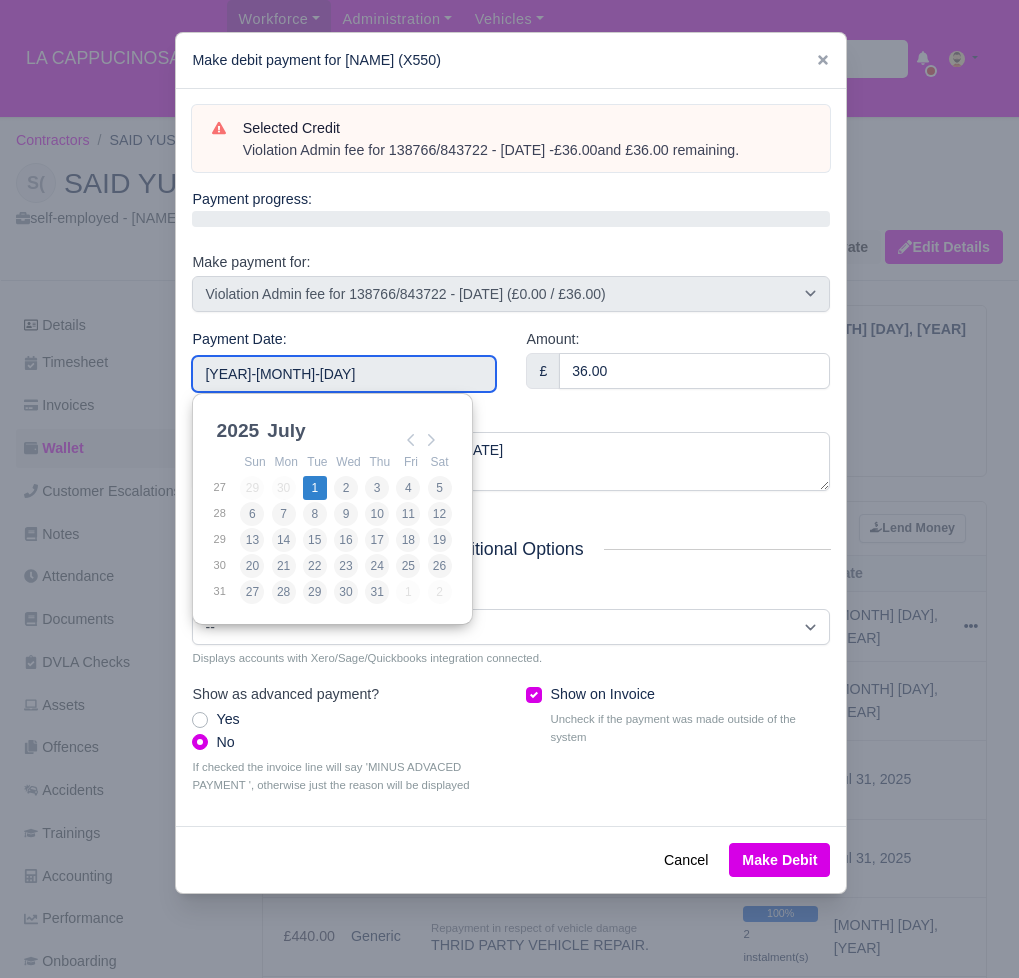 type on "[DATE]" 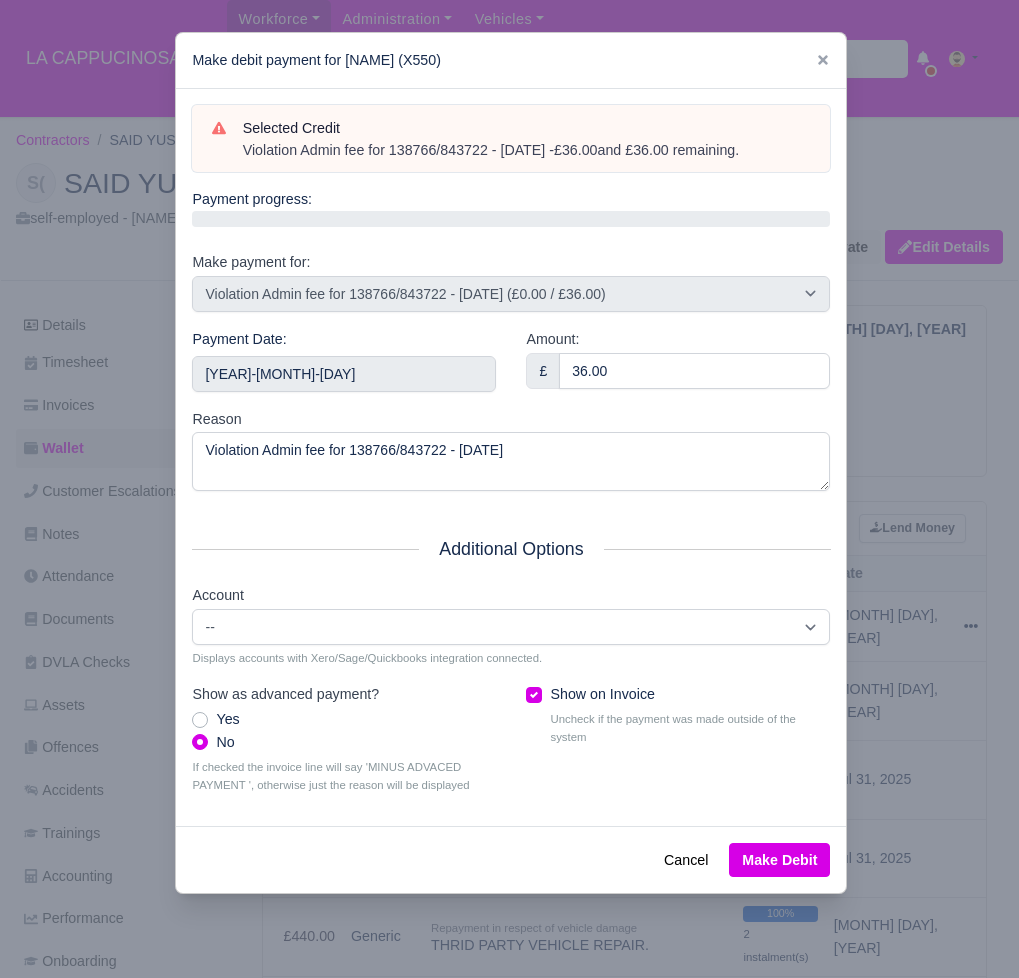 click on "Make Debit" at bounding box center [779, 860] 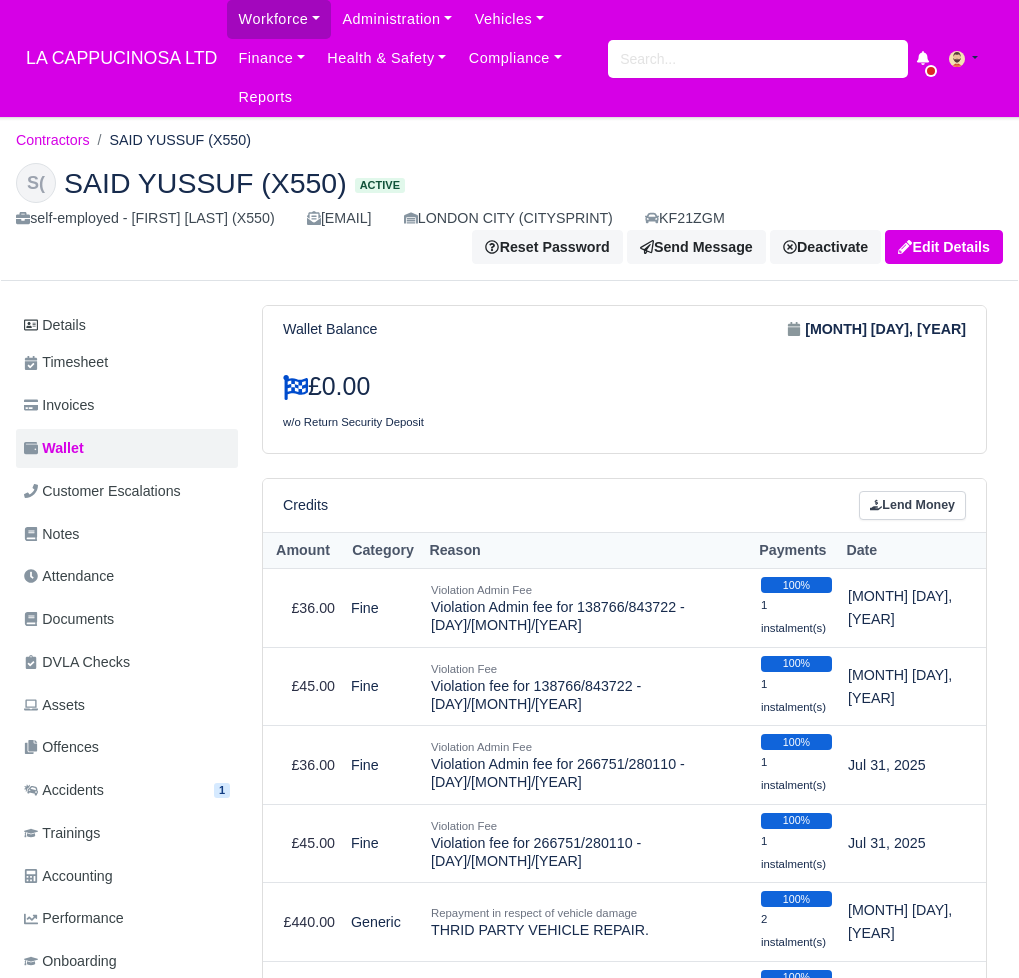 scroll, scrollTop: 0, scrollLeft: 0, axis: both 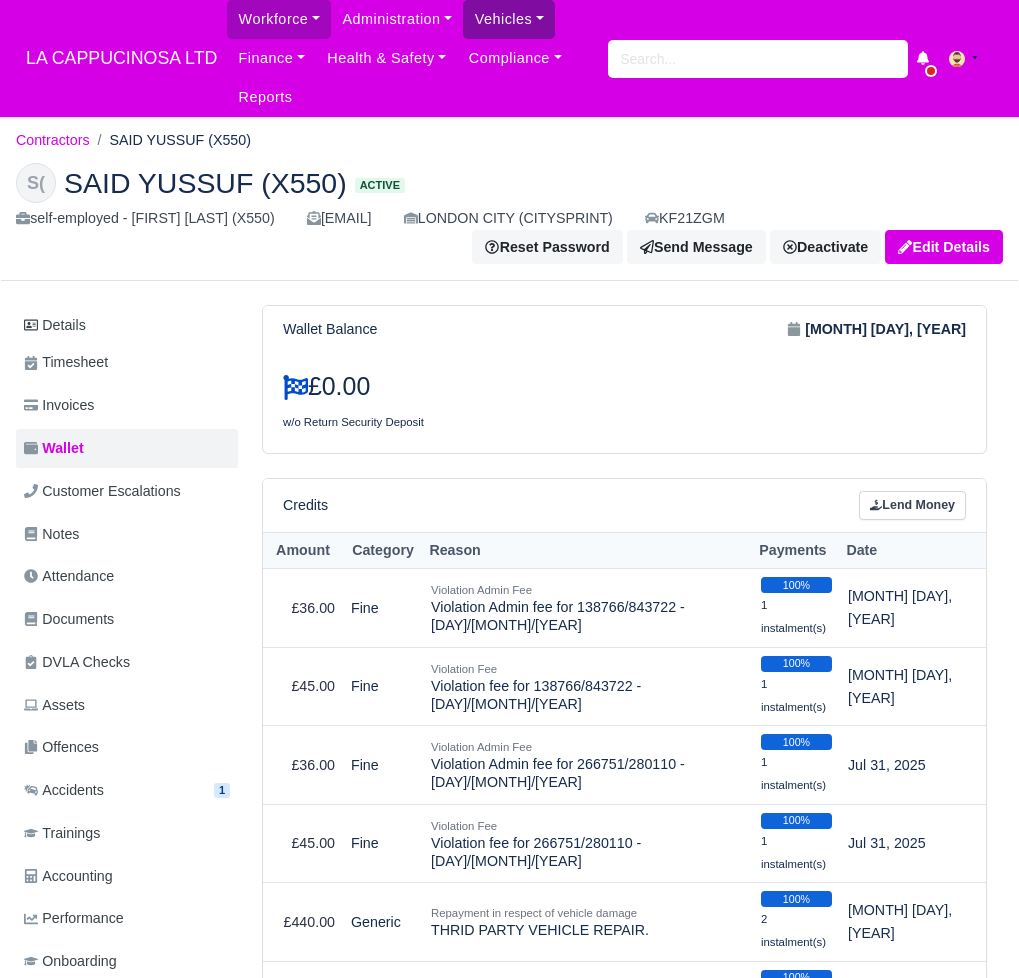click on "Vehicles" at bounding box center [509, 19] 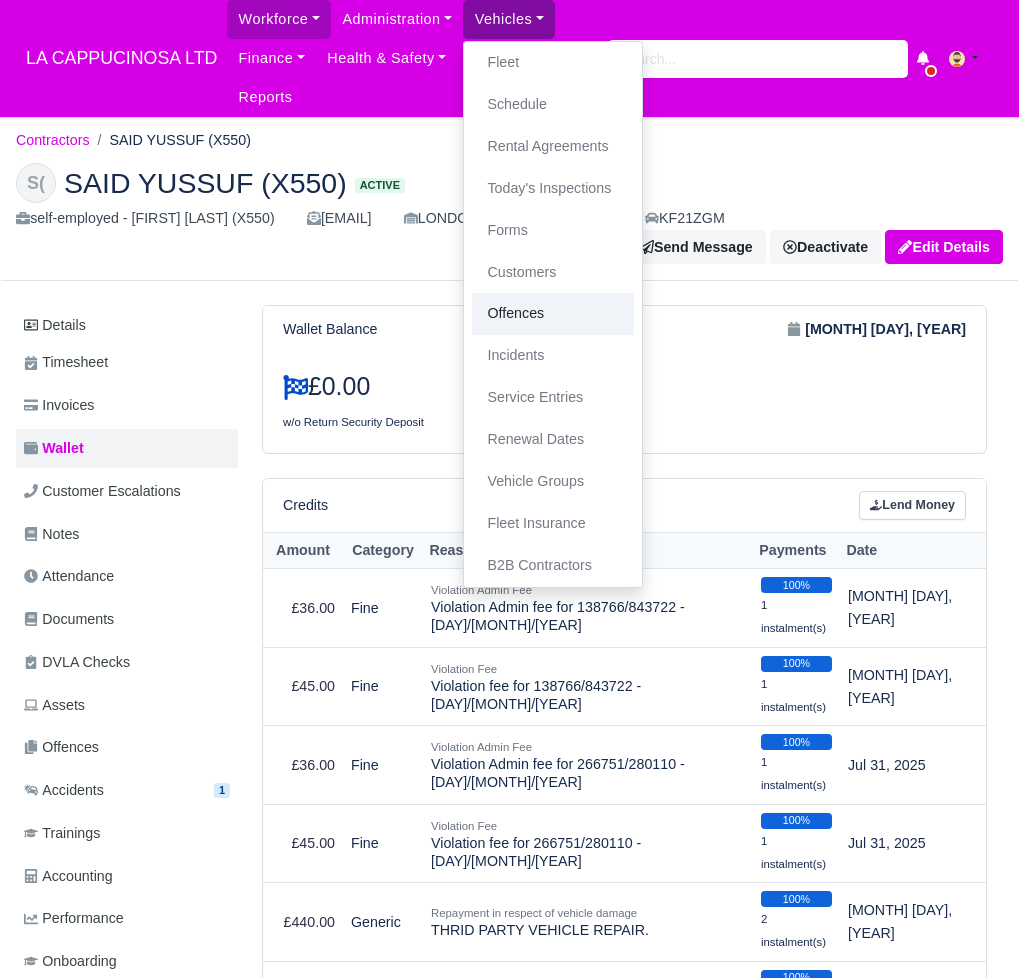 click on "Offences" at bounding box center (553, 314) 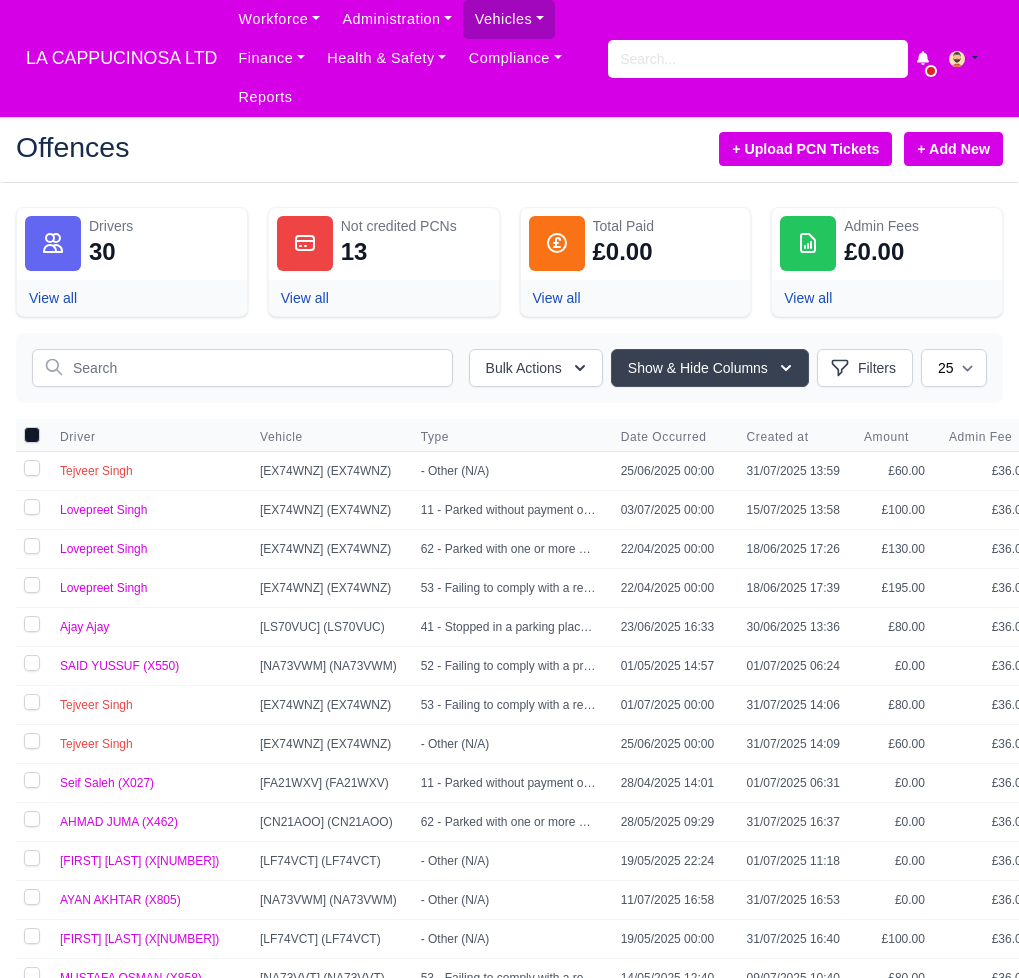 scroll, scrollTop: 0, scrollLeft: 0, axis: both 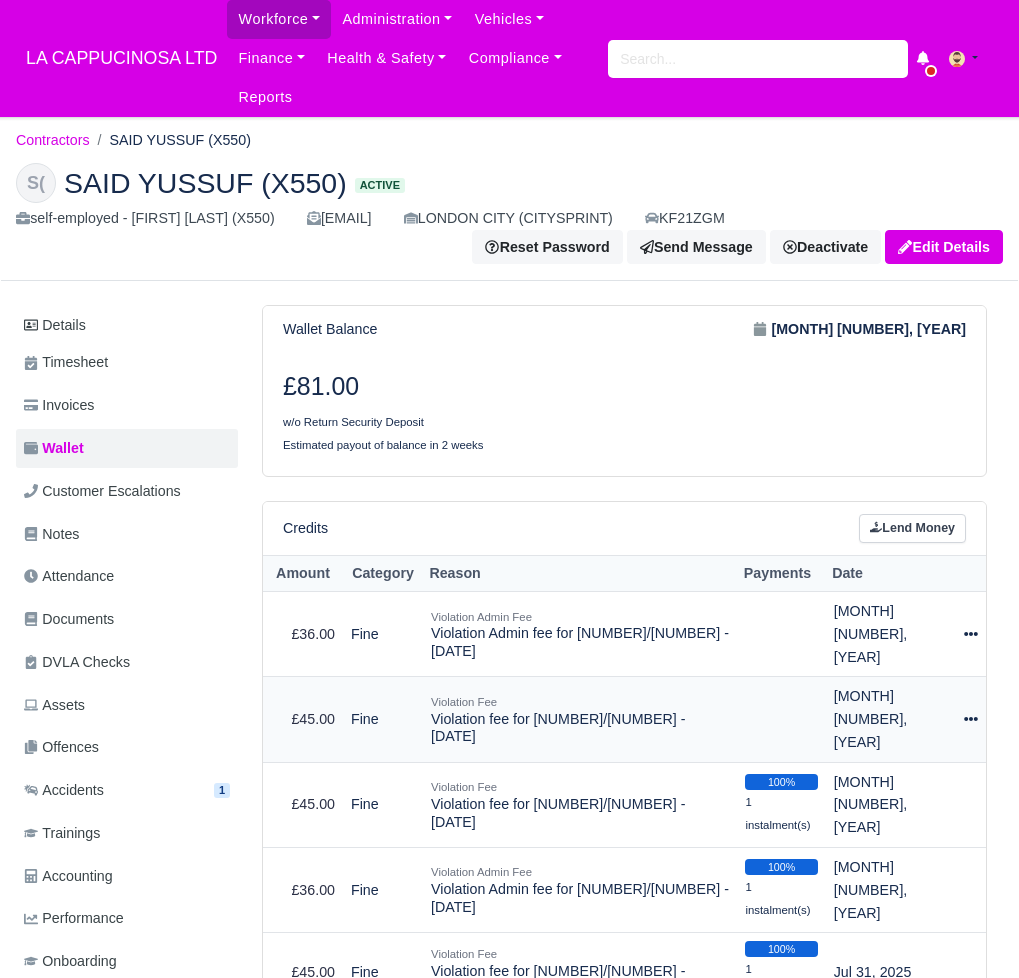 click 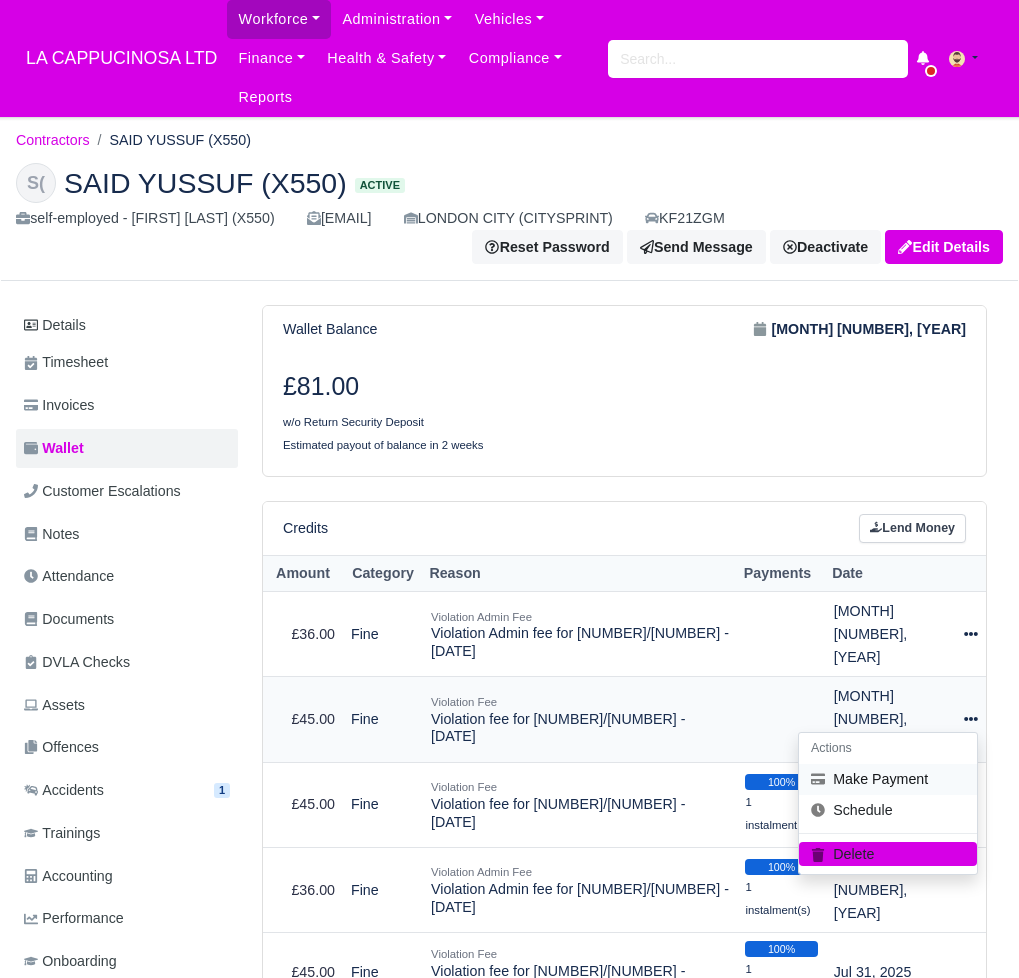 click on "Make Payment" at bounding box center [888, 779] 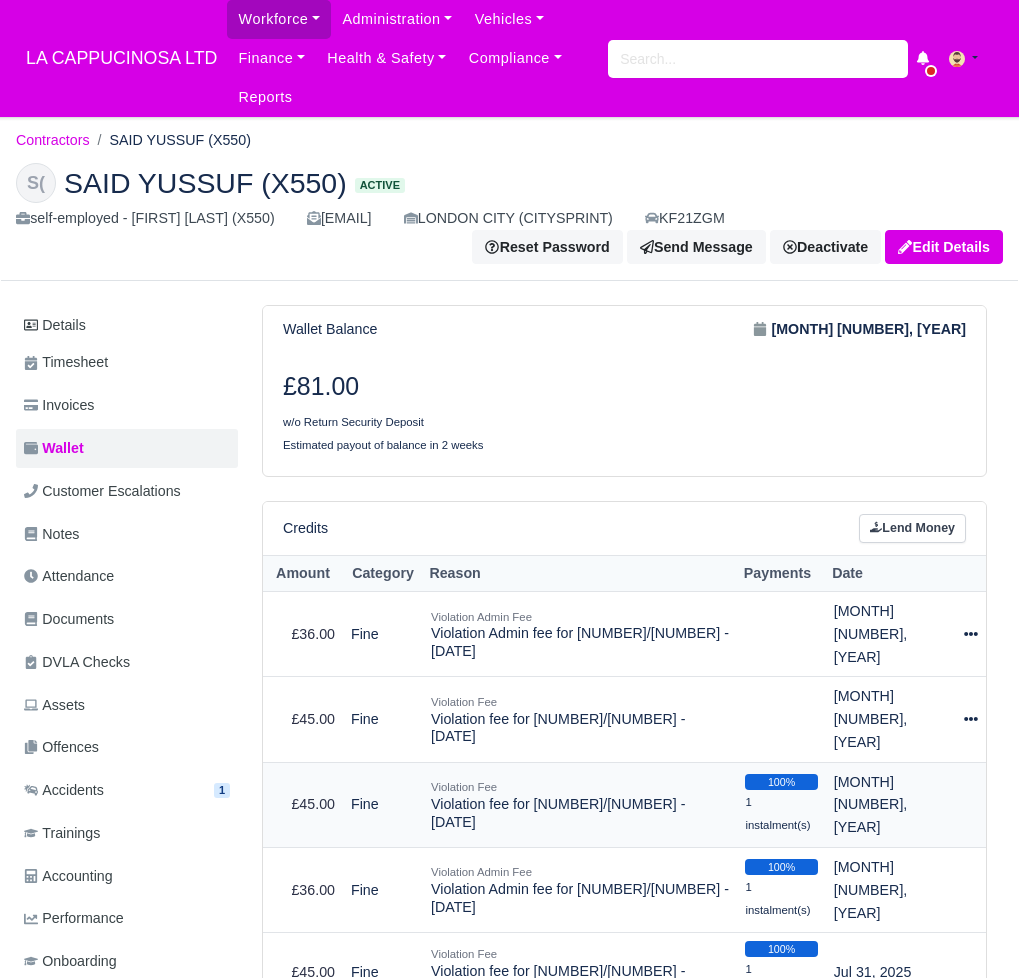 select on "615" 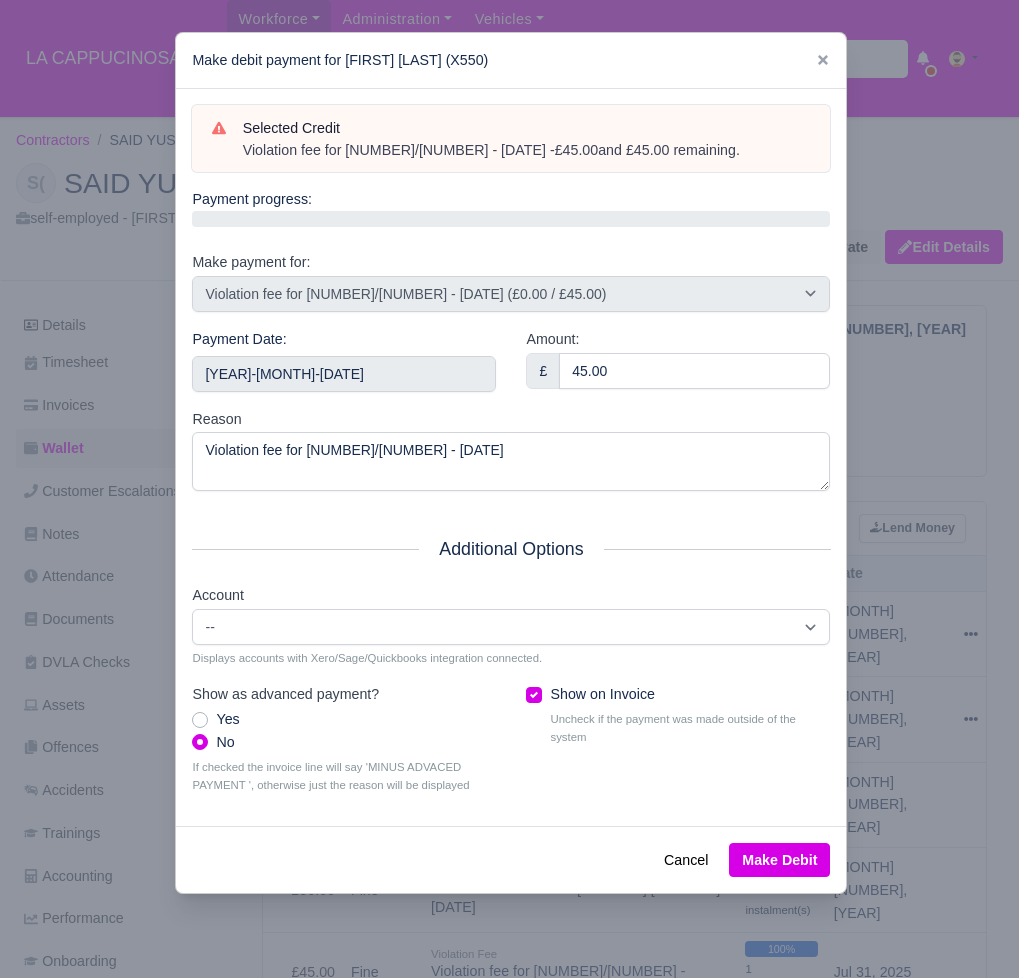 click on "Make Debit" at bounding box center [779, 860] 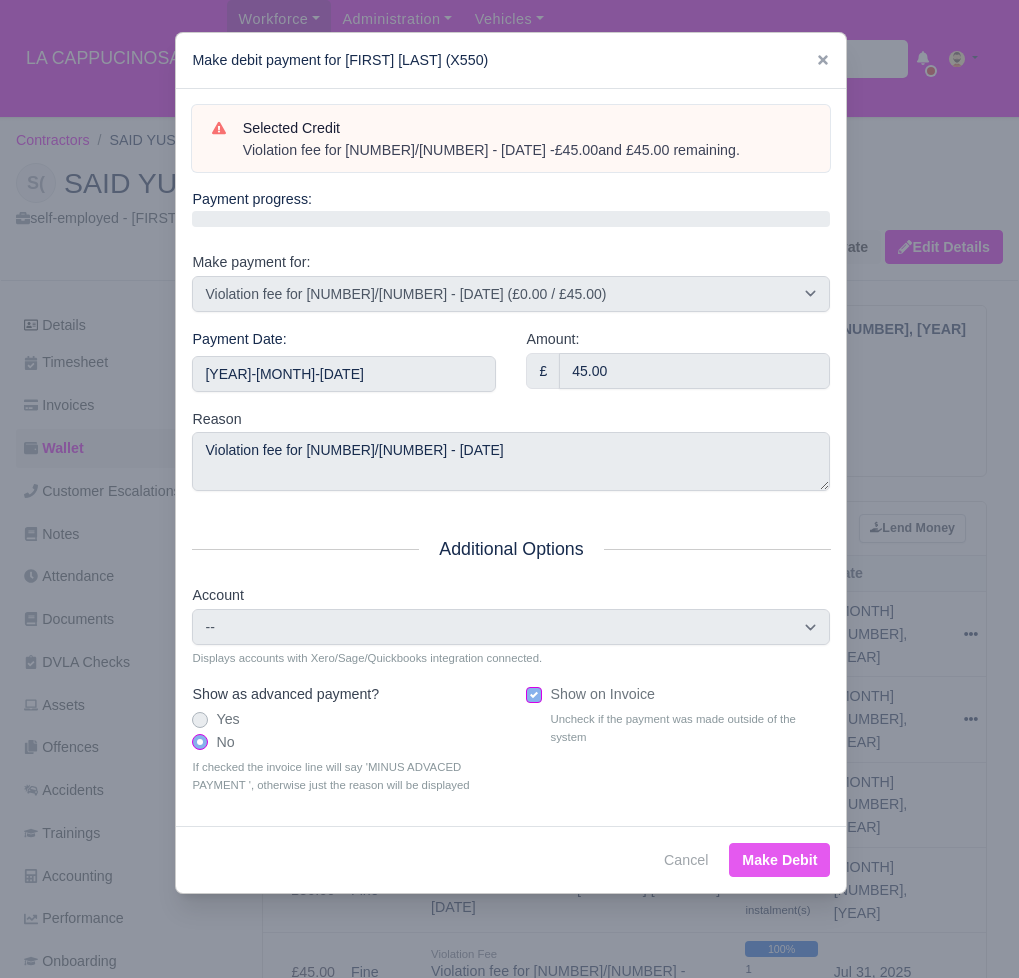 type on "[YEAR]-[DATE]-[DATE]T23:59:59+01:00" 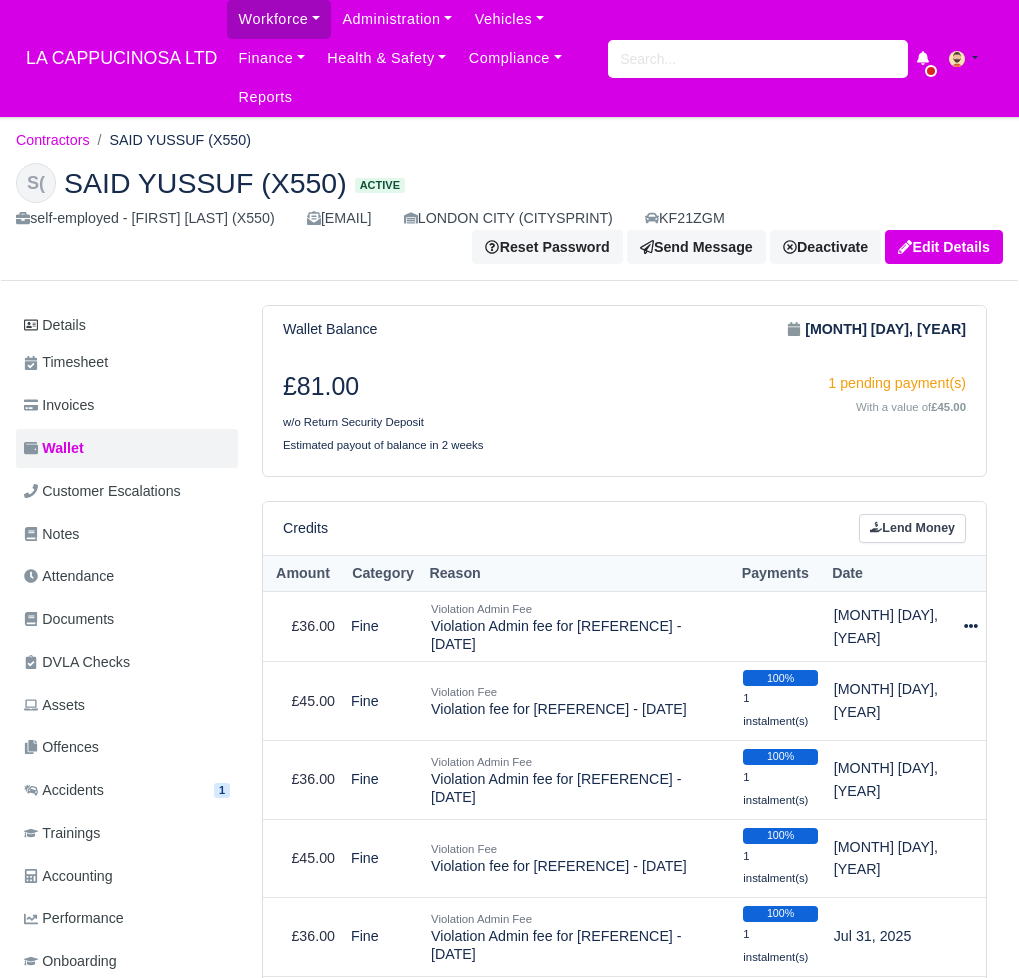 scroll, scrollTop: 0, scrollLeft: 0, axis: both 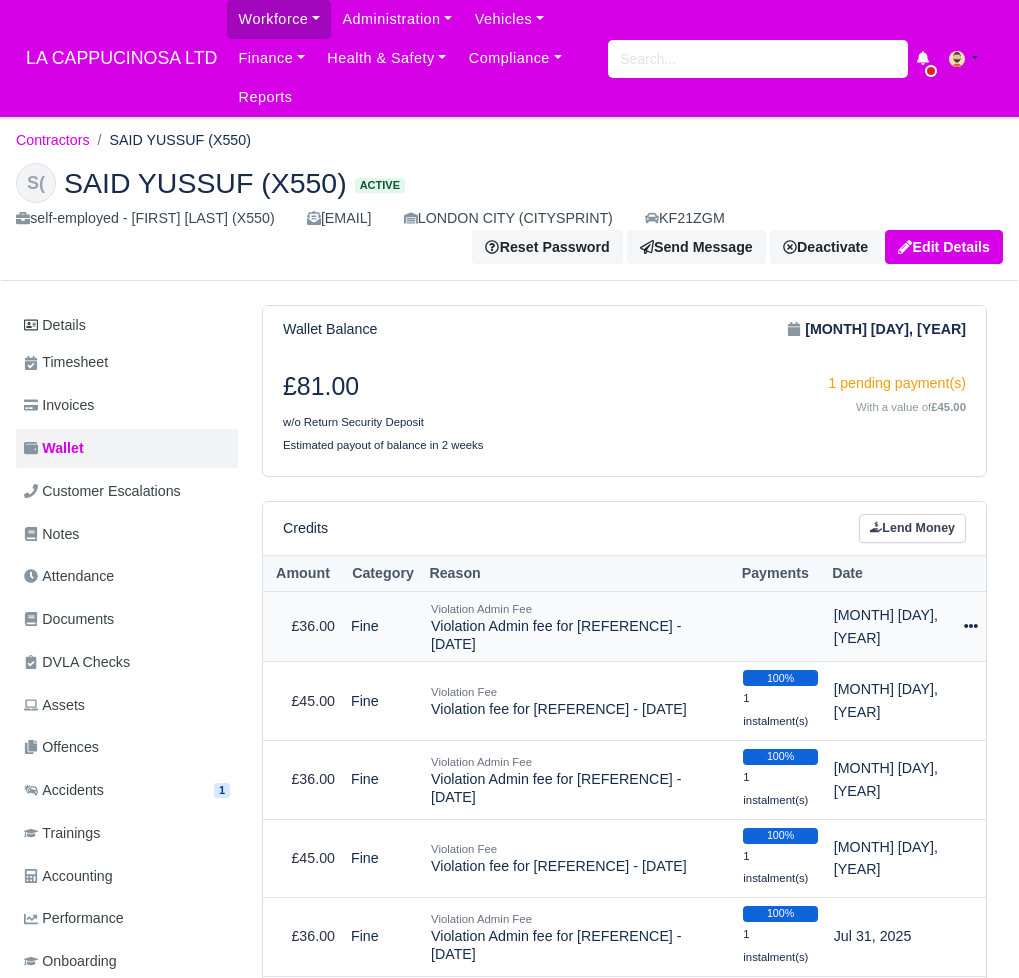click 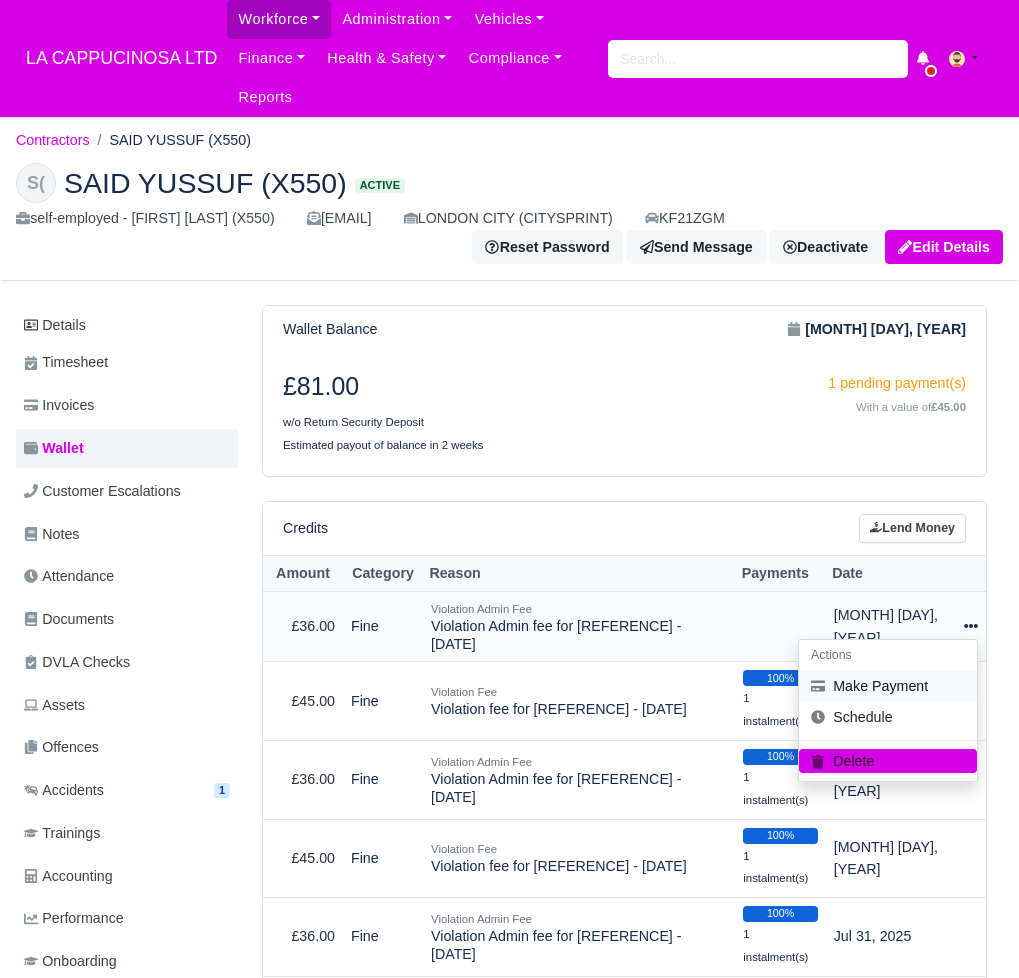 click on "Make Payment" at bounding box center (888, 686) 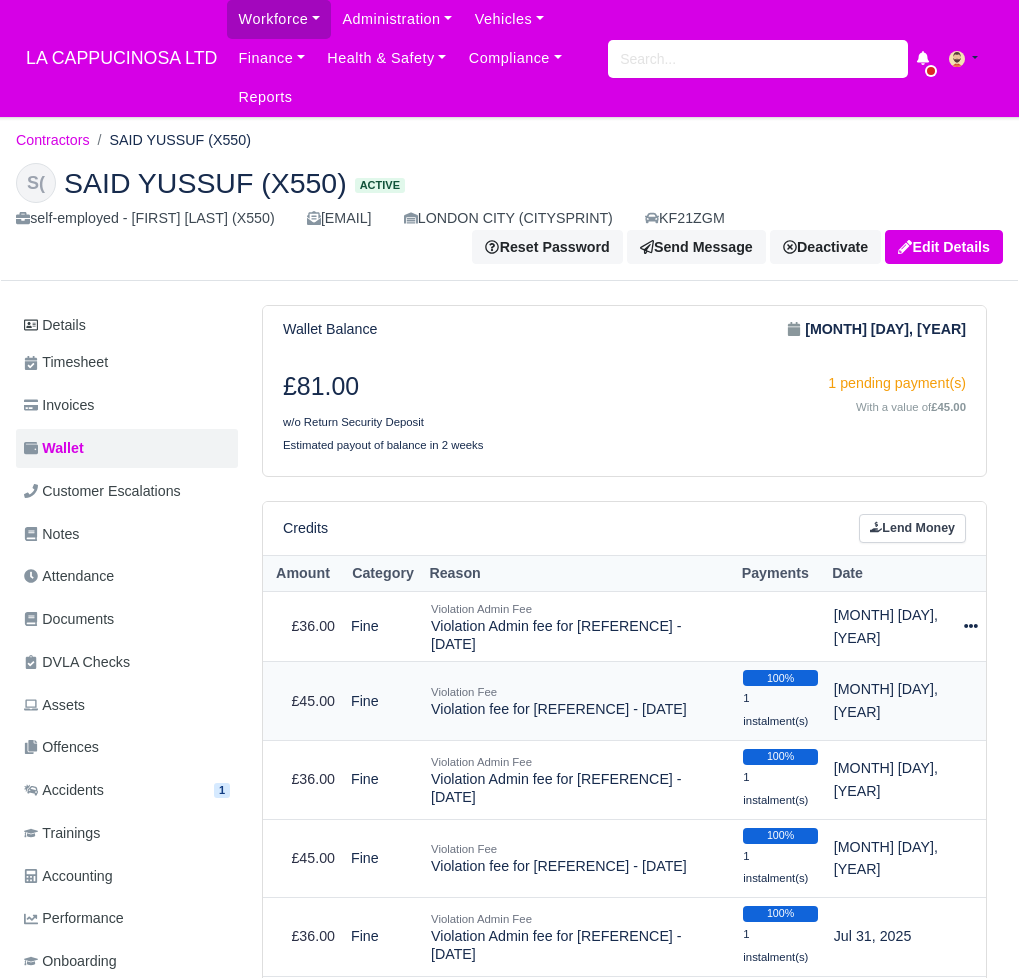 select on "616" 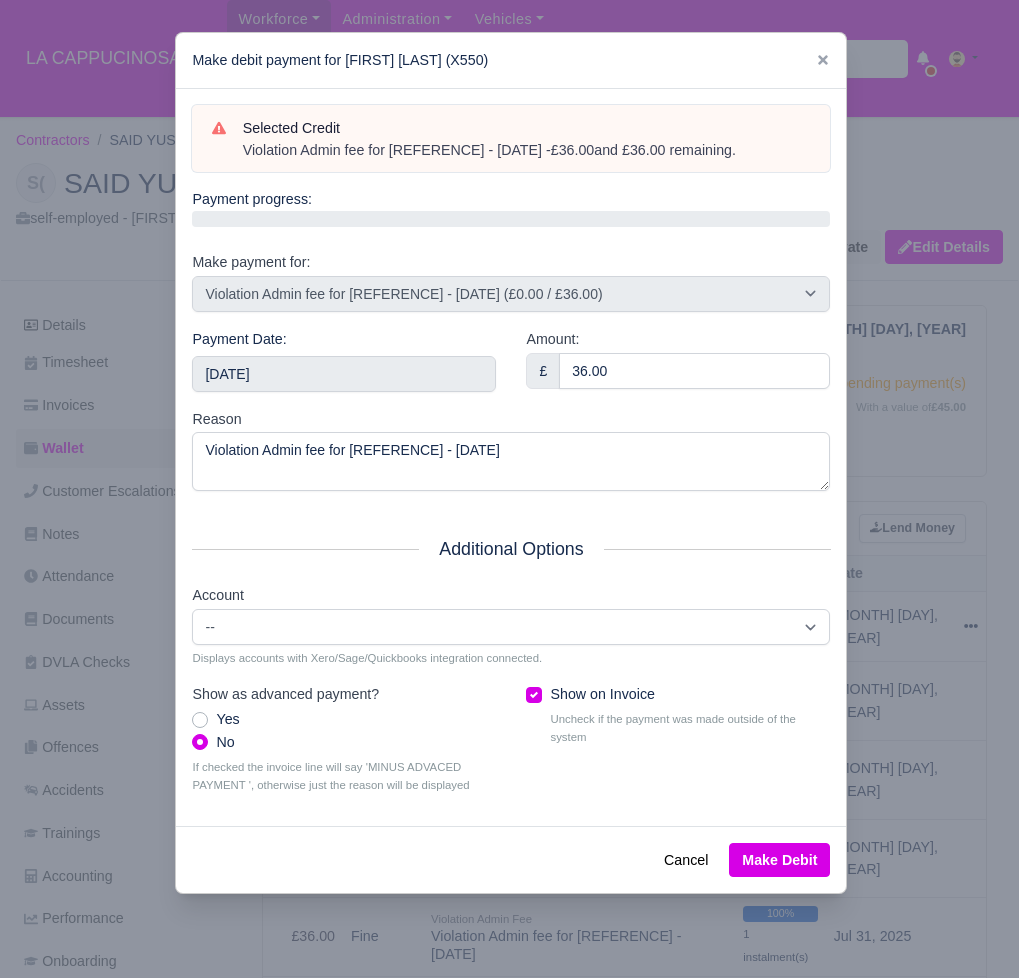 click on "Make Debit" at bounding box center (779, 860) 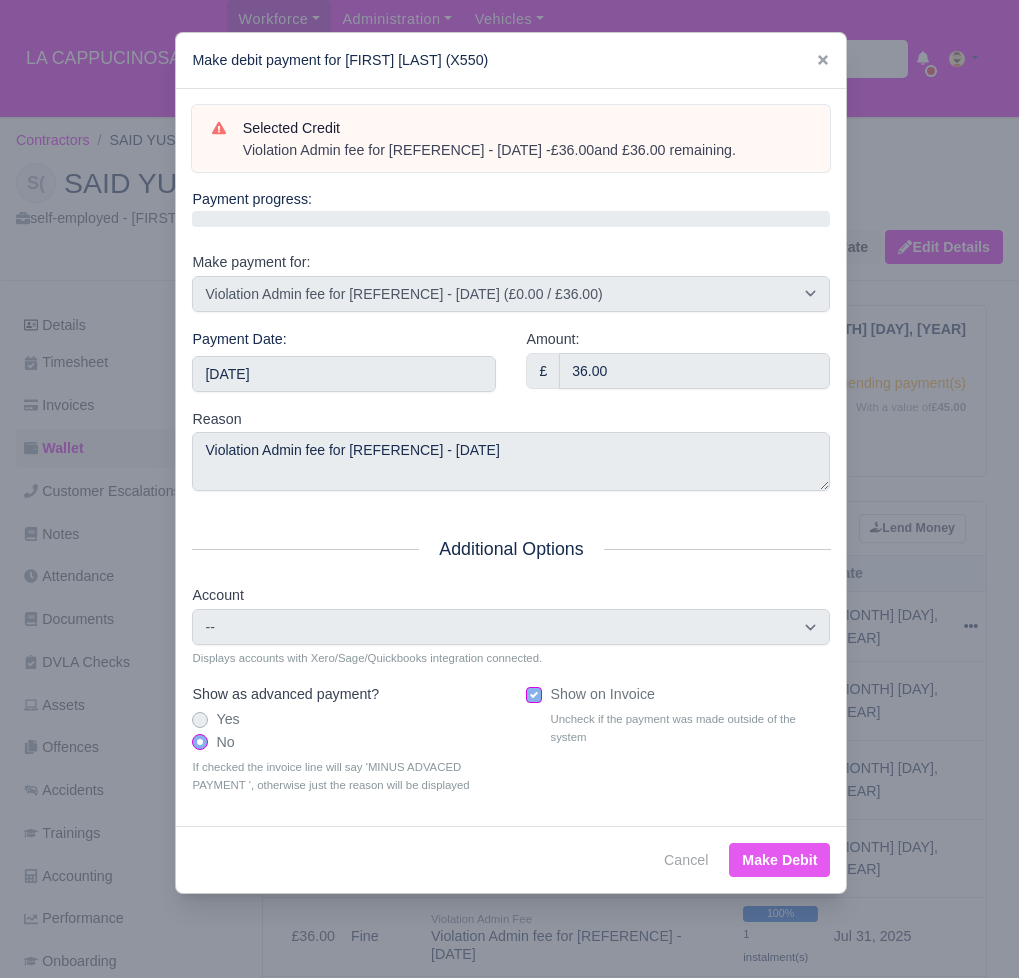 type on "2025-08-10T23:59:59+01:00" 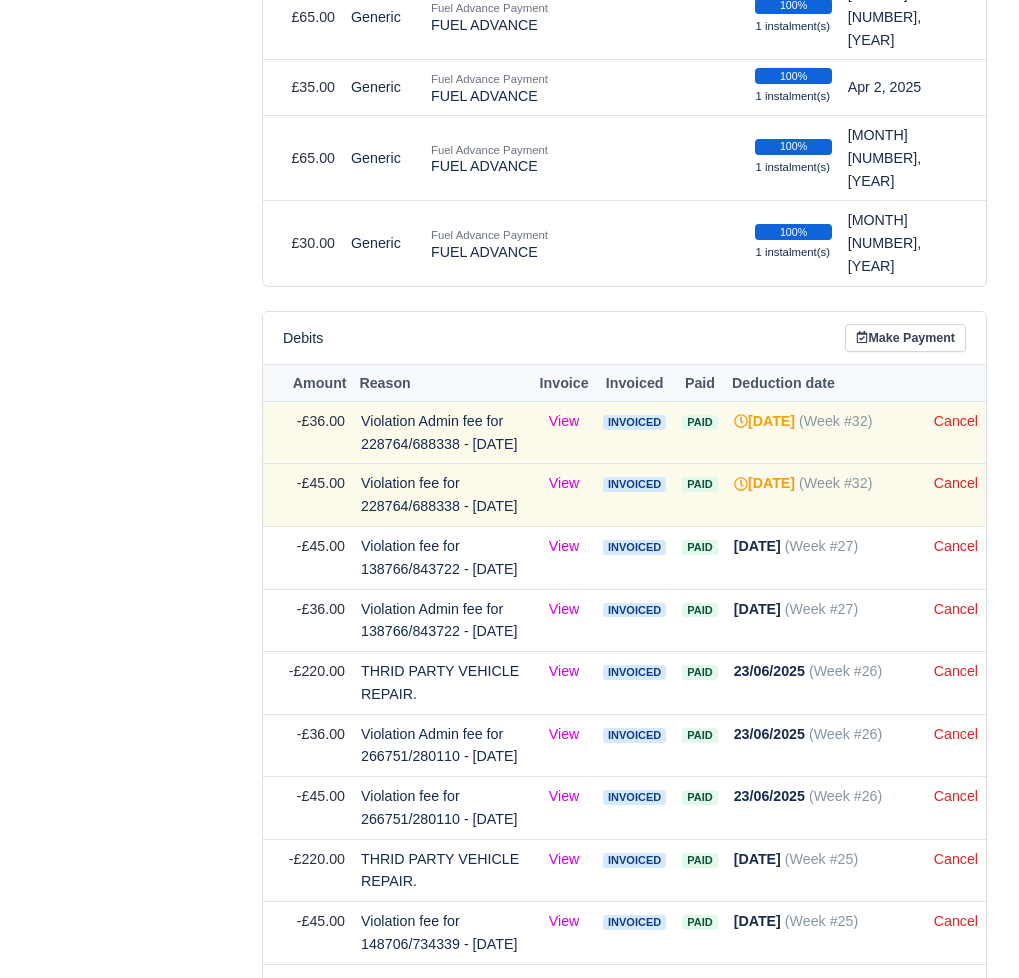 scroll, scrollTop: 2302, scrollLeft: 0, axis: vertical 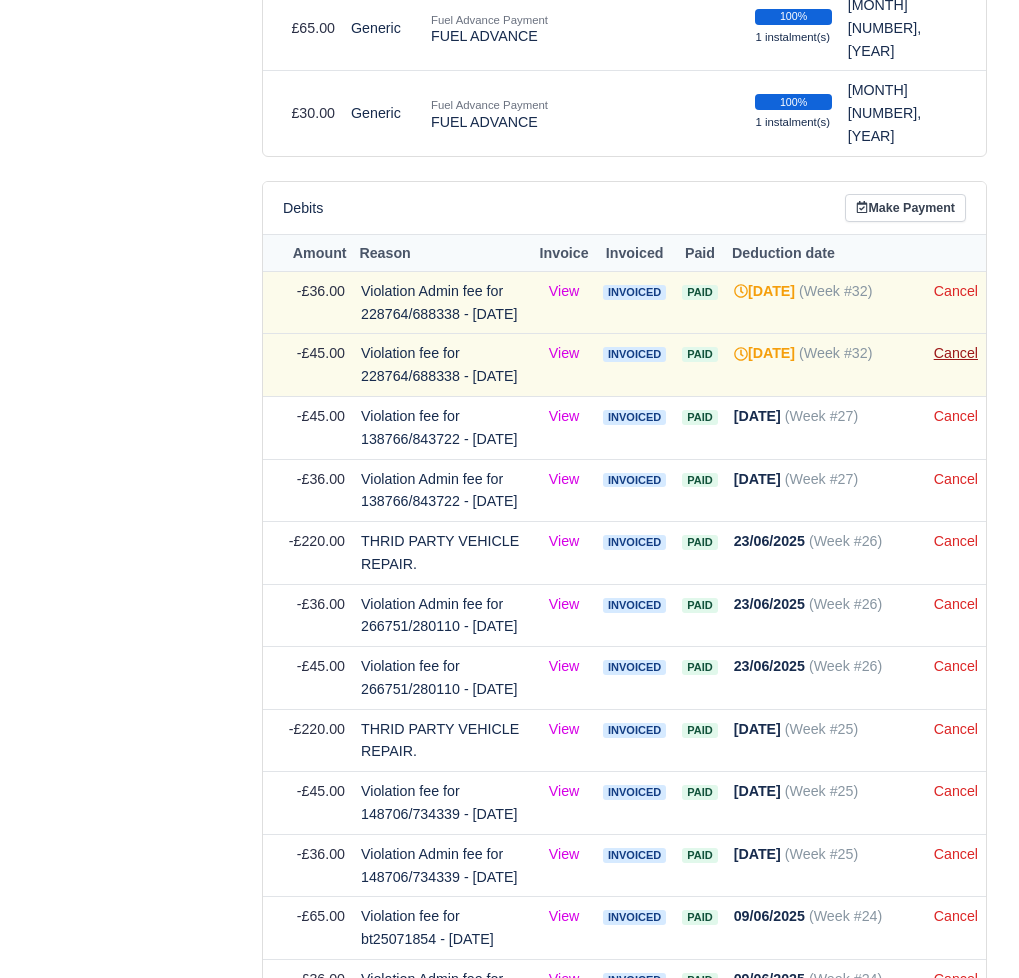 click on "Cancel" at bounding box center (956, 353) 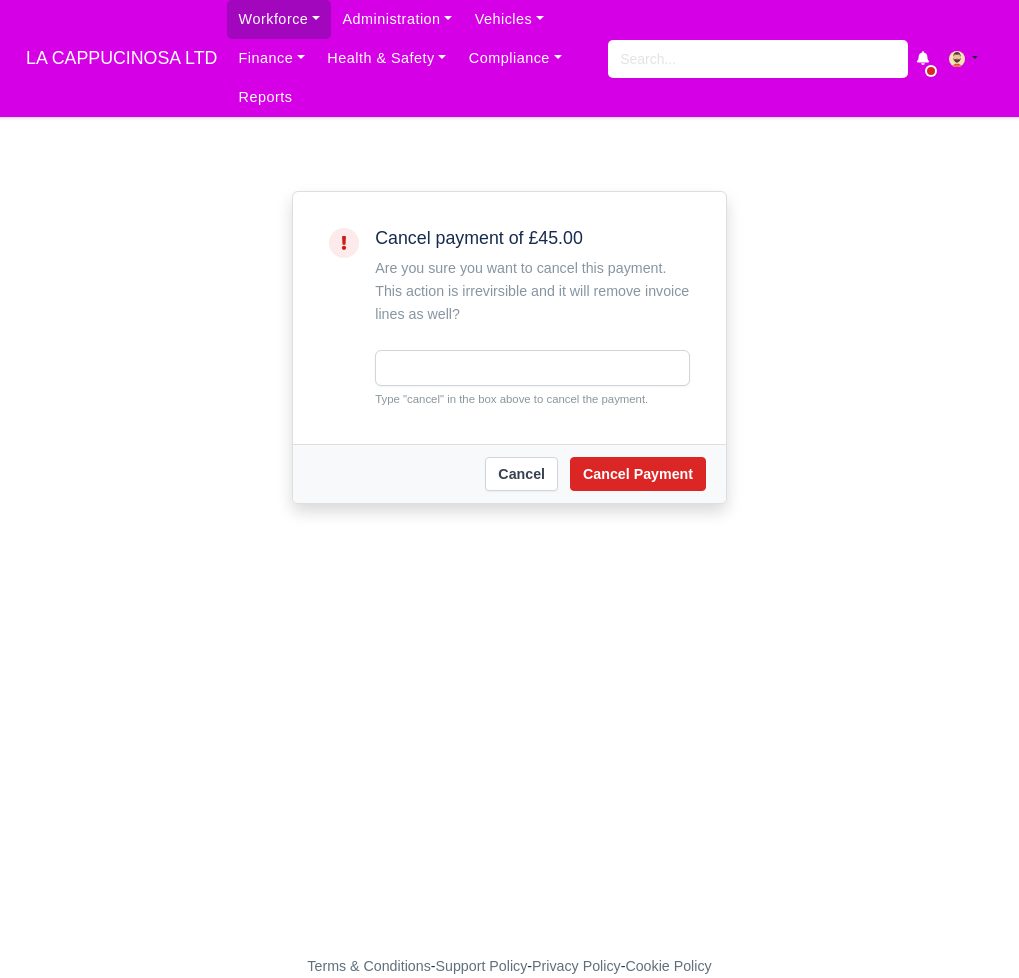 scroll, scrollTop: 0, scrollLeft: 0, axis: both 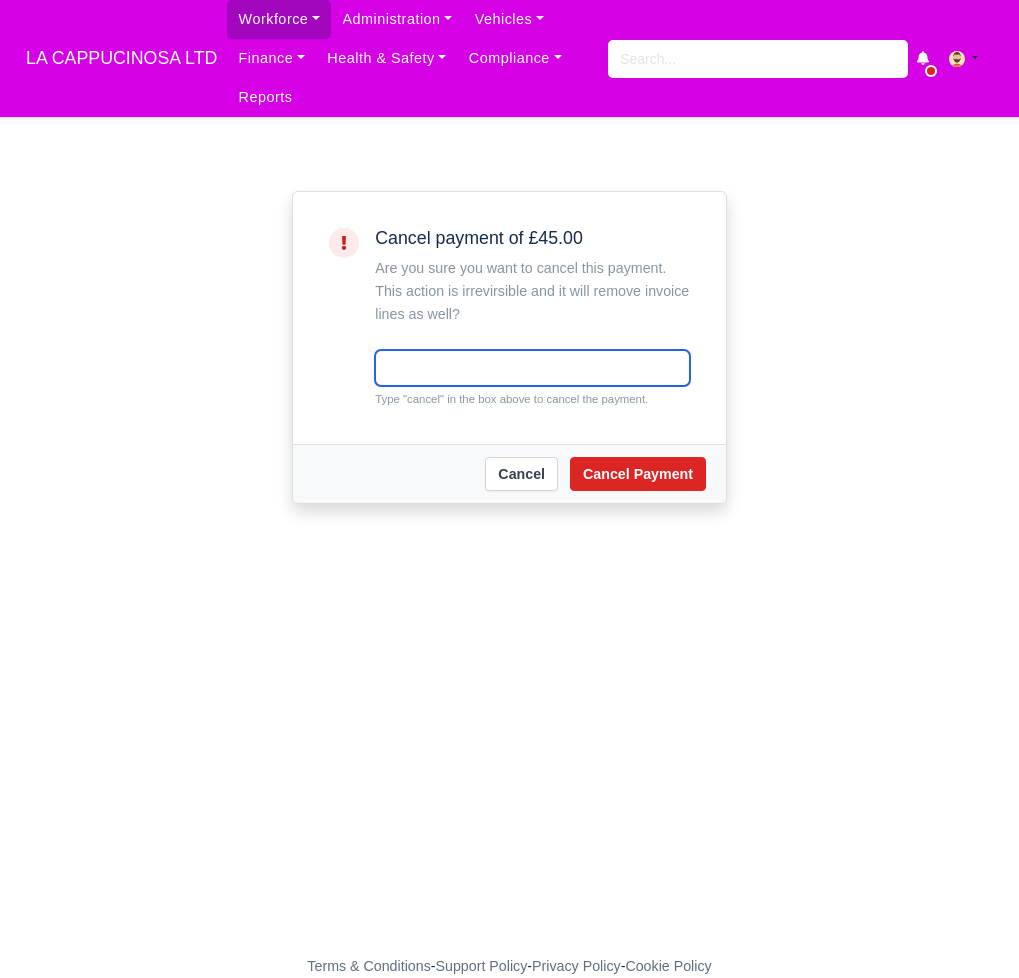click at bounding box center [532, 368] 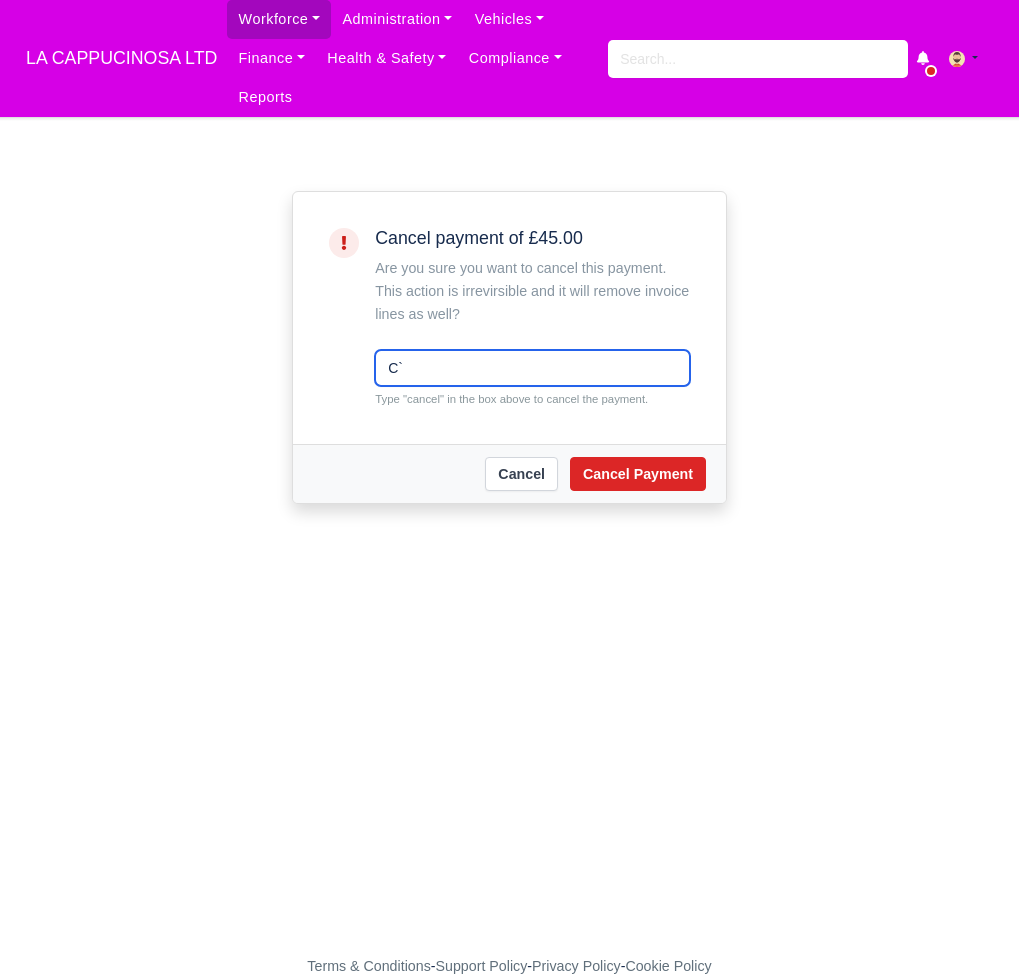 type on "C" 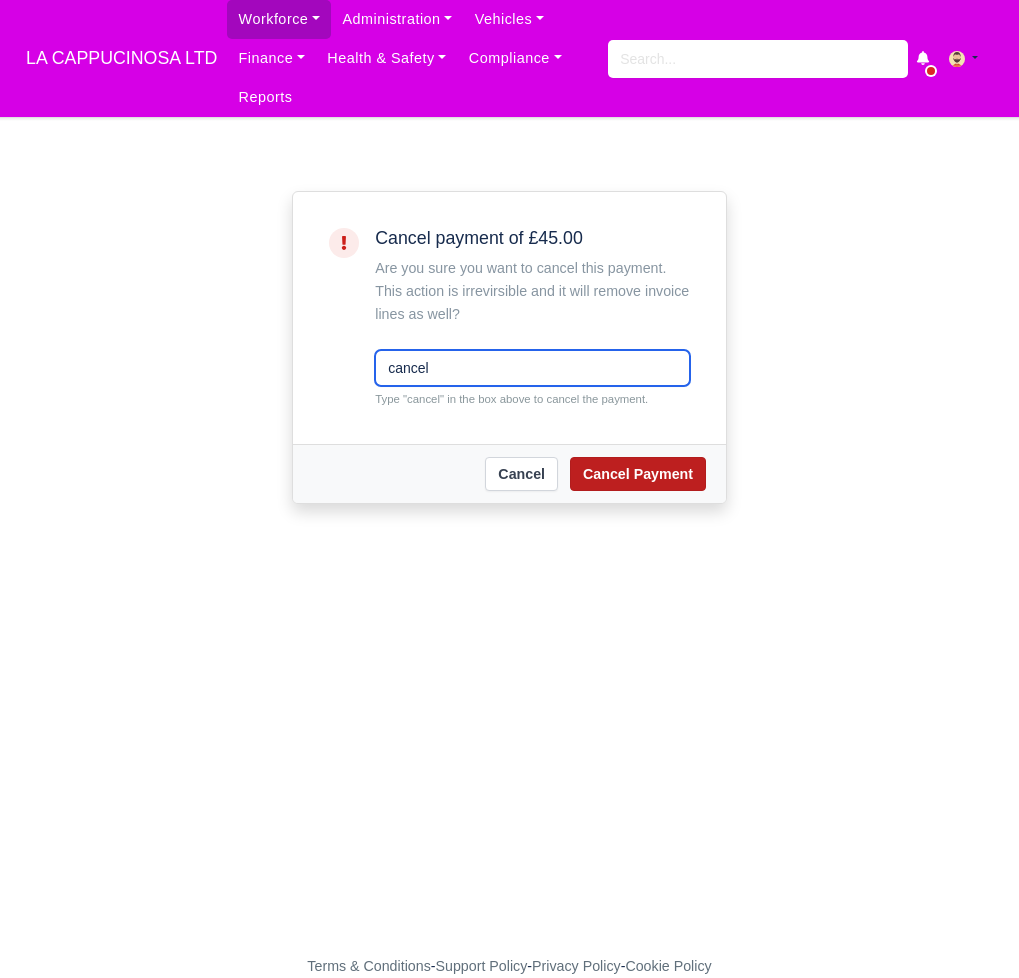 type on "cancel" 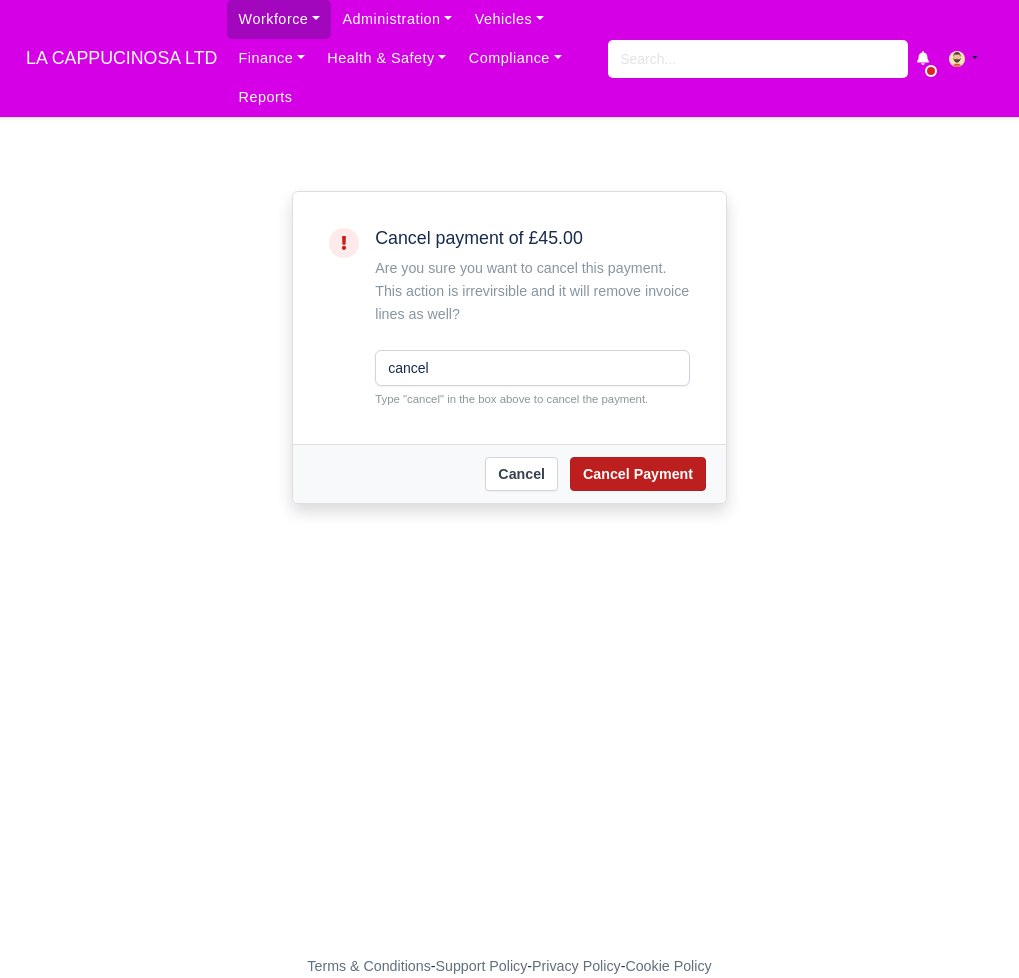 click on "Cancel Payment" at bounding box center [638, 474] 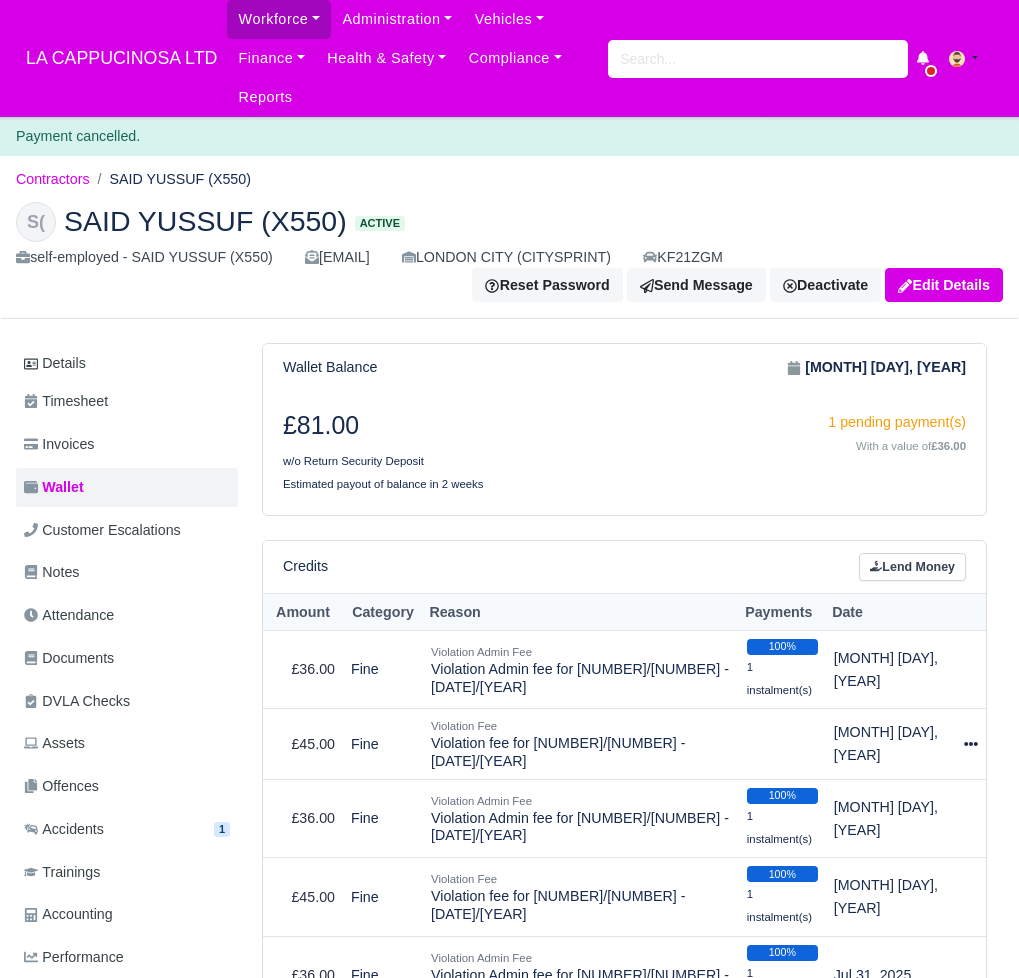 scroll, scrollTop: 0, scrollLeft: 0, axis: both 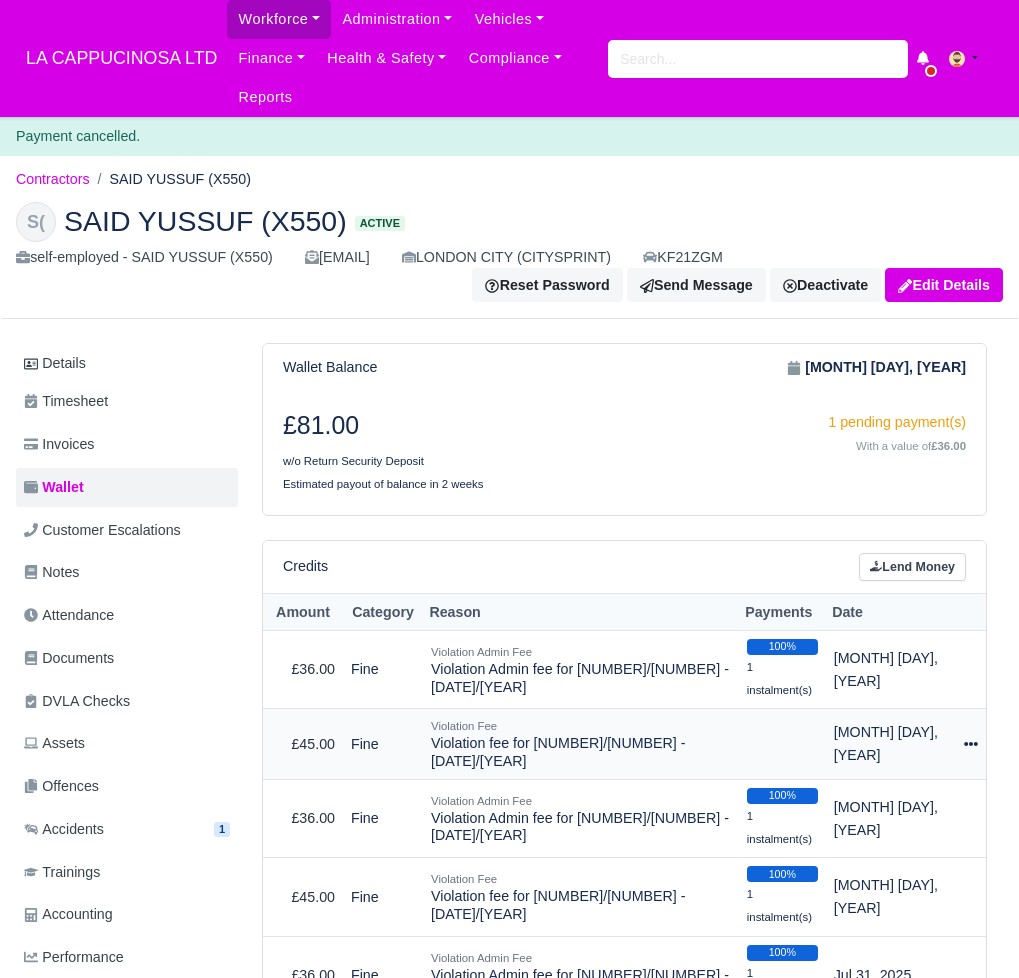 click 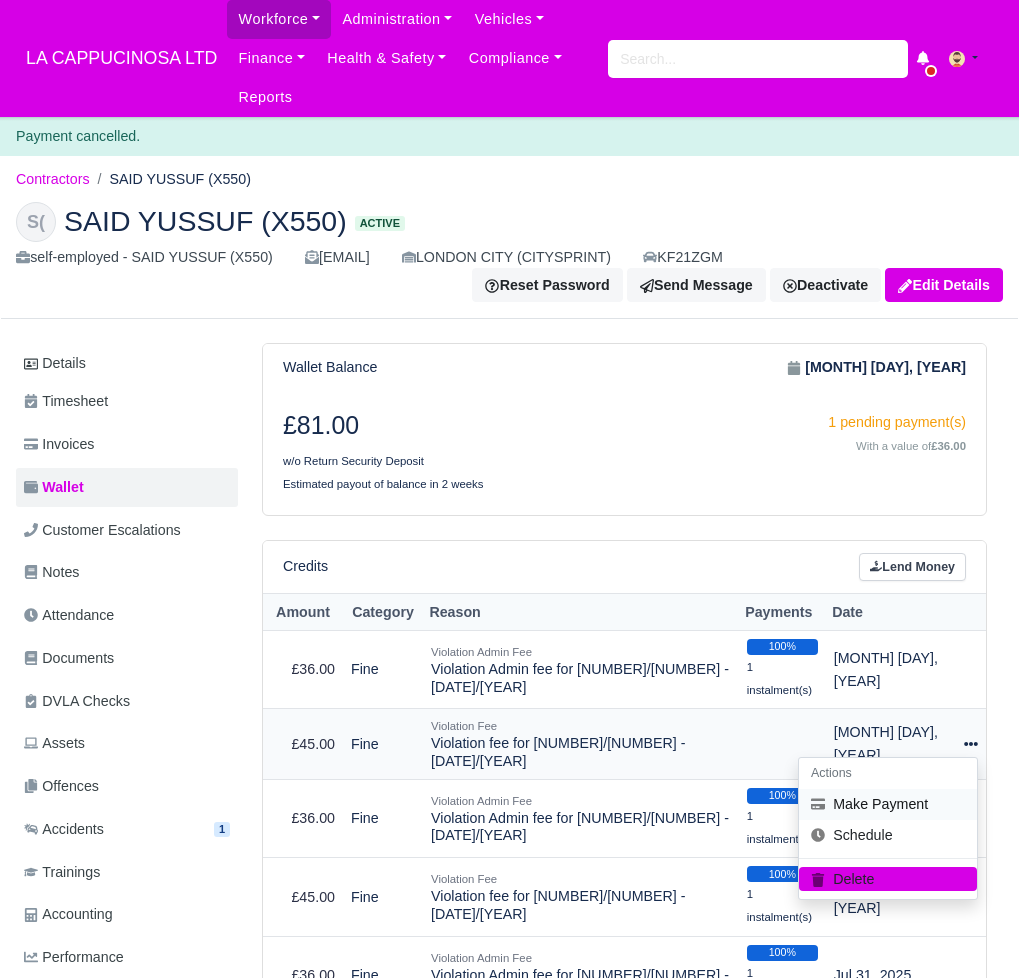click on "Make Payment" at bounding box center [888, 804] 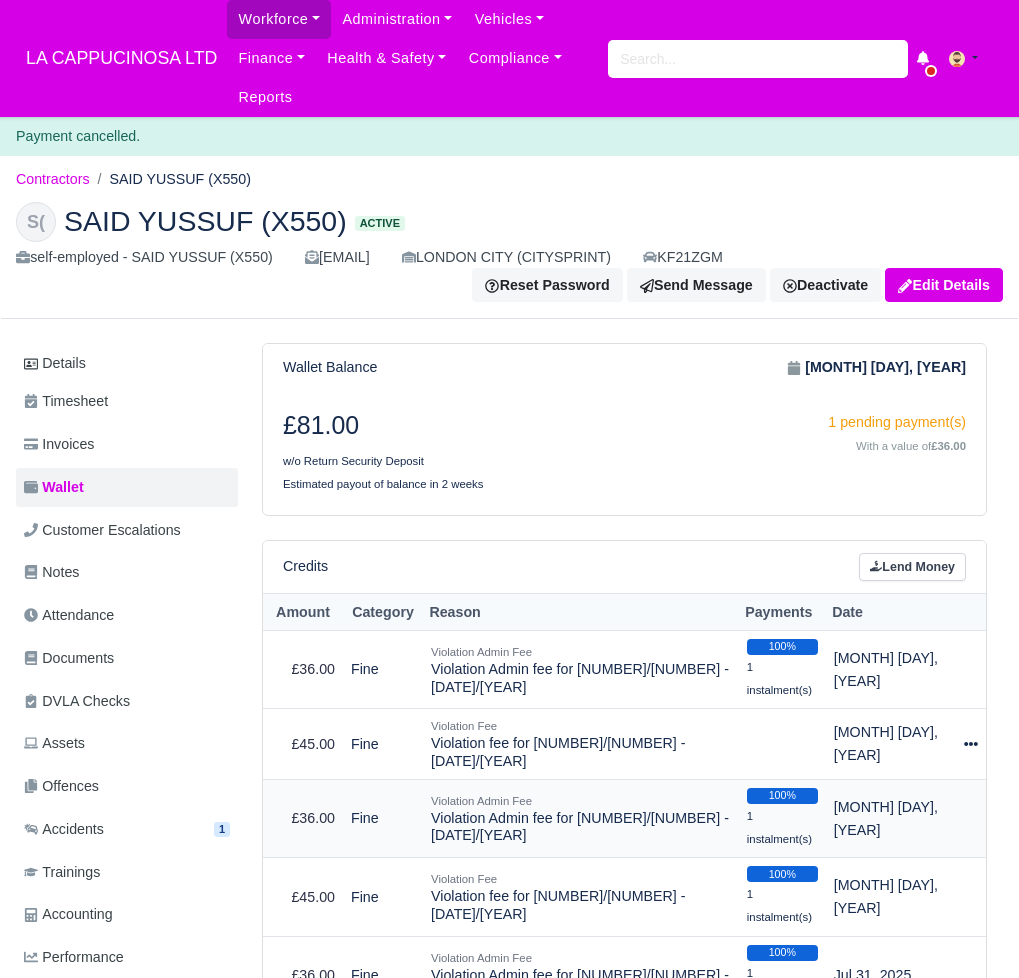 select on "615" 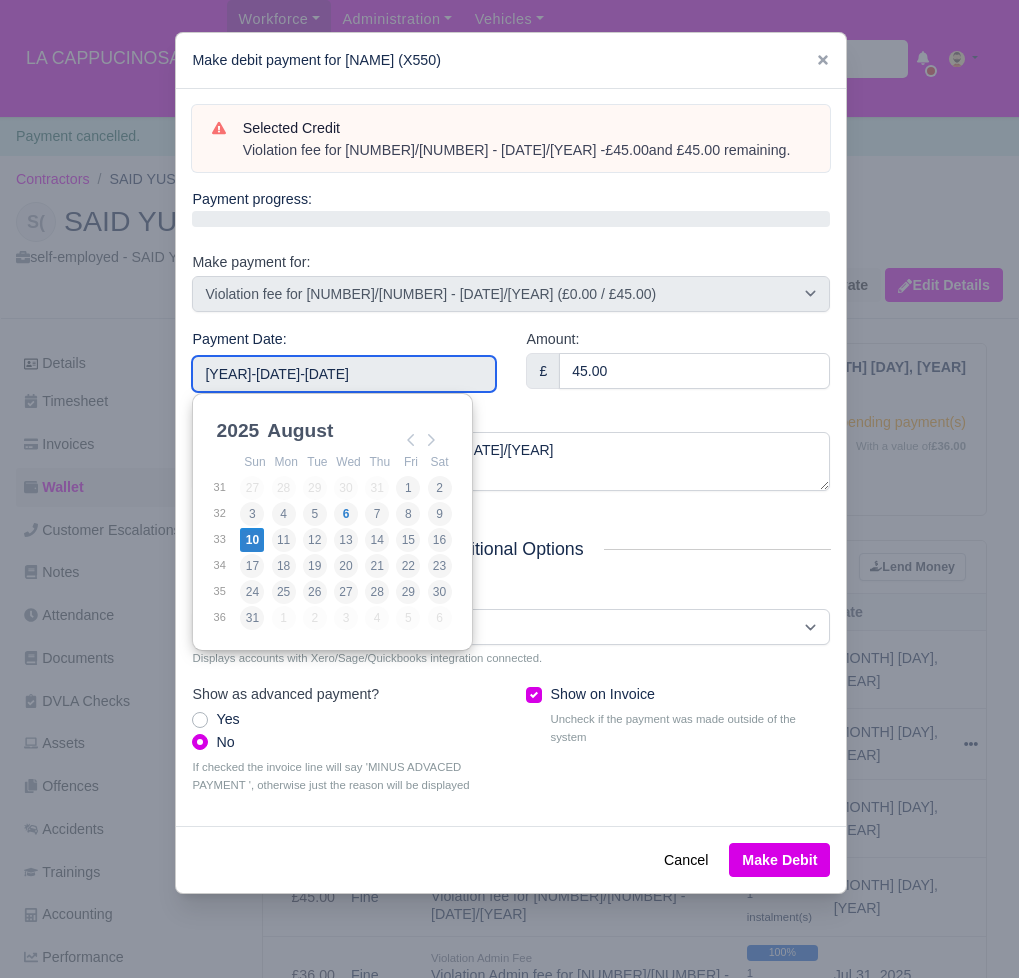 click on "2025-08-10" at bounding box center (344, 374) 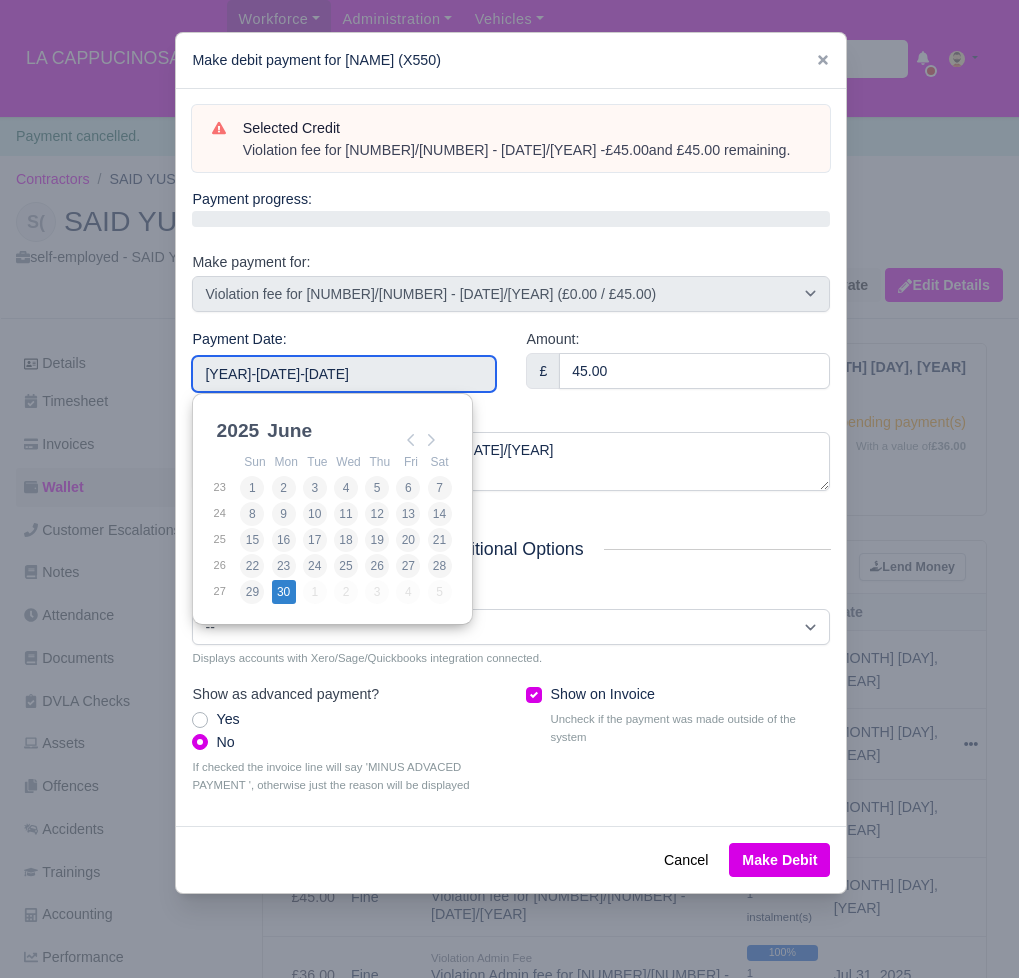 type on "2025-06-30" 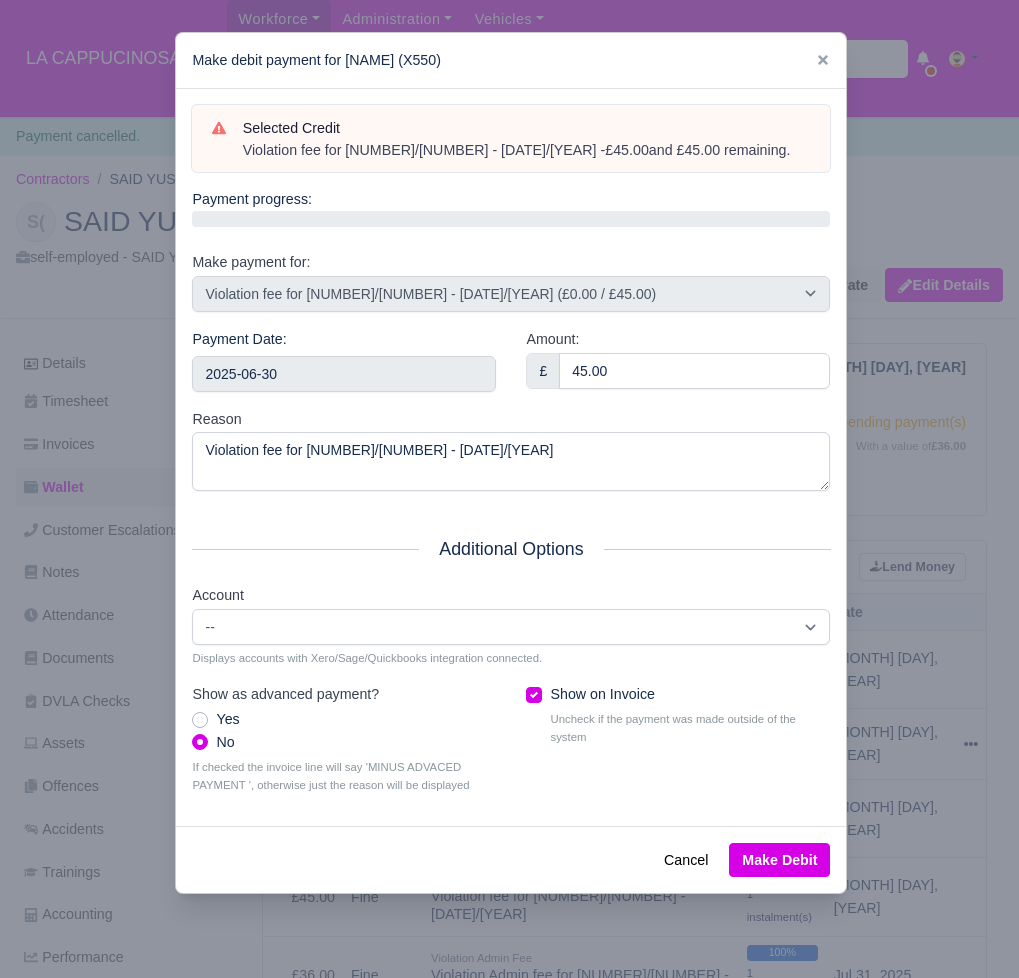 click on "Make Debit" at bounding box center (779, 860) 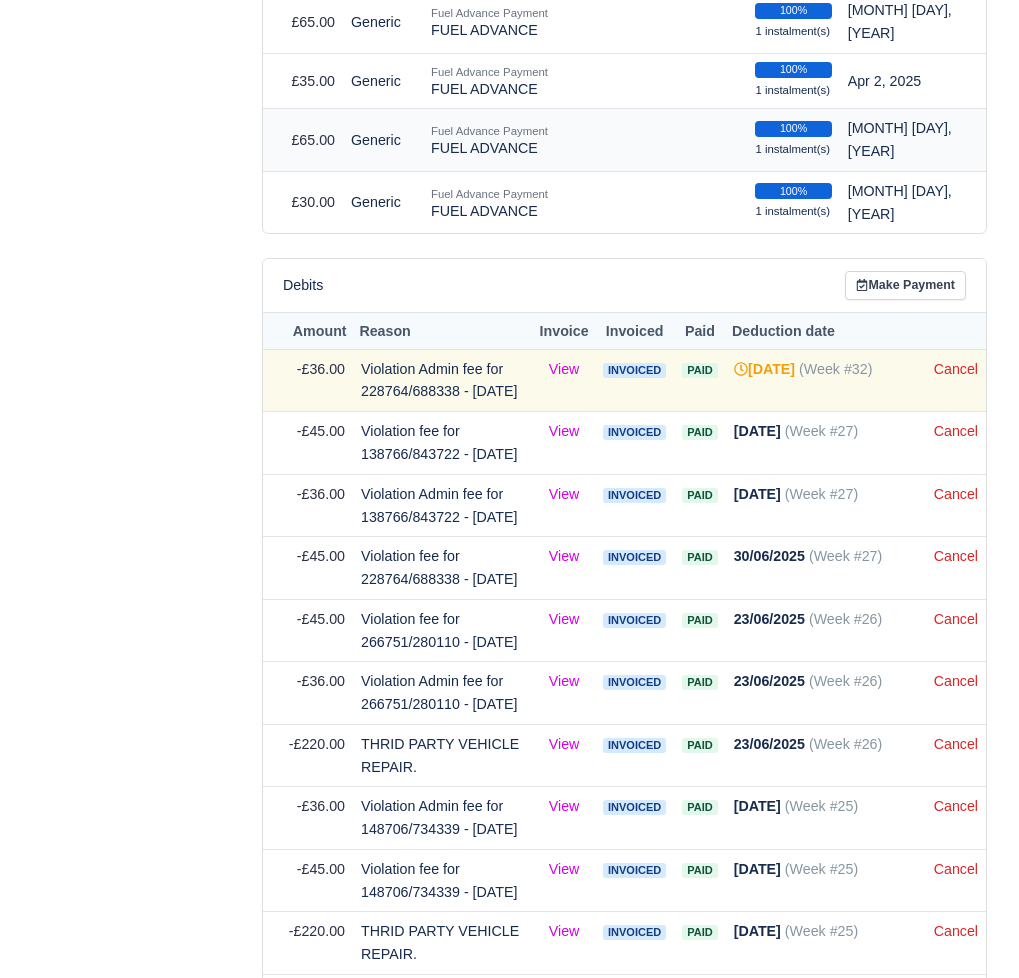scroll, scrollTop: 1857, scrollLeft: 0, axis: vertical 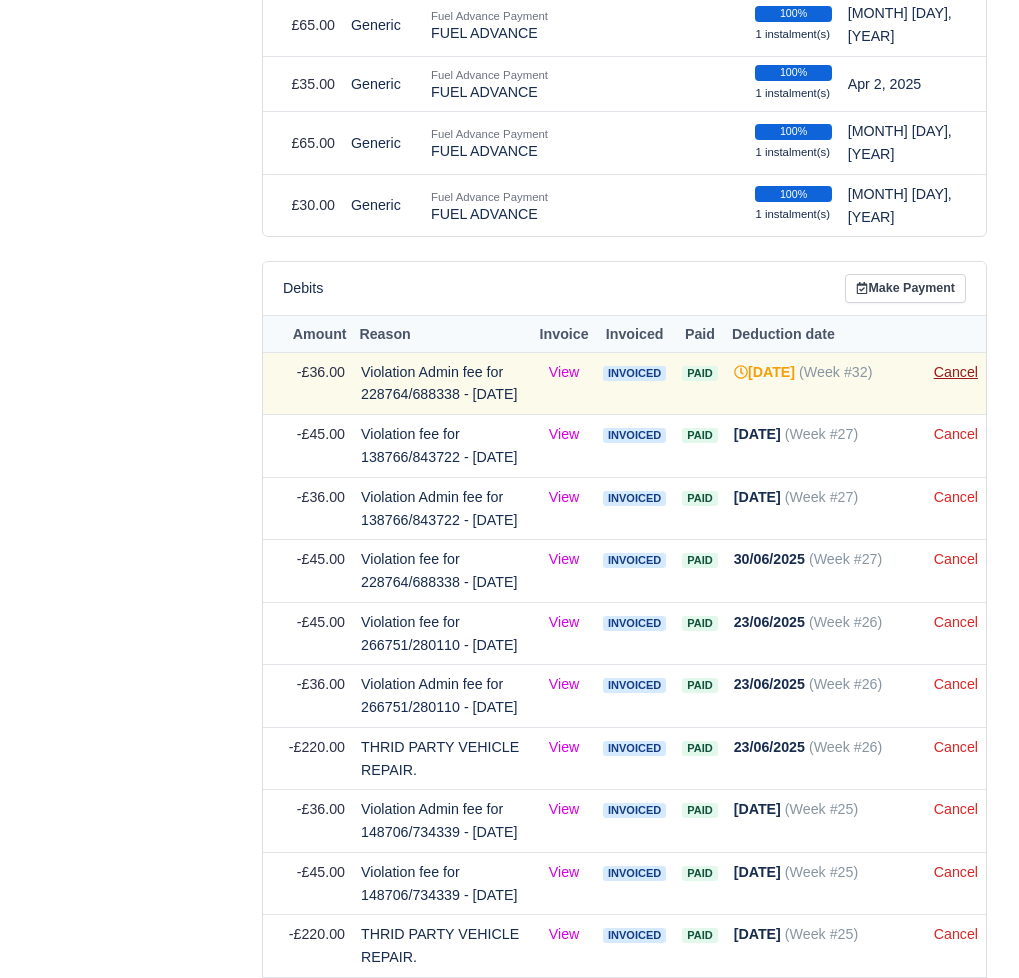 click on "Cancel" at bounding box center [956, 372] 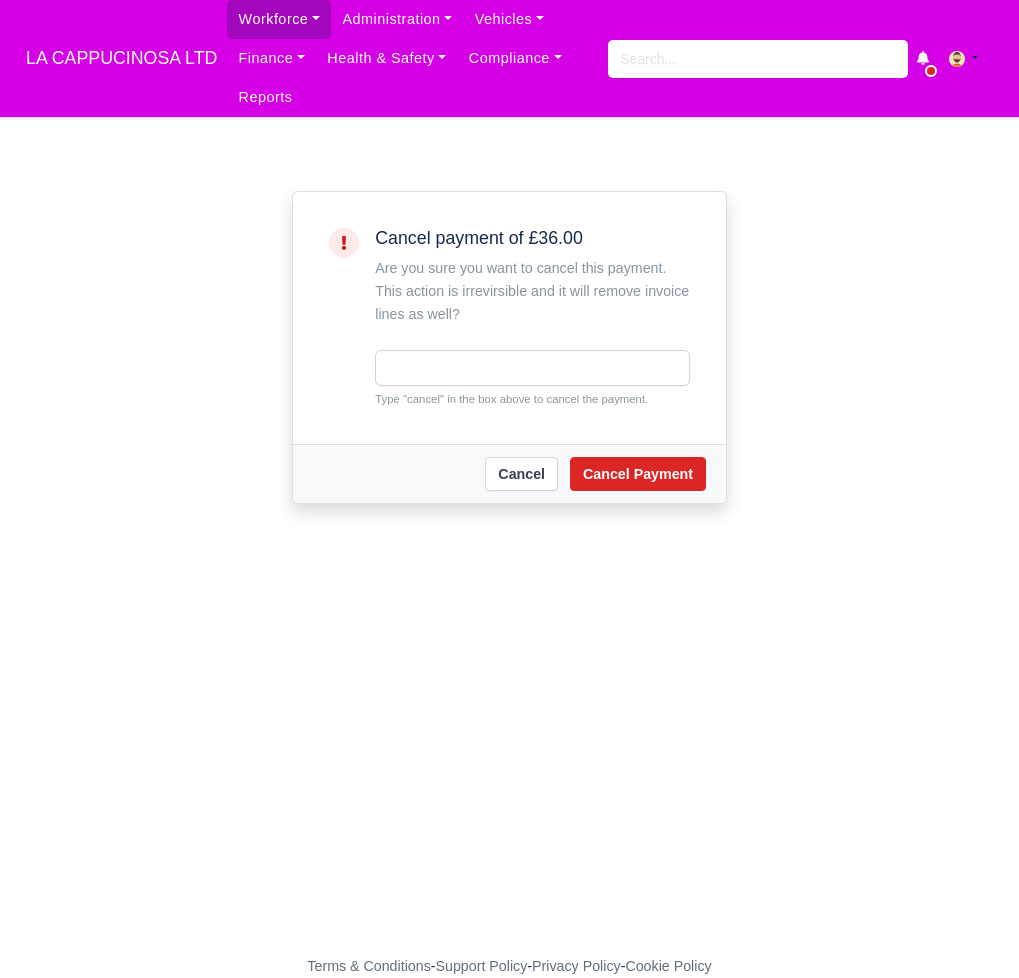 scroll, scrollTop: 0, scrollLeft: 0, axis: both 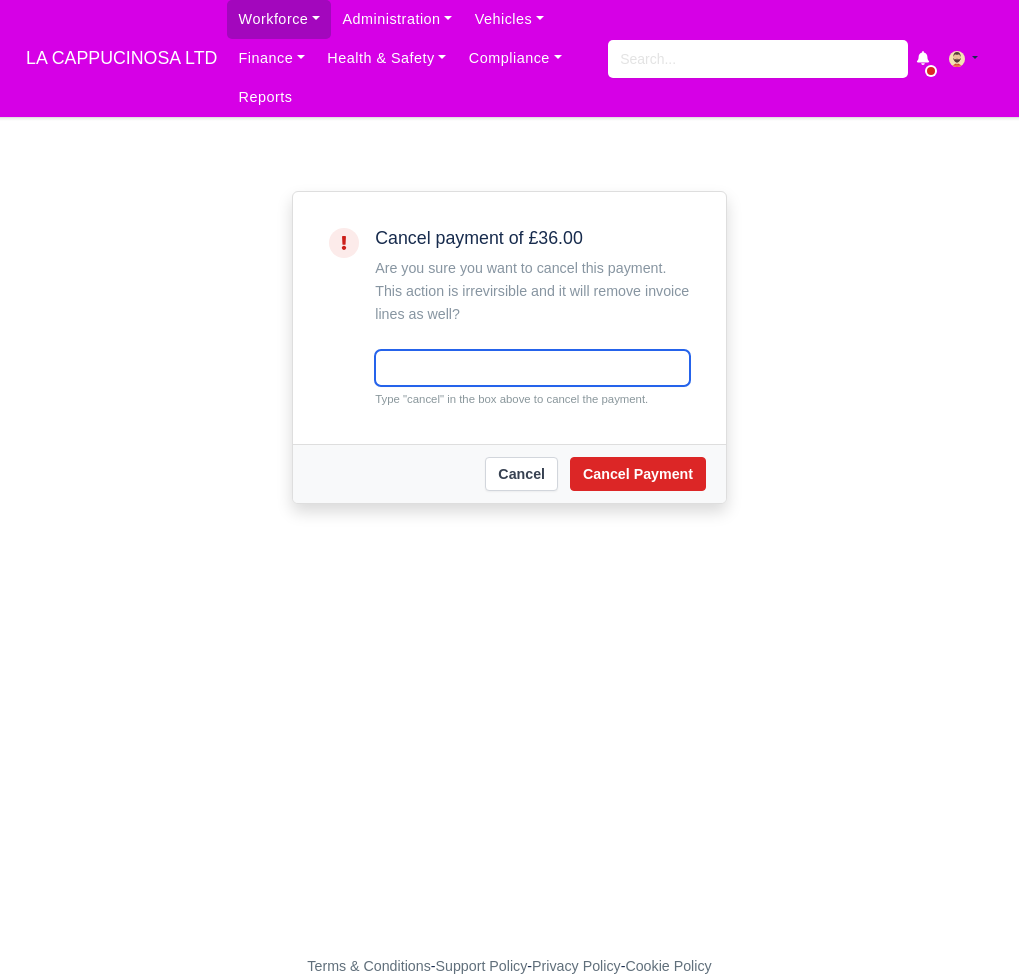 click at bounding box center (532, 368) 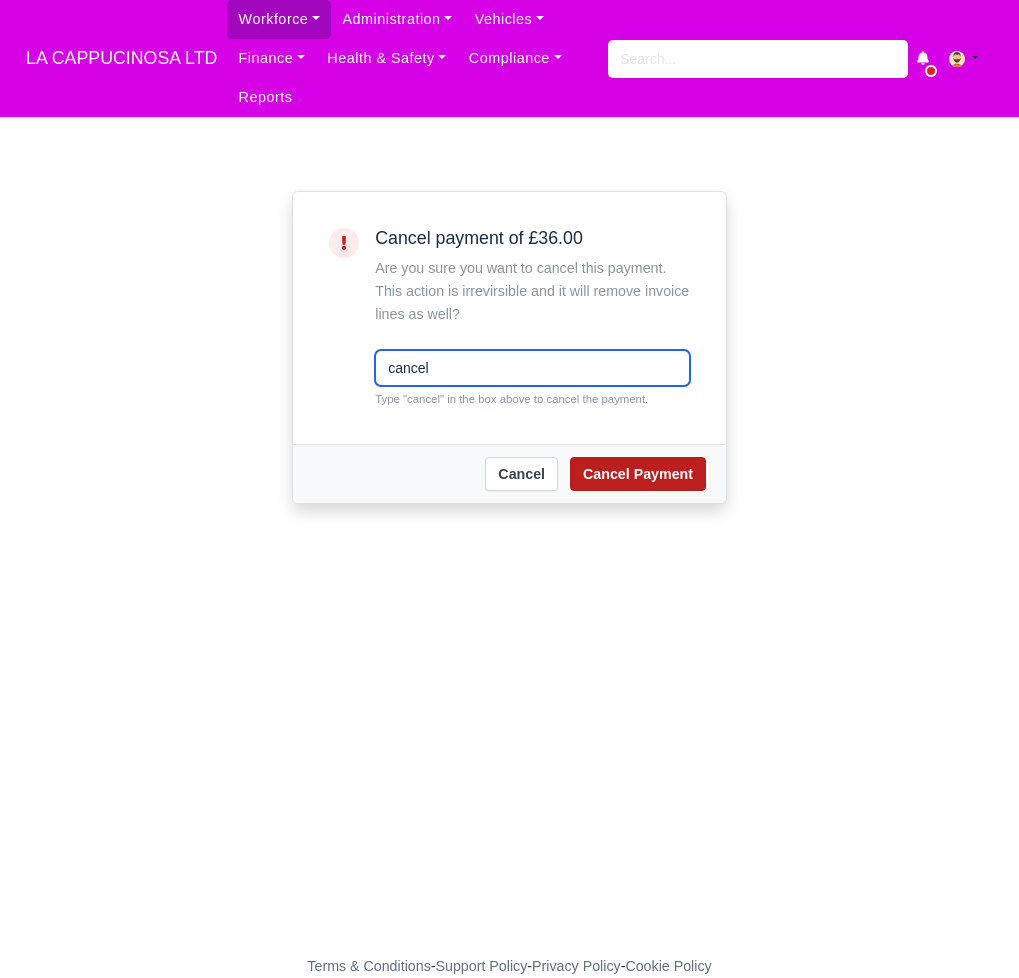 type on "cancel" 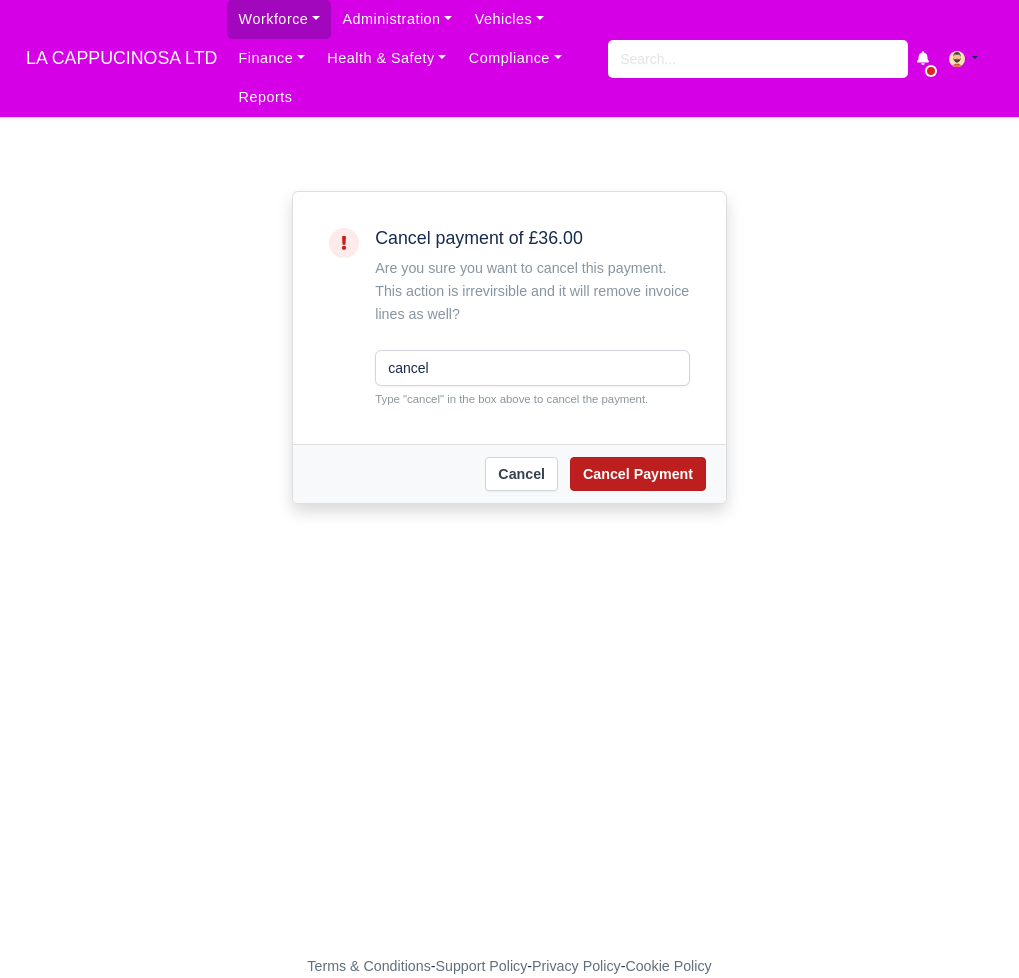 click on "Cancel Payment" at bounding box center (638, 474) 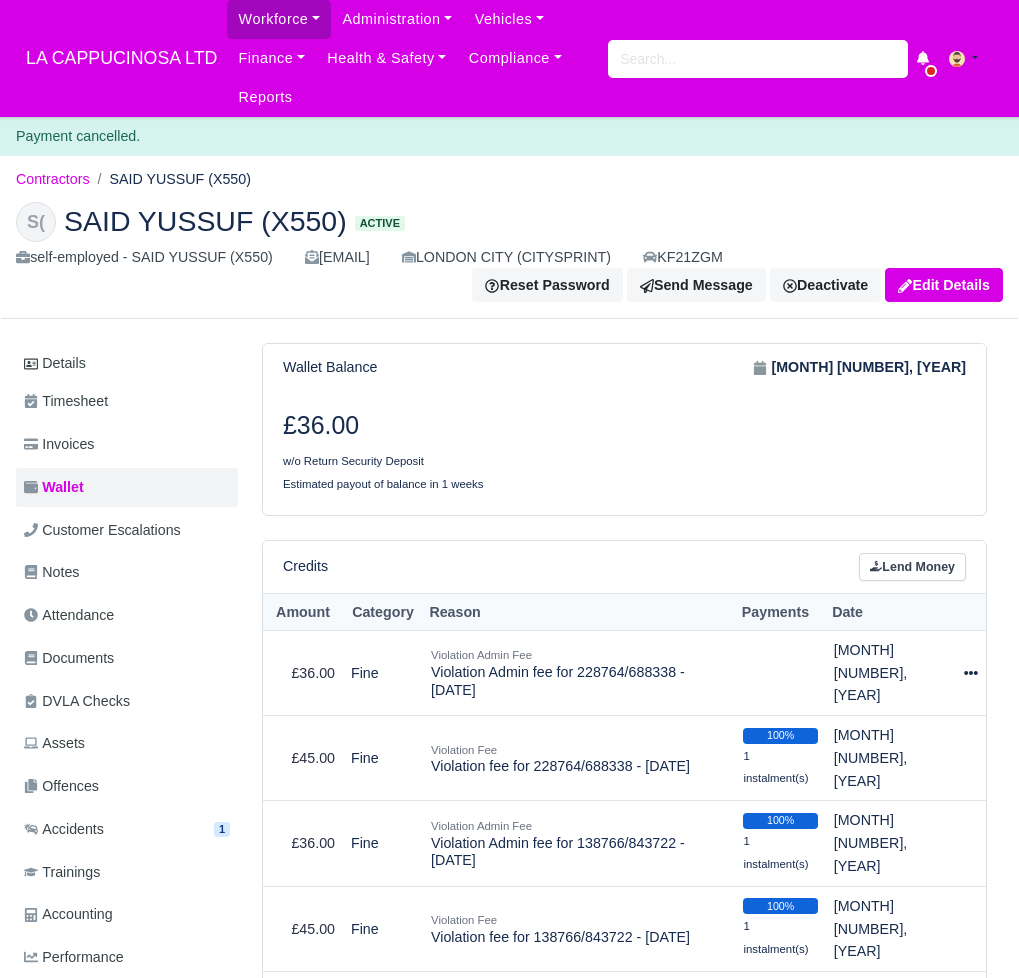 scroll, scrollTop: 0, scrollLeft: 0, axis: both 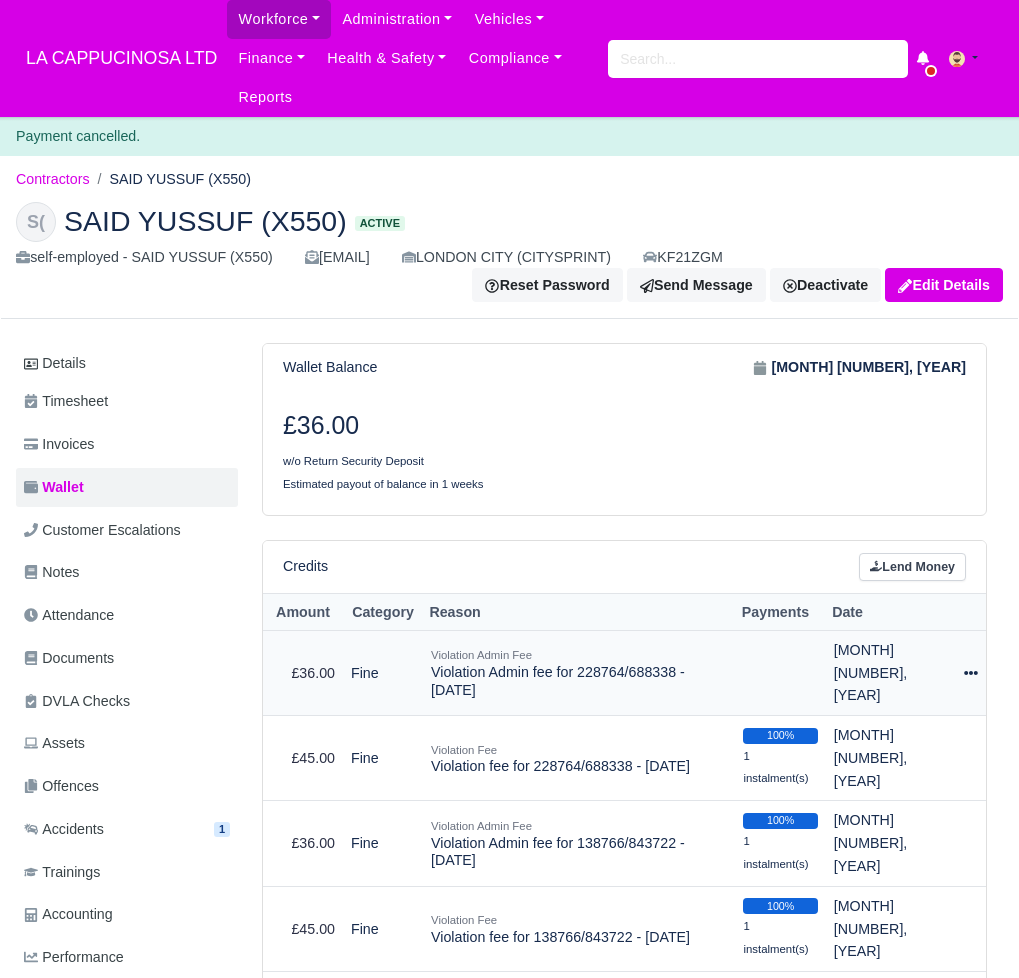 click 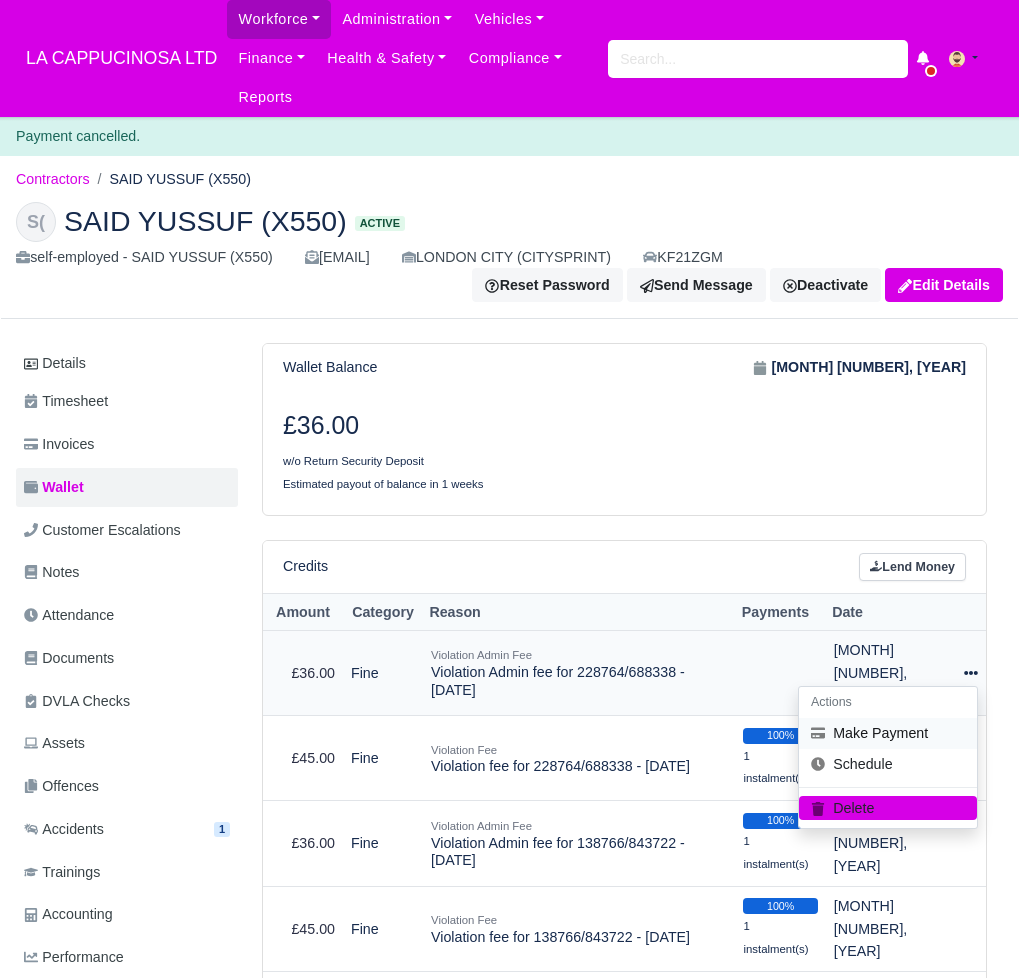 click on "Make Payment" at bounding box center [888, 733] 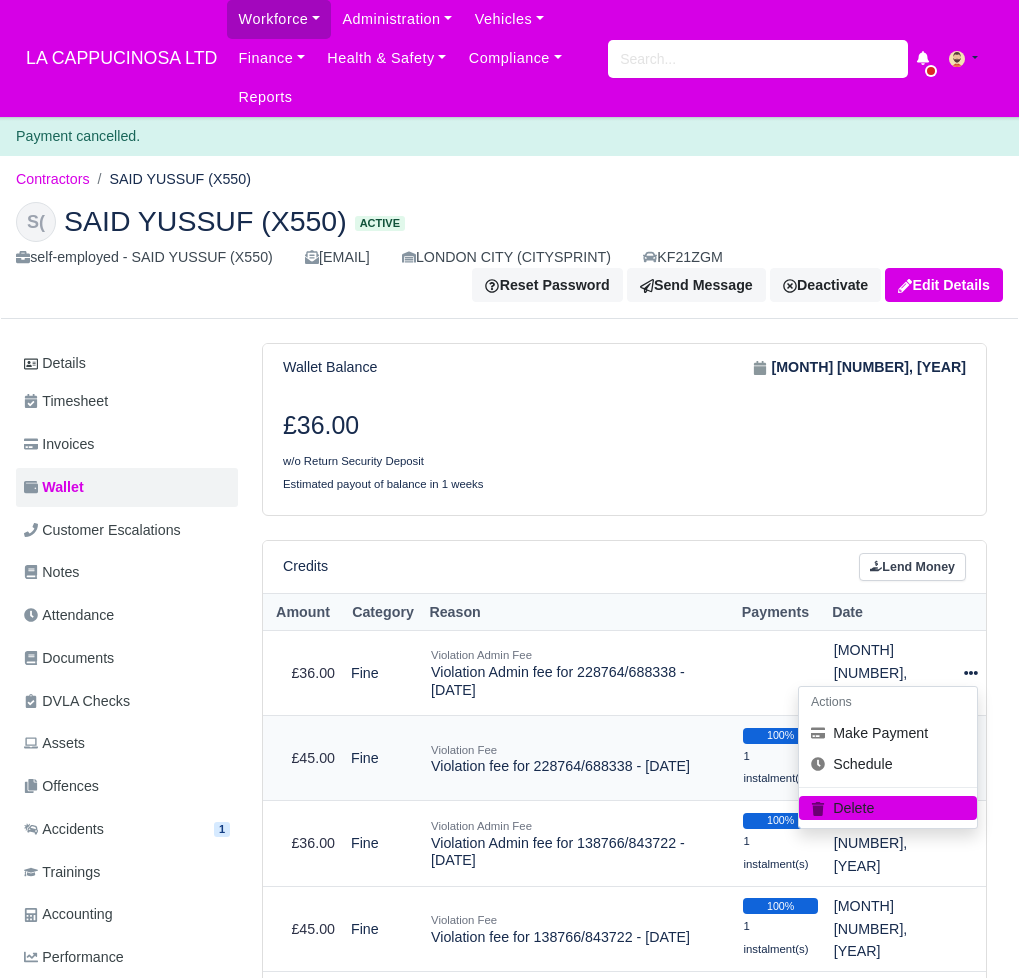 select on "616" 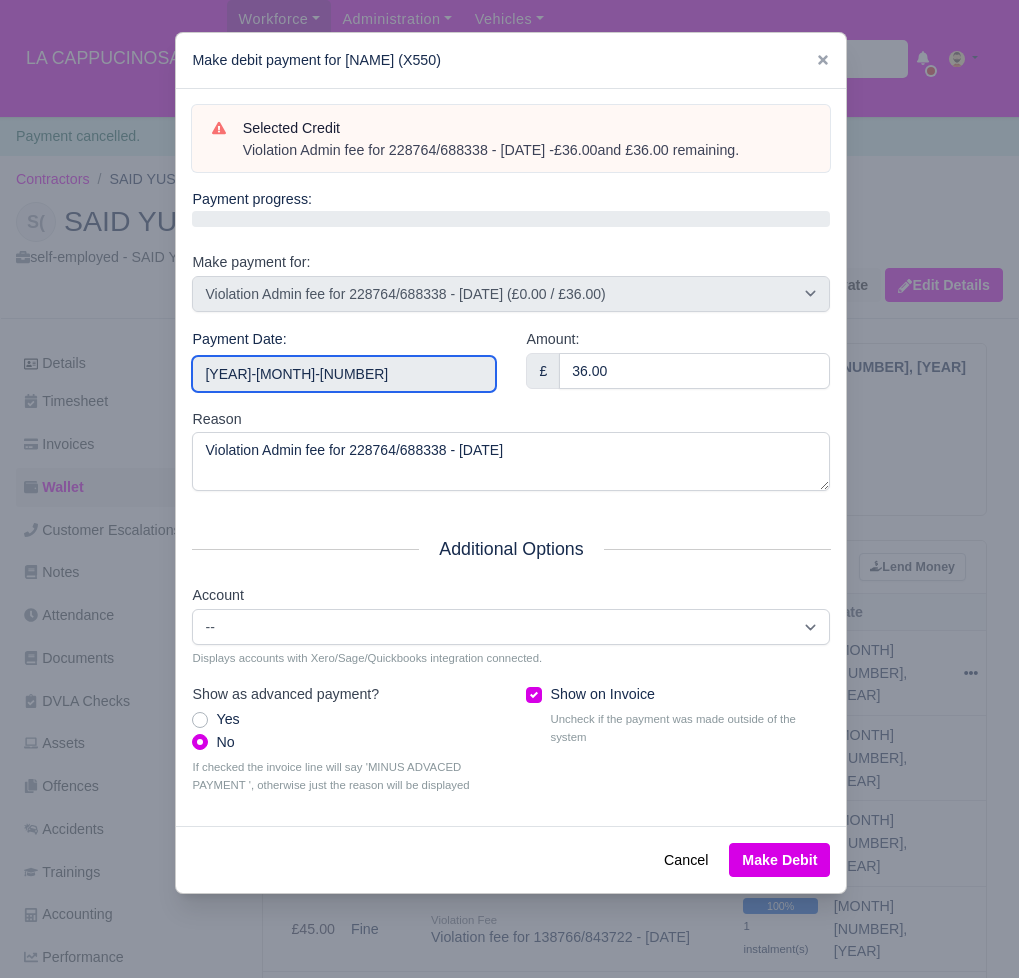 click on "2025-08-10" at bounding box center (344, 374) 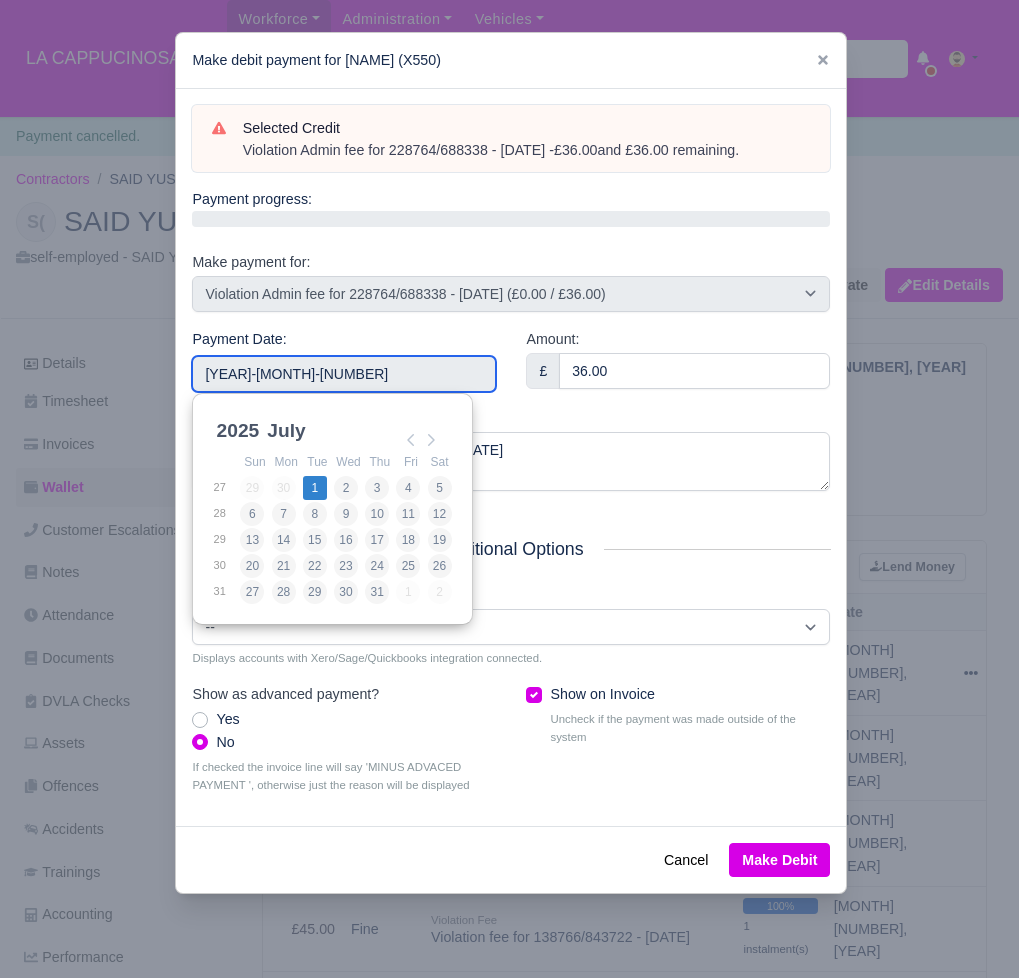 type on "2025-07-01" 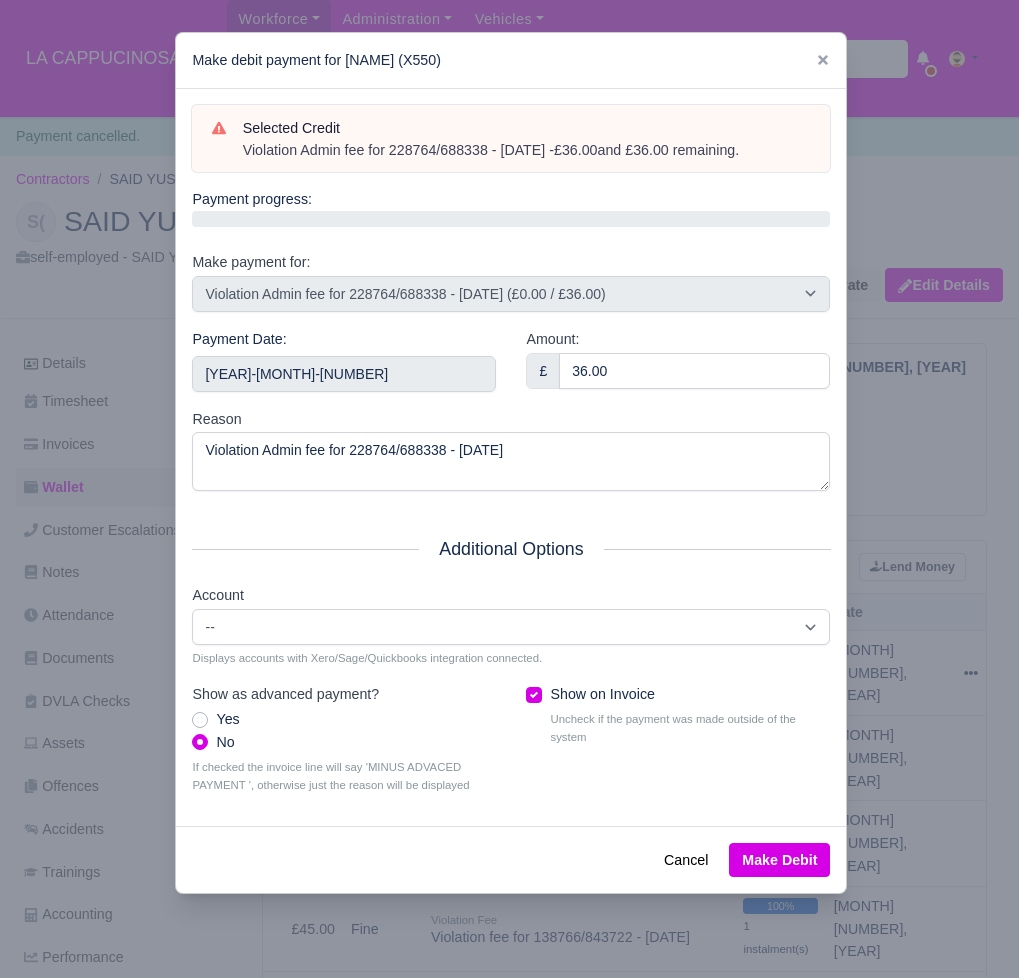 click on "Make Debit" at bounding box center [779, 860] 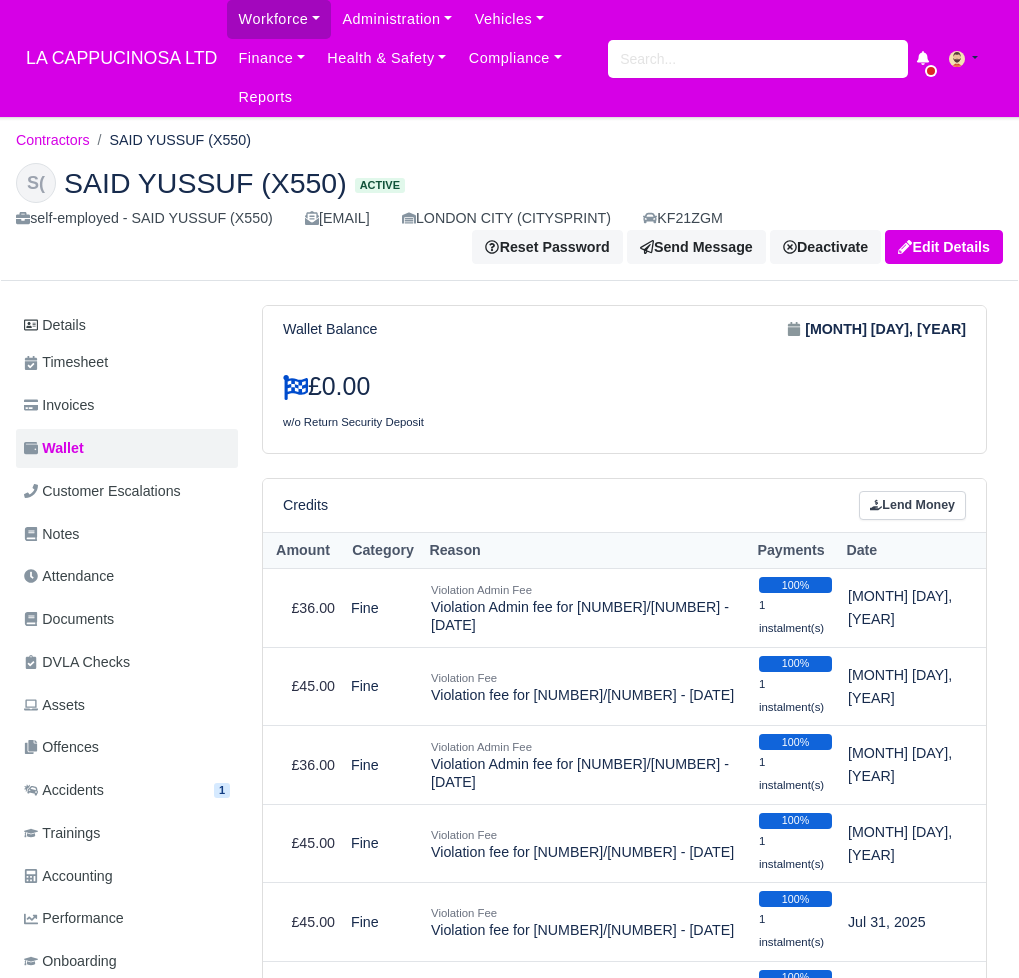 scroll, scrollTop: 0, scrollLeft: 0, axis: both 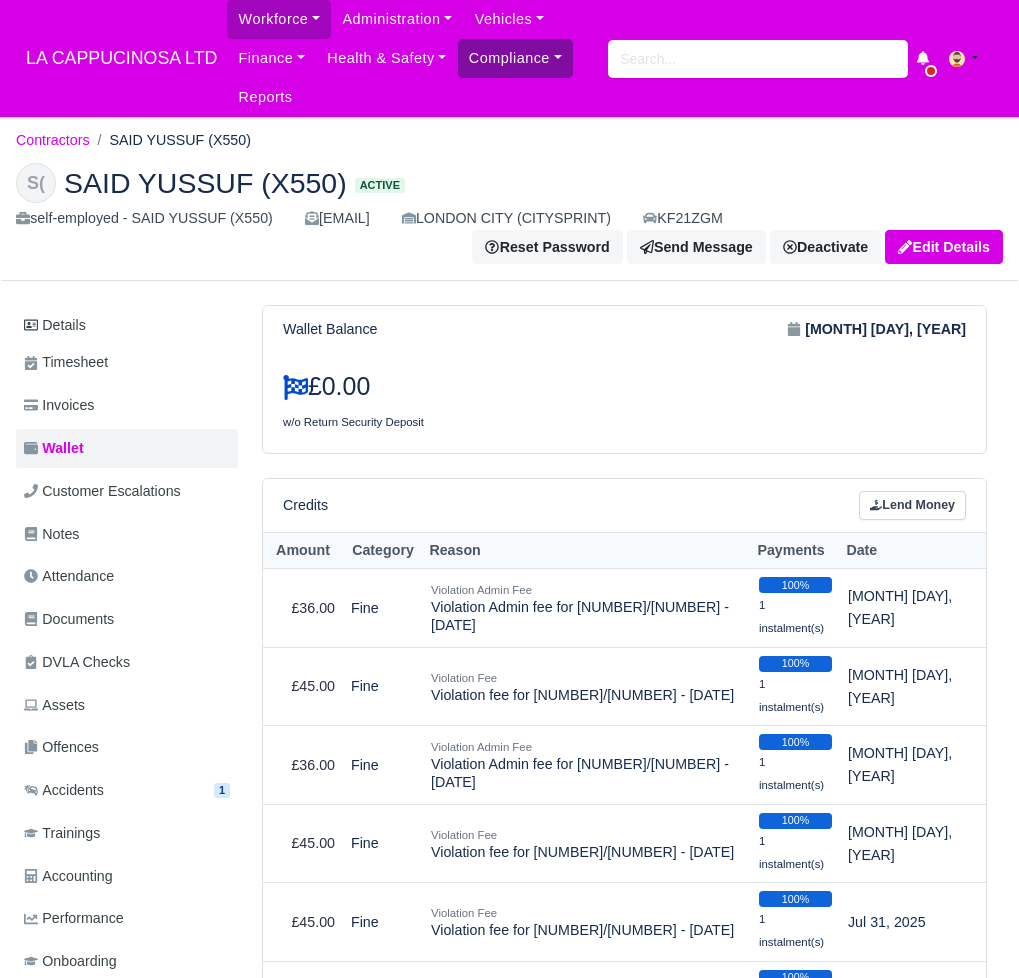 click on "Compliance" at bounding box center (515, 58) 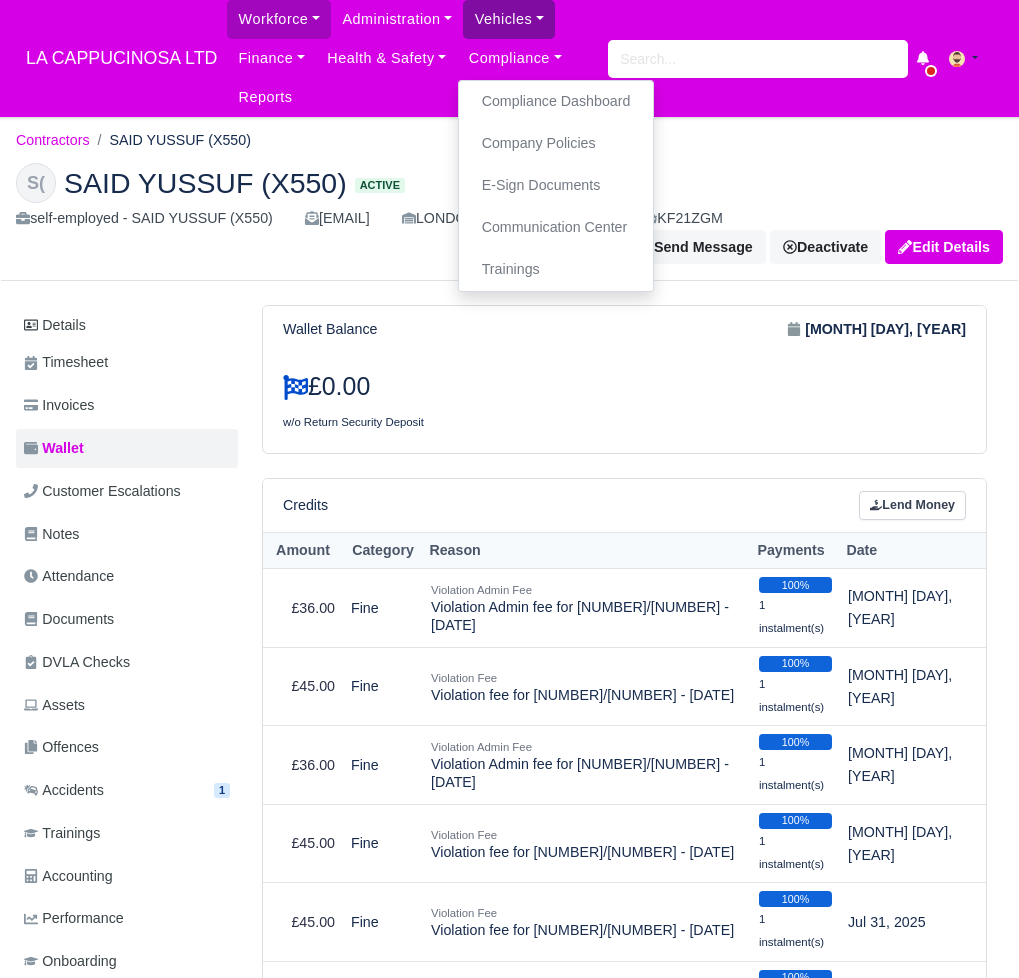 click on "Vehicles" at bounding box center [509, 19] 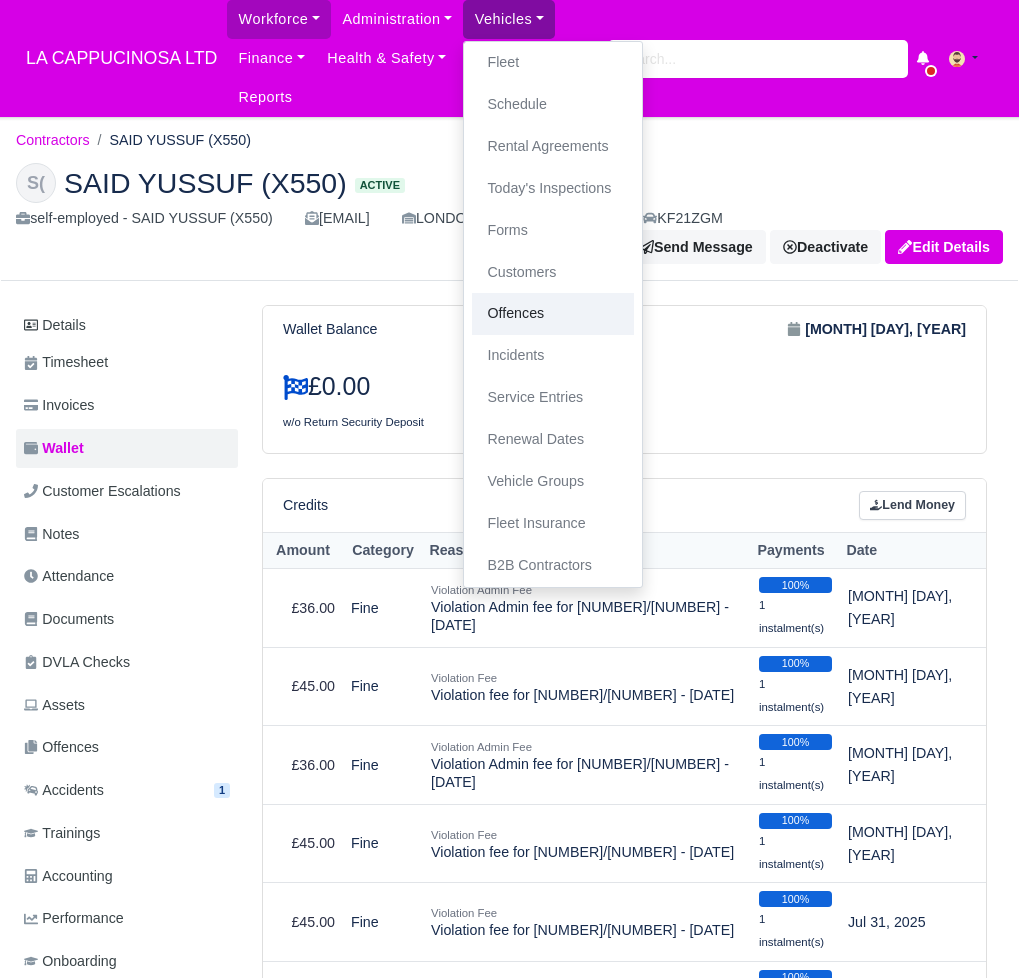 click on "Offences" at bounding box center [553, 314] 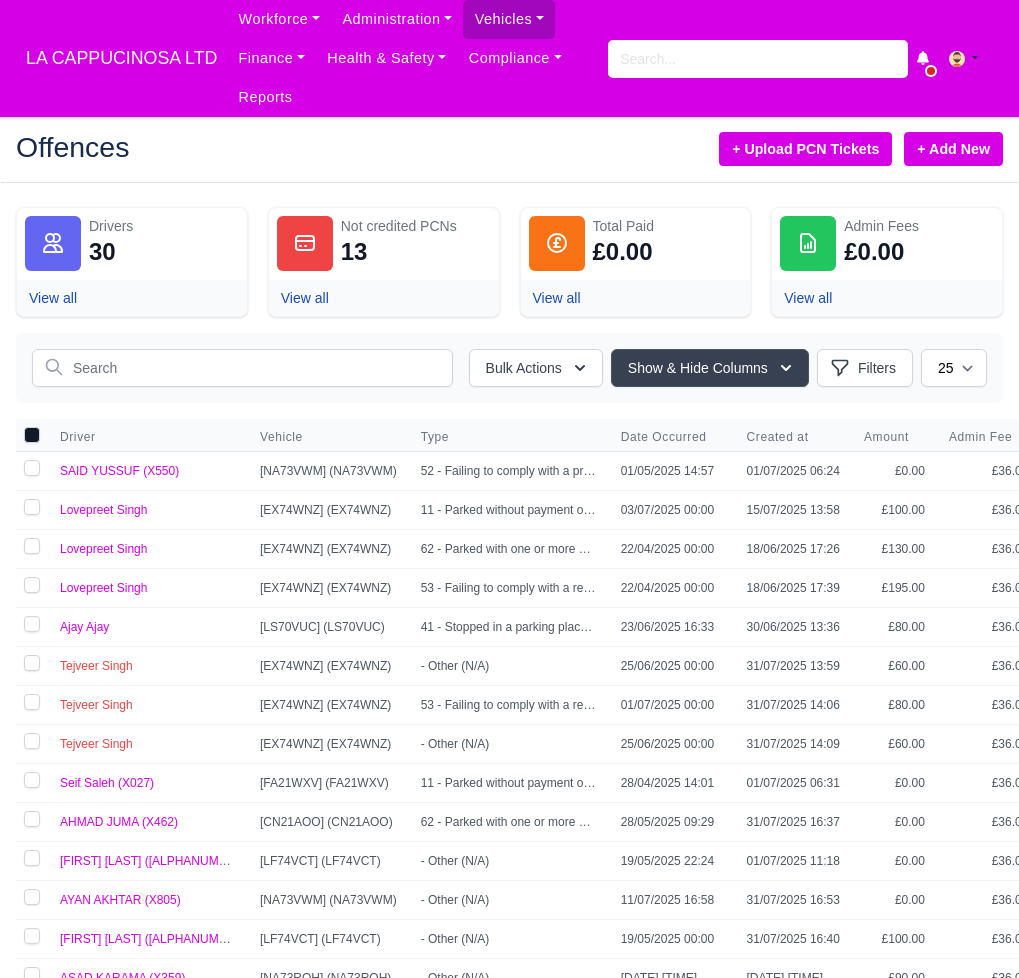 scroll, scrollTop: 0, scrollLeft: 0, axis: both 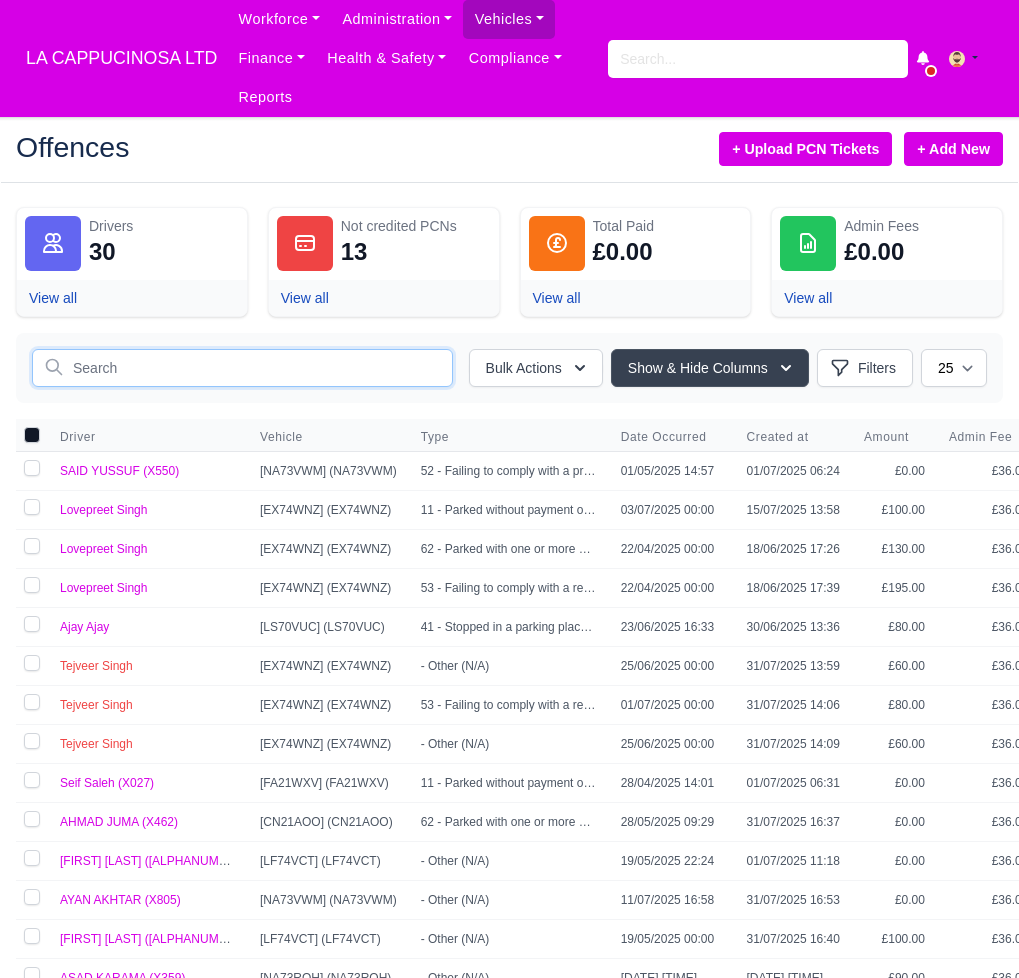 click at bounding box center (242, 368) 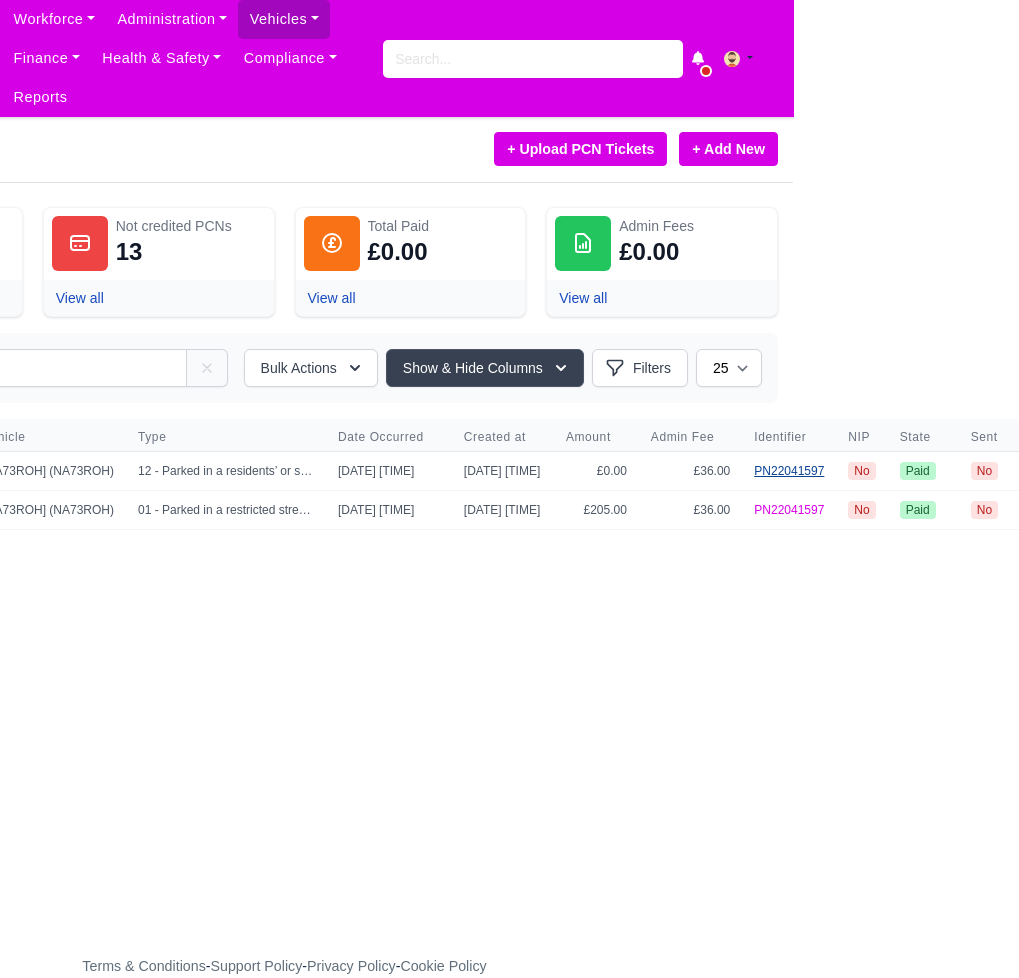 scroll, scrollTop: 0, scrollLeft: 233, axis: horizontal 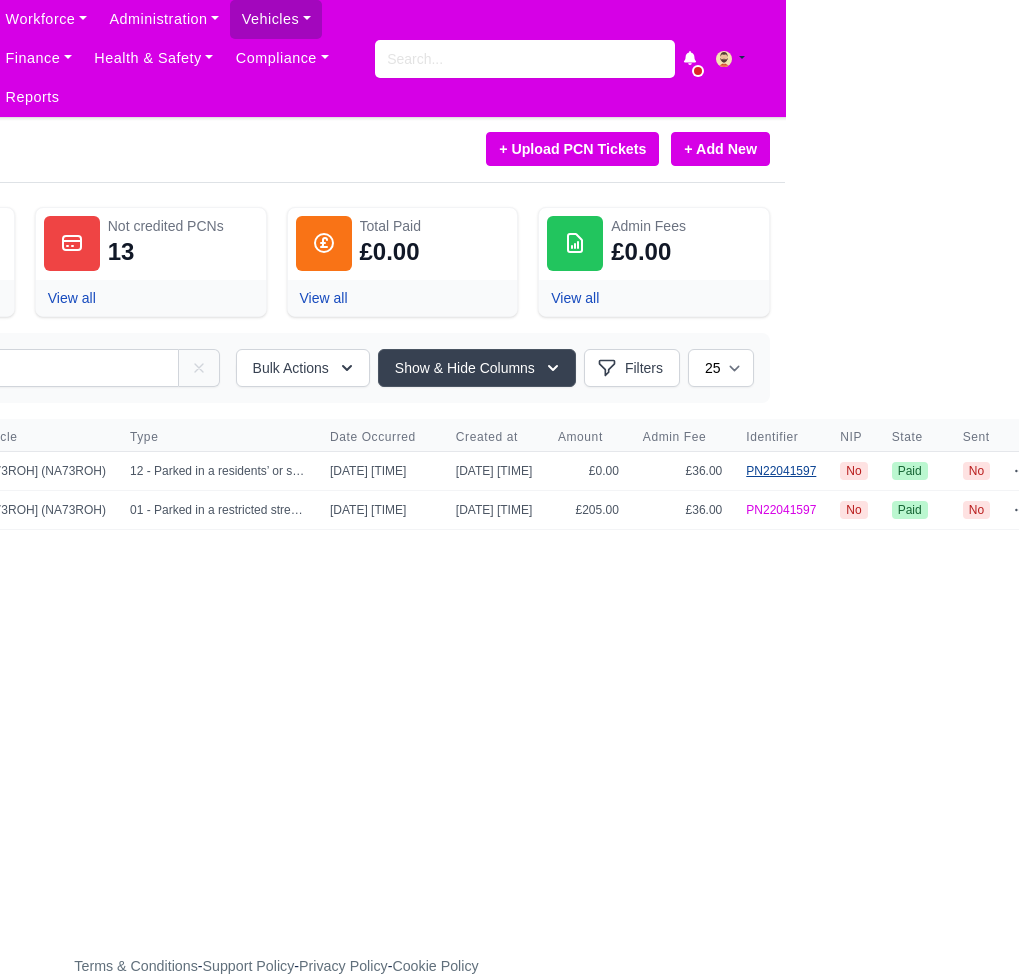 type on "pn2204" 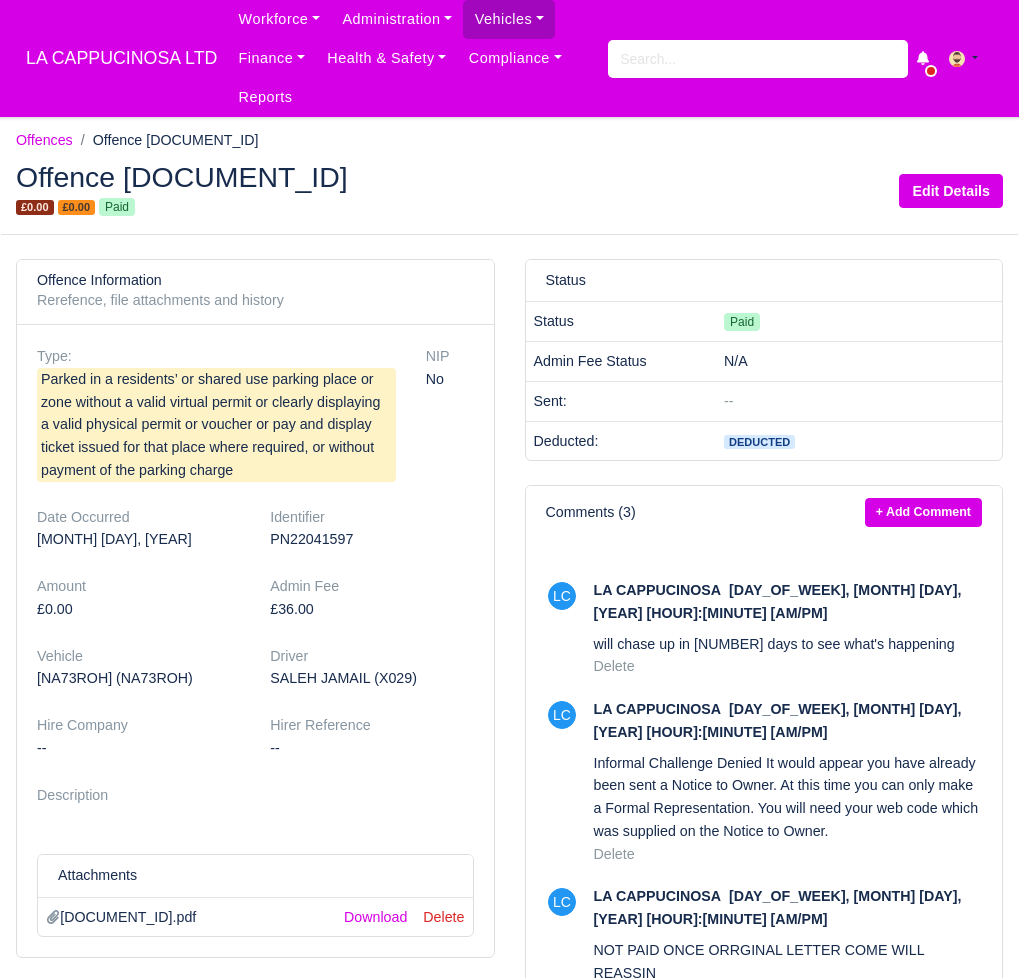 scroll, scrollTop: 0, scrollLeft: 0, axis: both 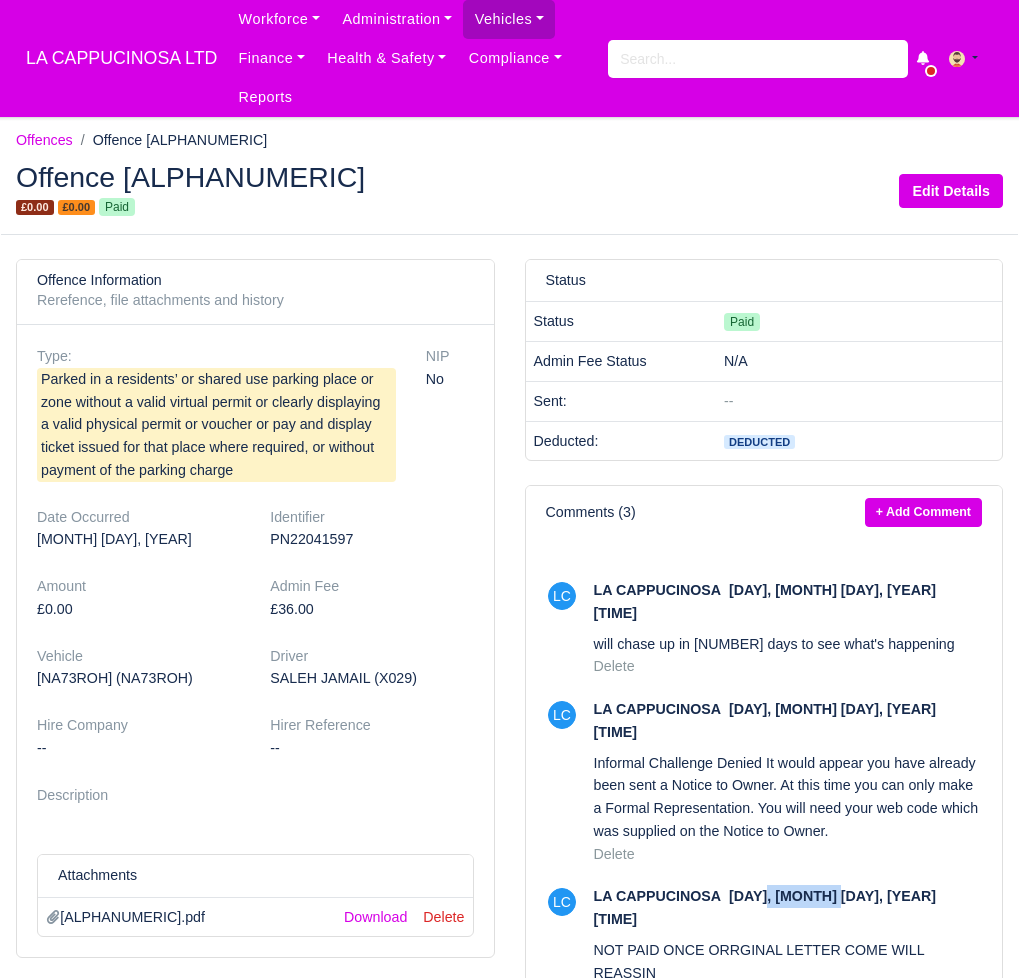 drag, startPoint x: 761, startPoint y: 837, endPoint x: 822, endPoint y: 837, distance: 61 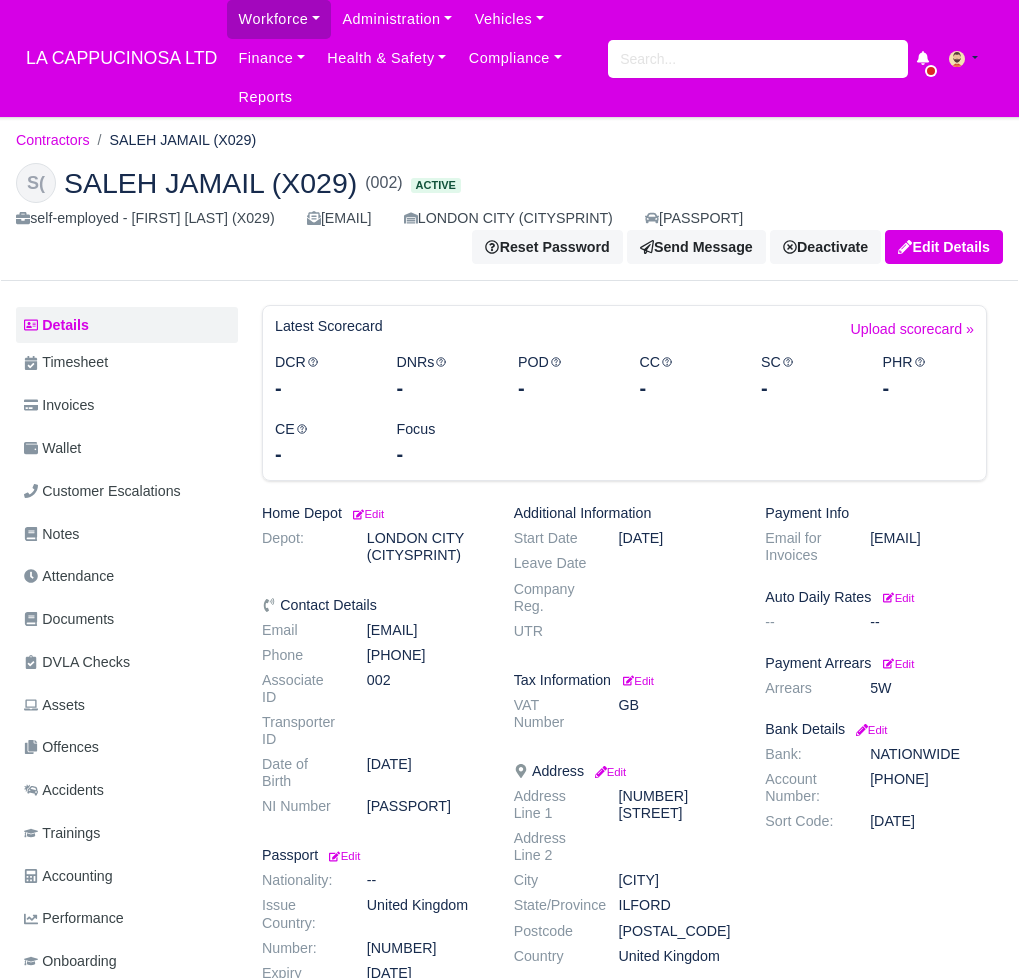 scroll, scrollTop: 0, scrollLeft: 0, axis: both 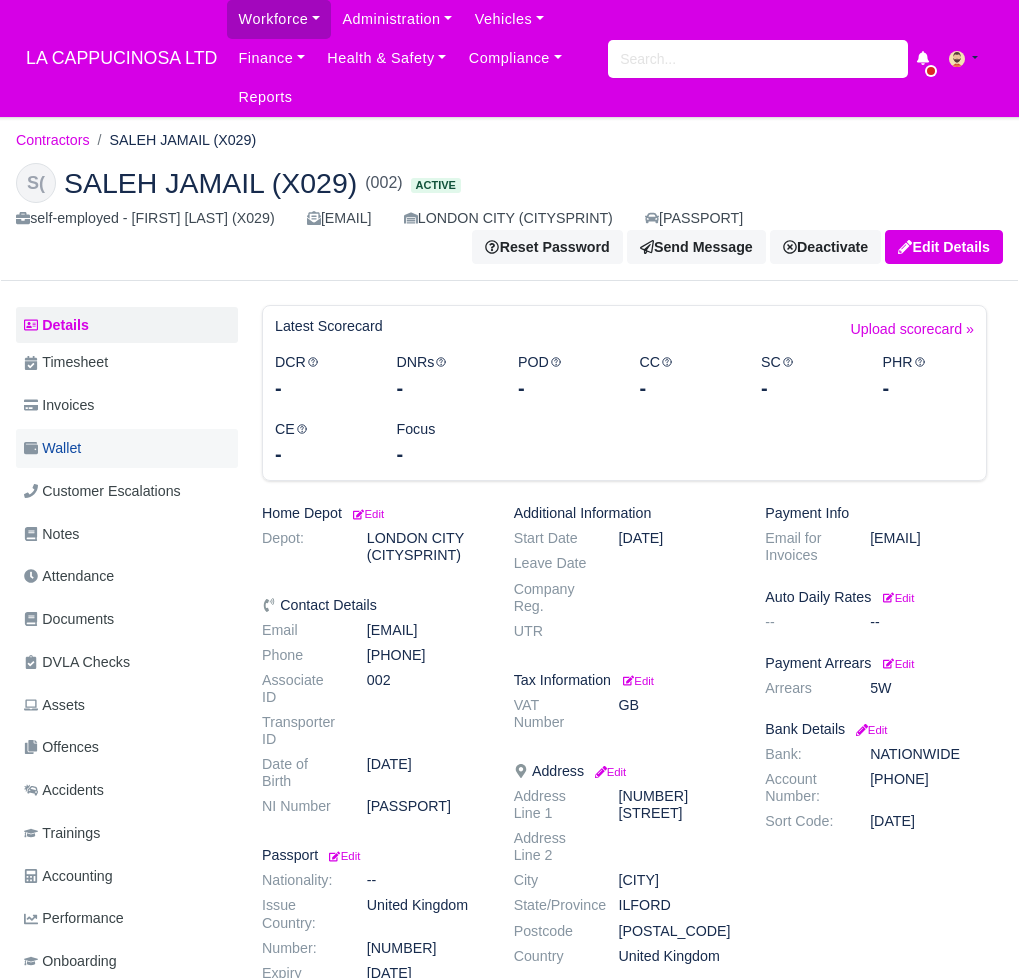click on "Wallet" at bounding box center (127, 448) 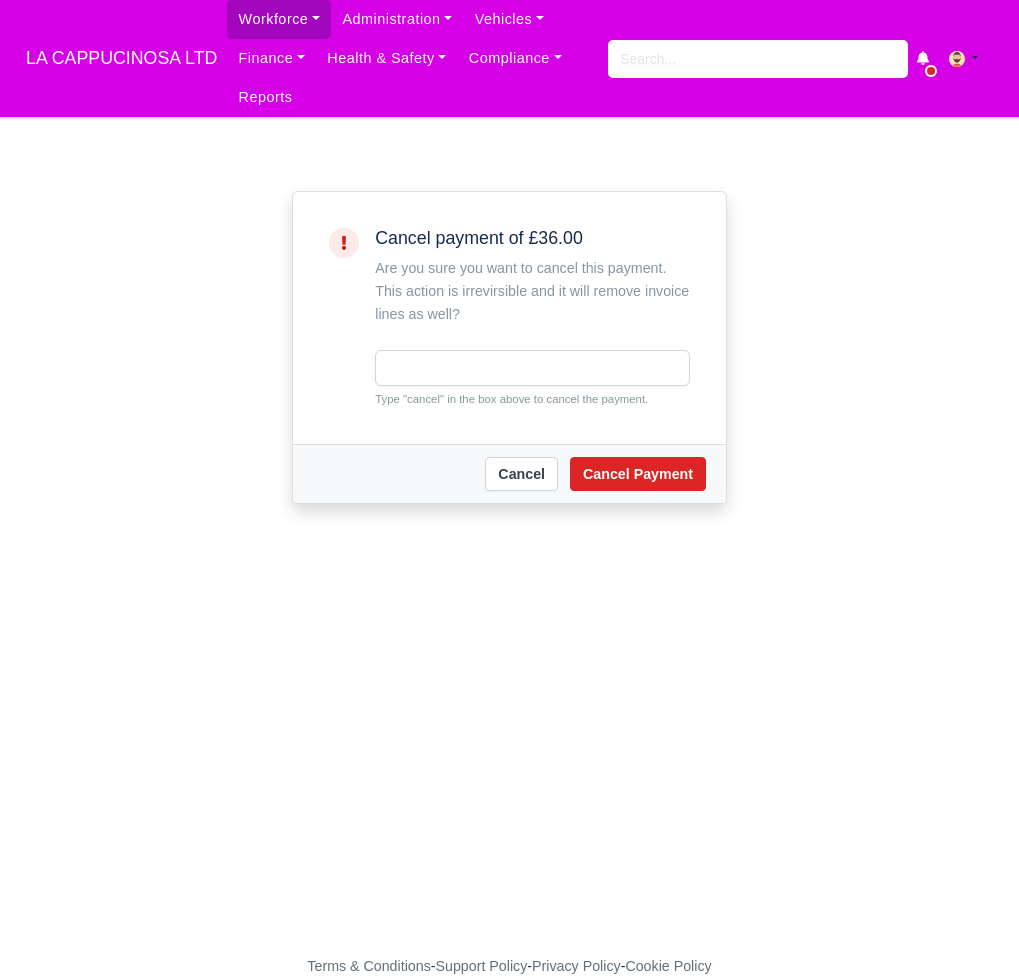 scroll, scrollTop: 0, scrollLeft: 0, axis: both 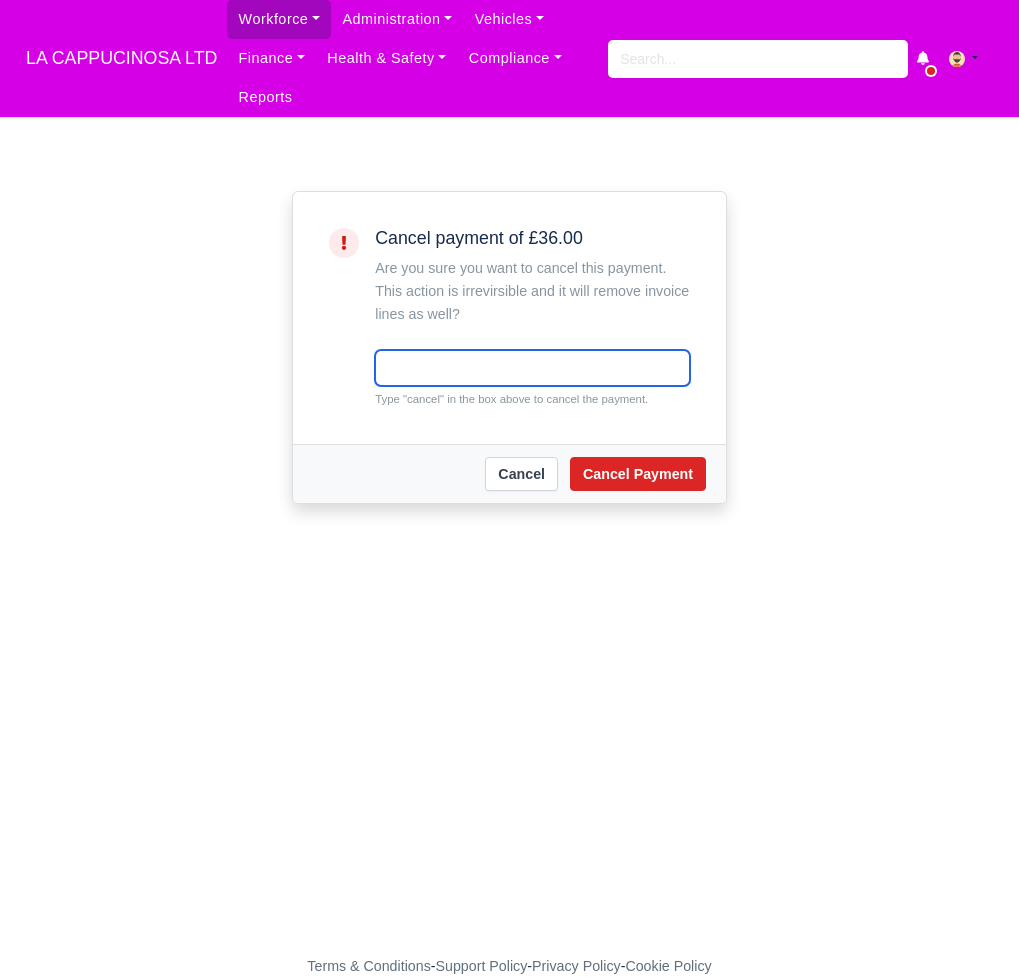 click at bounding box center (532, 368) 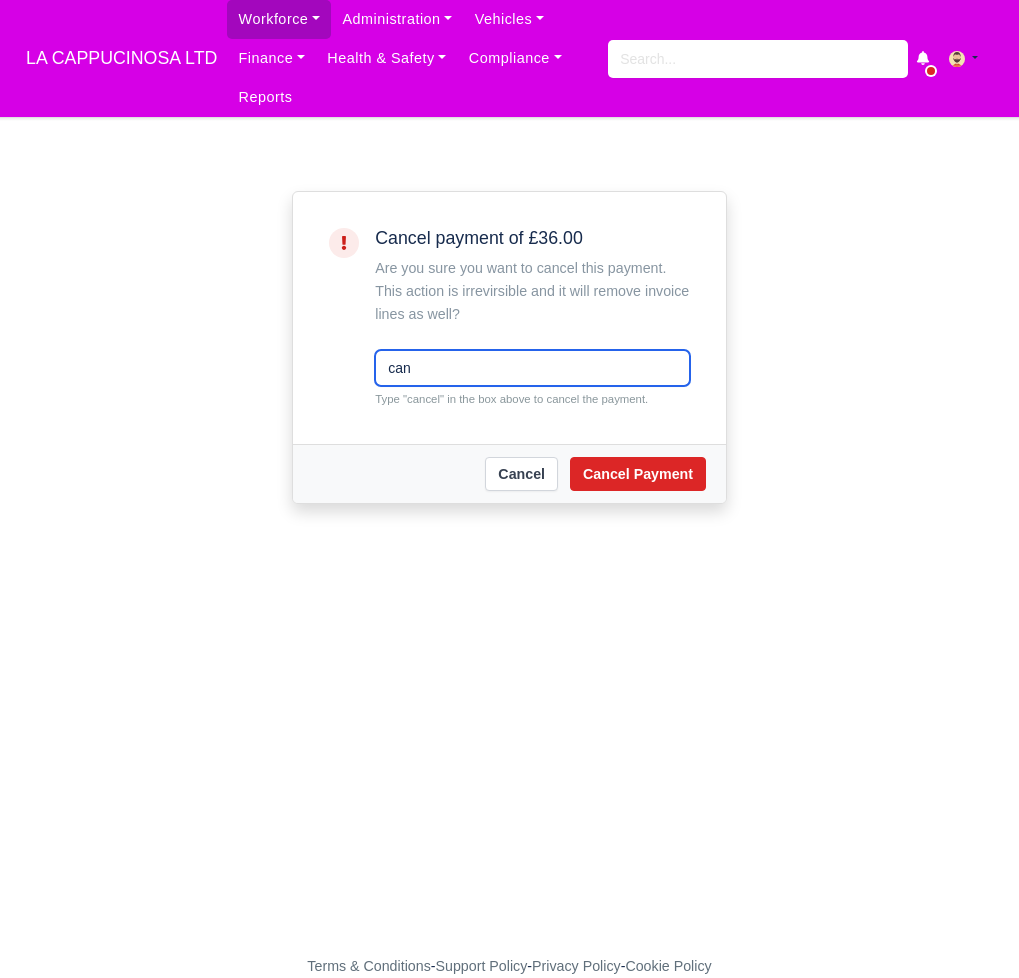 type on "cancel" 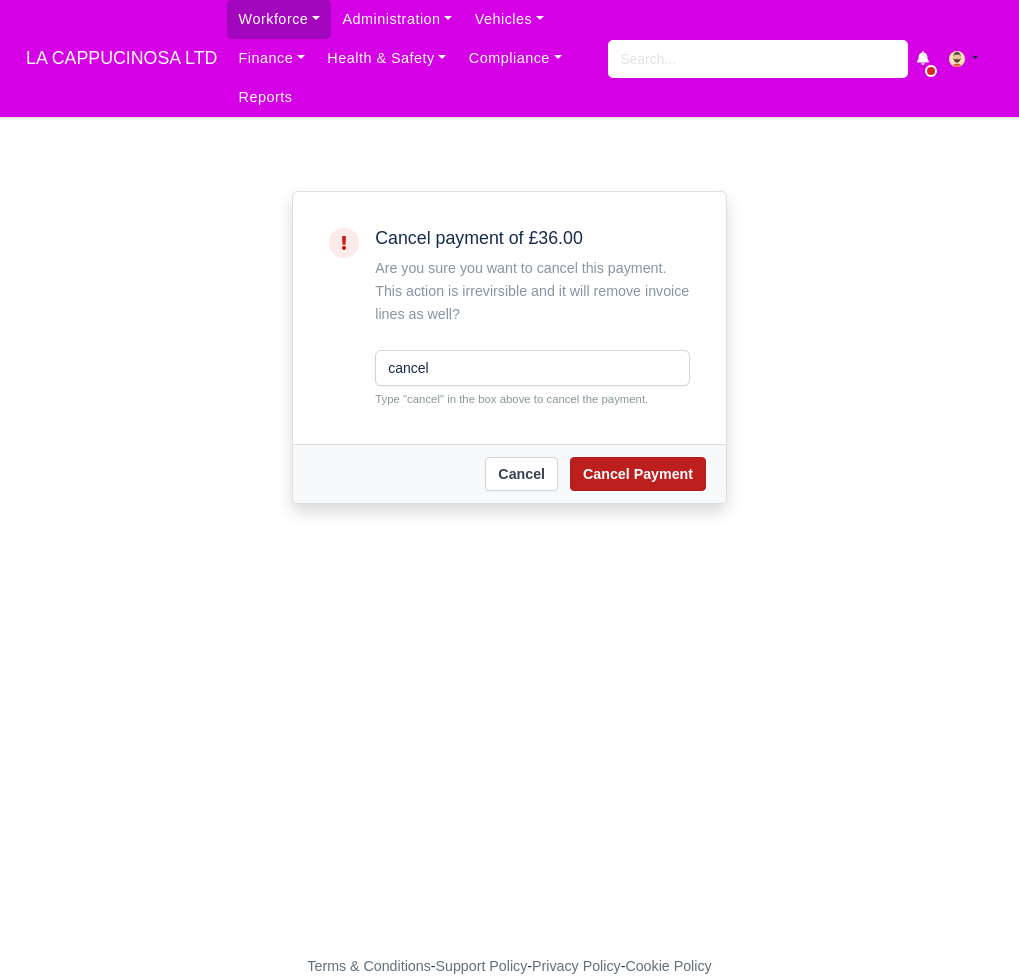 click on "Cancel Payment" at bounding box center [638, 474] 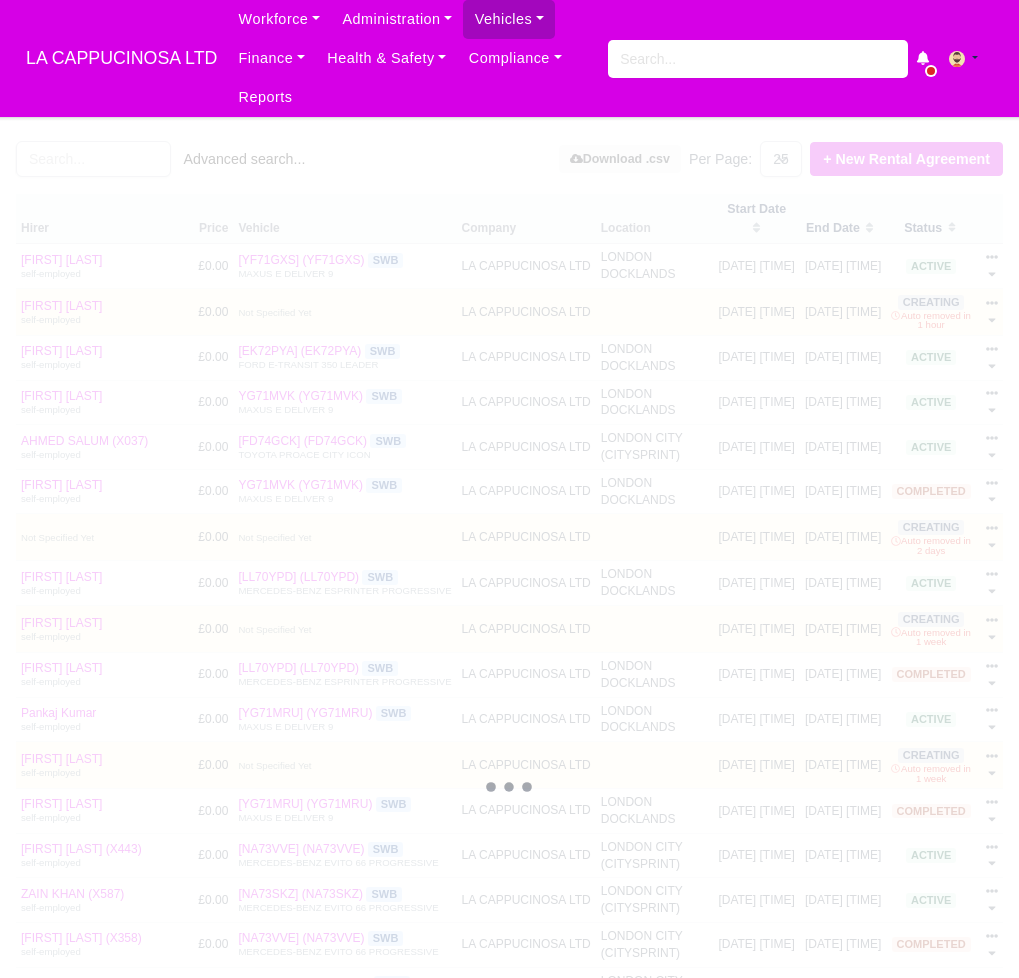 select on "25" 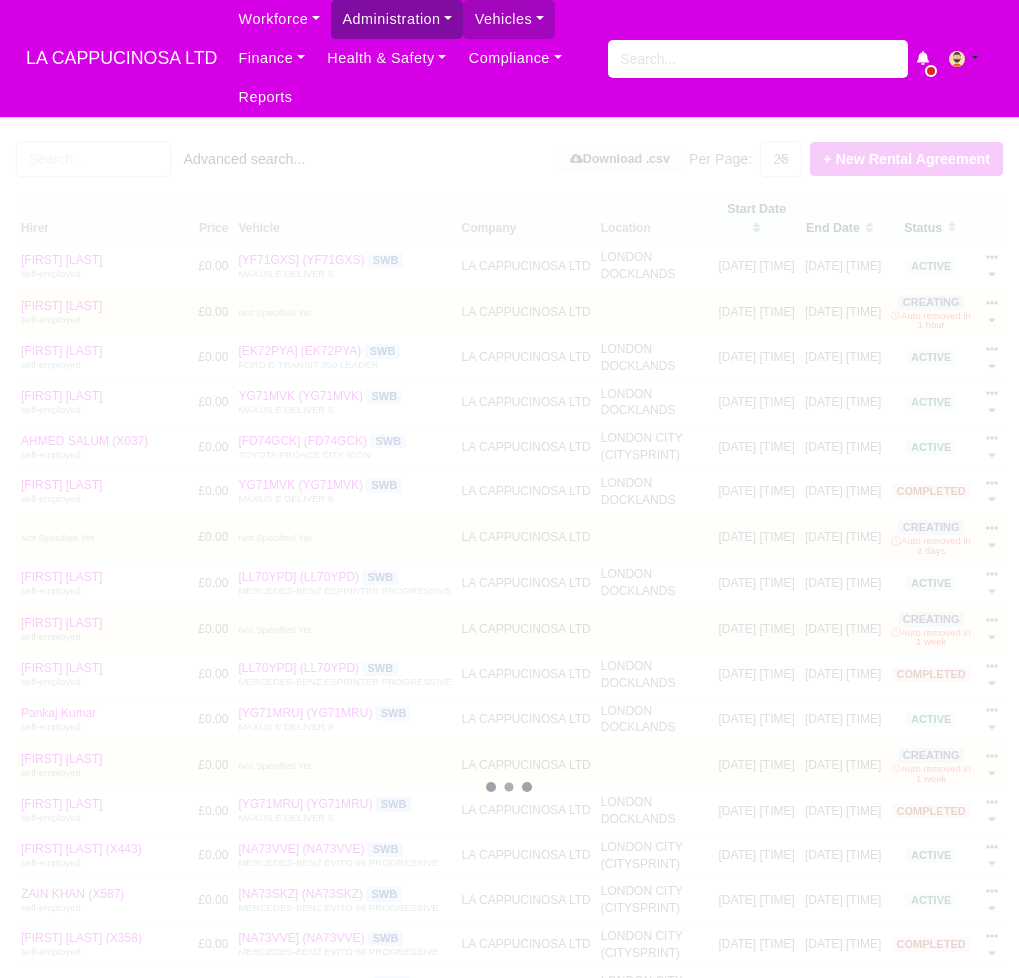 scroll, scrollTop: 0, scrollLeft: 0, axis: both 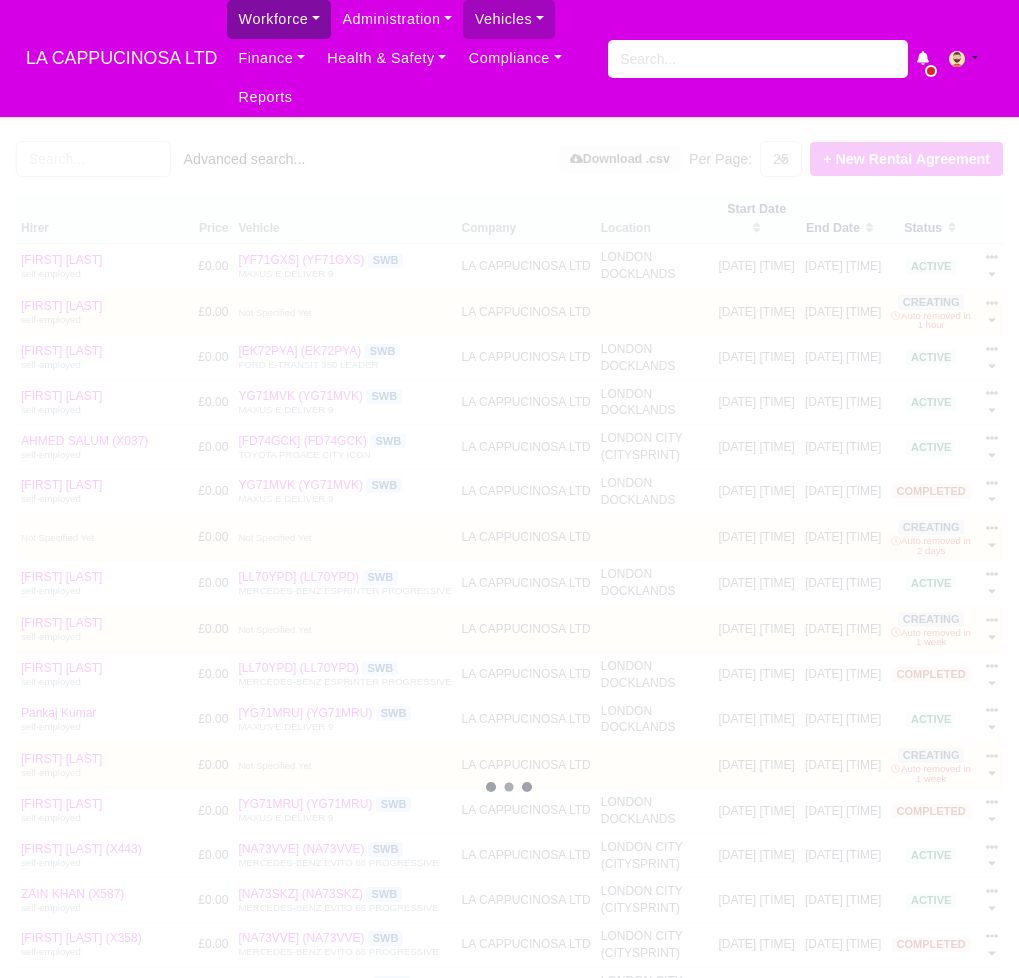 click on "Workforce" at bounding box center [279, 19] 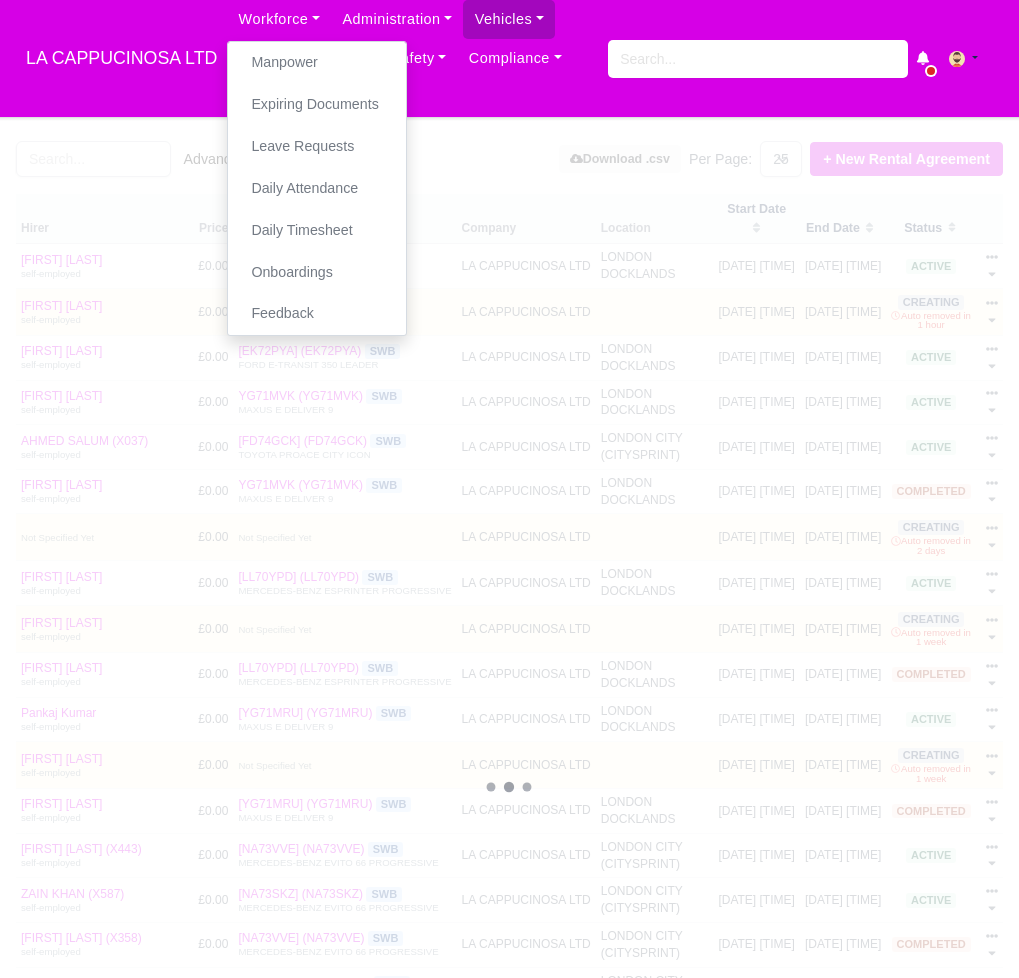 click on "Workforce Manpower Expiring Documents Leave Requests Daily Attendance Daily Timesheet Onboardings Feedback Administration Depots Operating Centres Management Schedule Tasks Metrics Vehicles Fleet Schedule Rental Agreements Today's Inspections Forms Customers Offences Incidents Service Entries Renewal Dates Vehicle Groups Fleet Insurance B2B Contractors Finance Invoices Disputes Payment Types Service Types Assets Credit Instalments Bulk Payment Custom Invoices Health & Safety Risk Assessments Vehicle Inspections Support Portal Incidents Compliance Compliance Dashboard Company Policies E-Sign Documents Communication Center Trainings Reports" at bounding box center (417, 58) 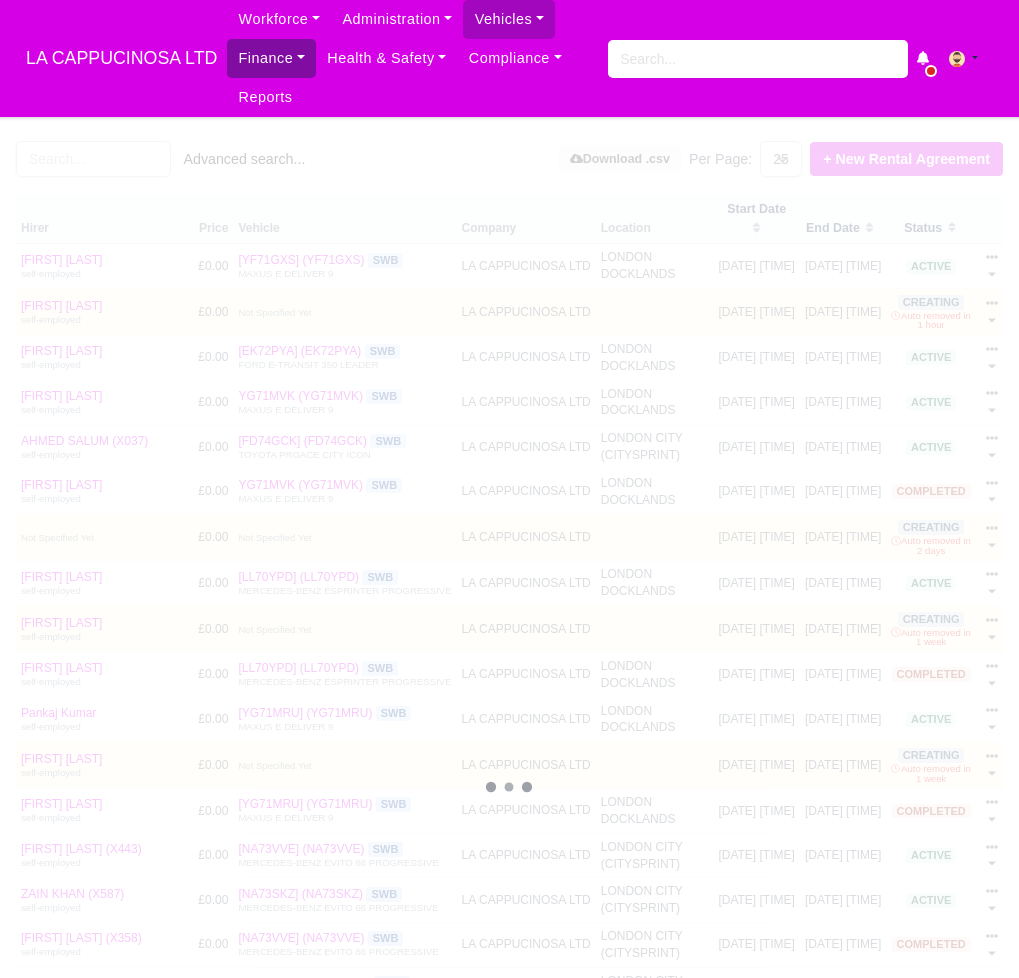 click on "Finance" at bounding box center (271, 58) 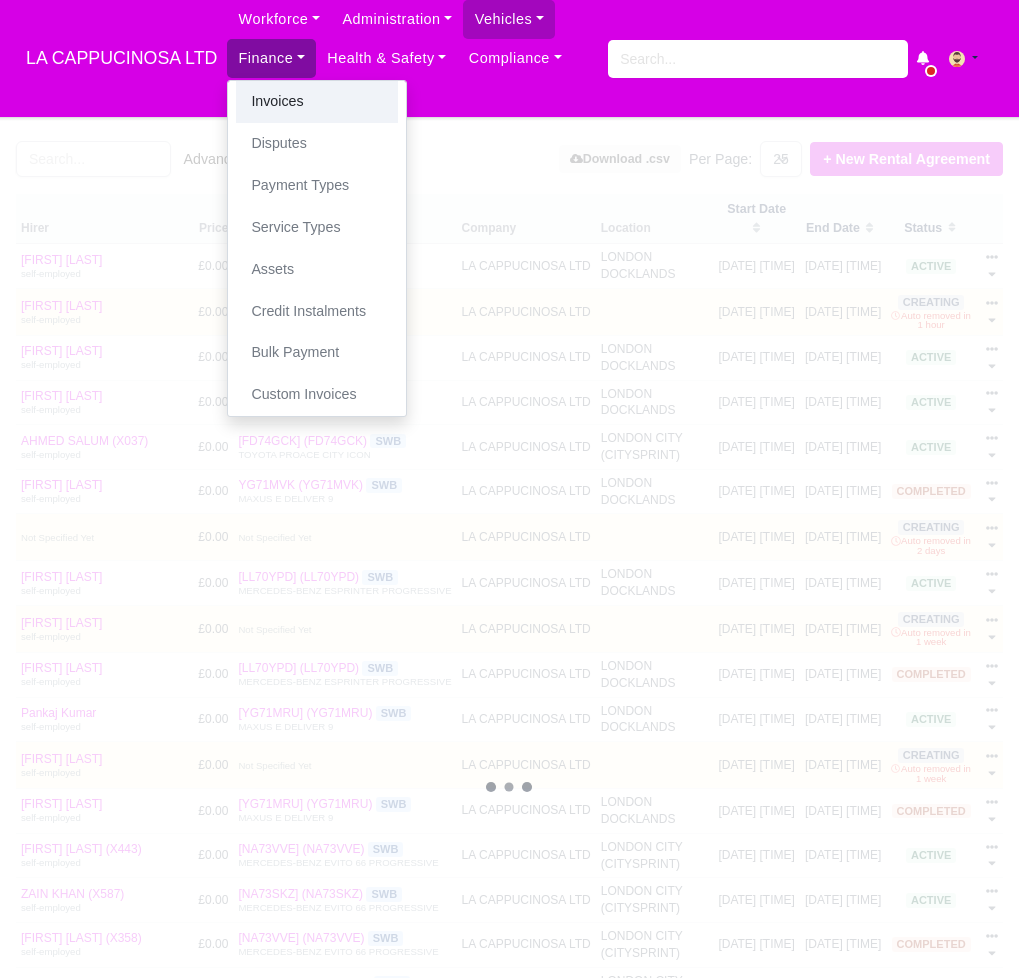 click on "Invoices" at bounding box center [317, 102] 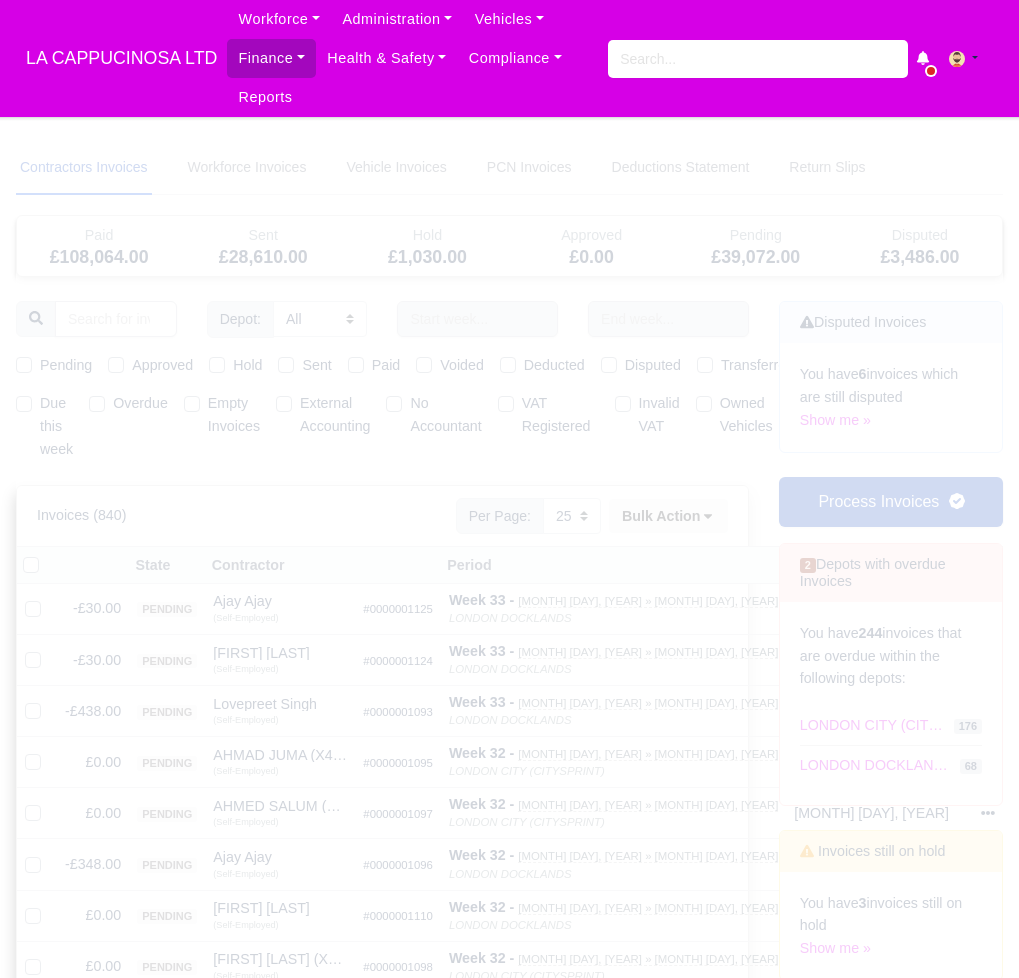 select on "25" 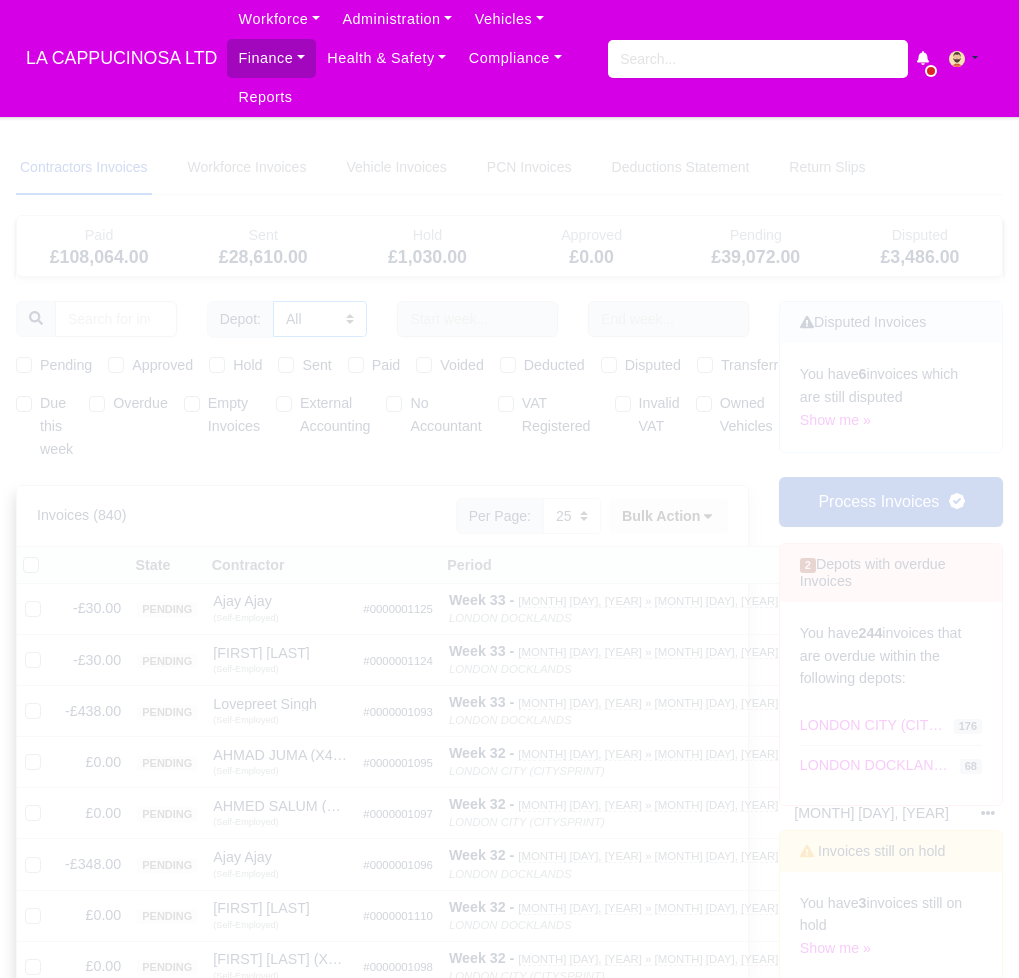 select on "2" 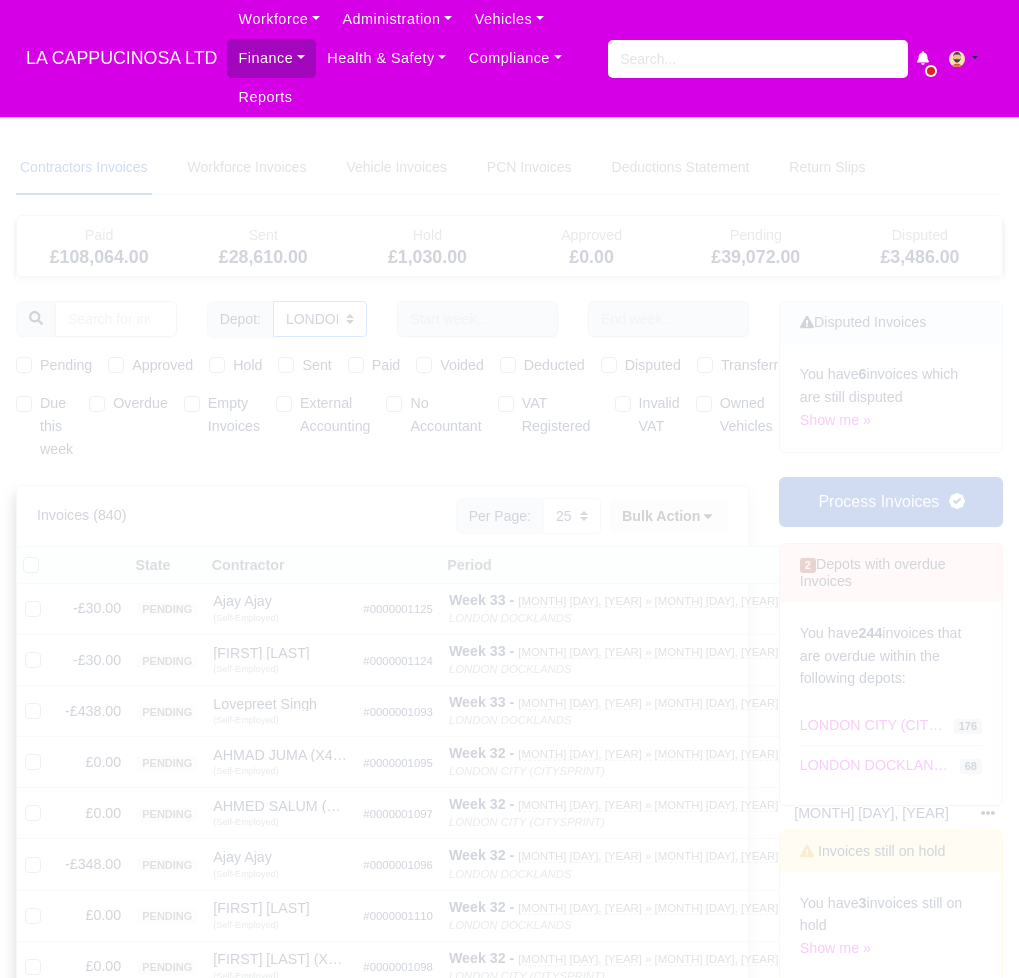 type 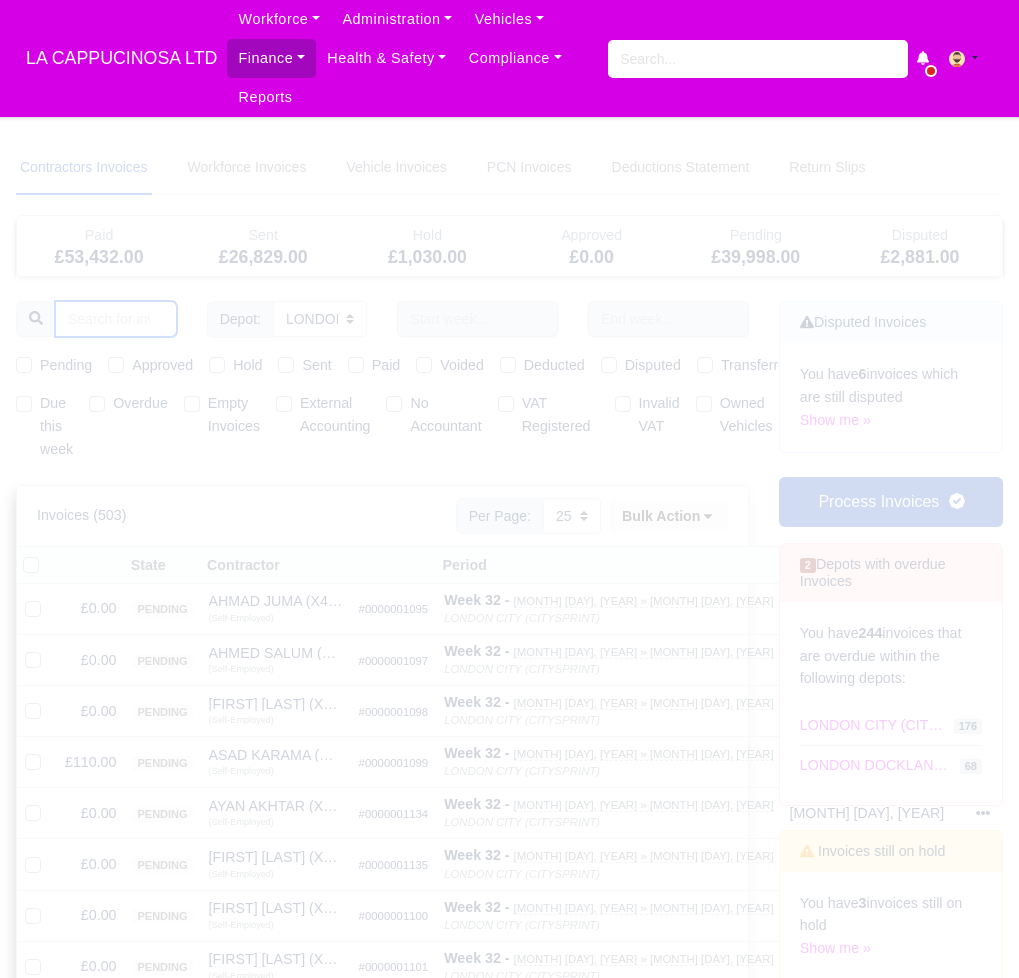 click at bounding box center (116, 319) 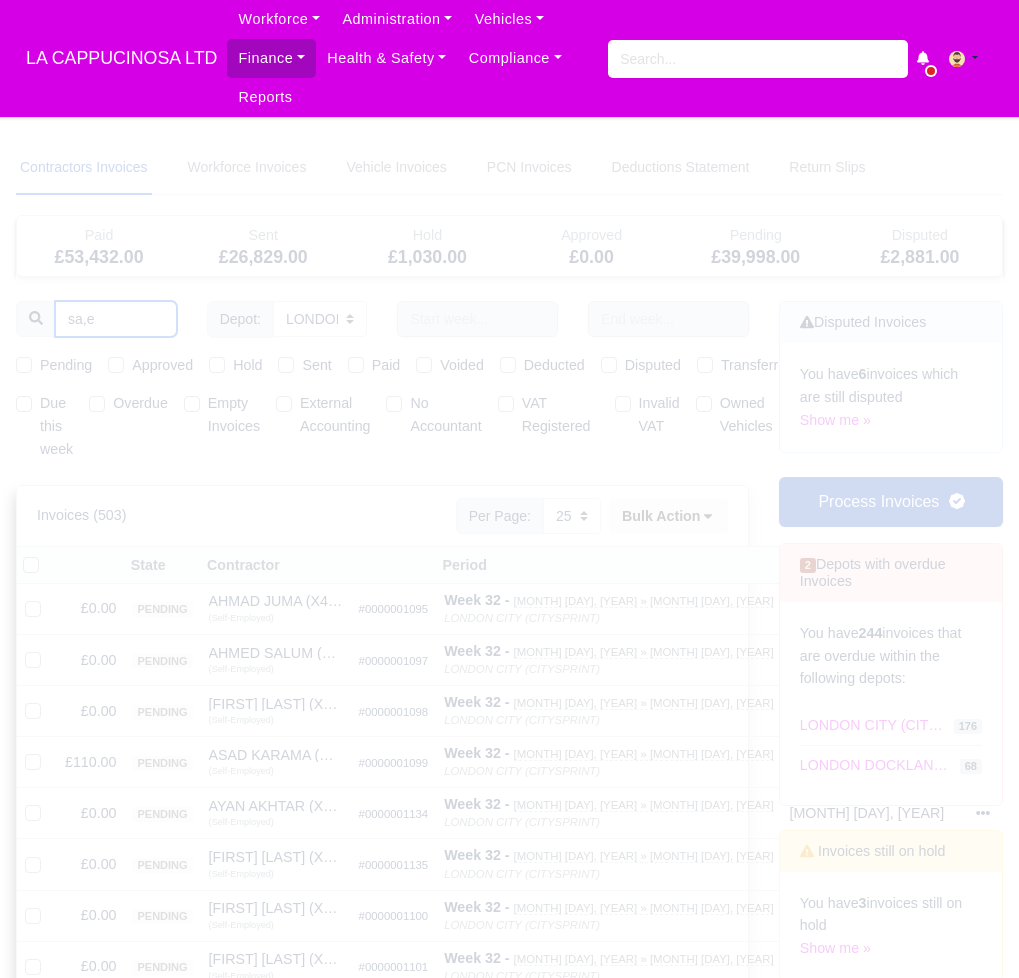 type on "sa,eh" 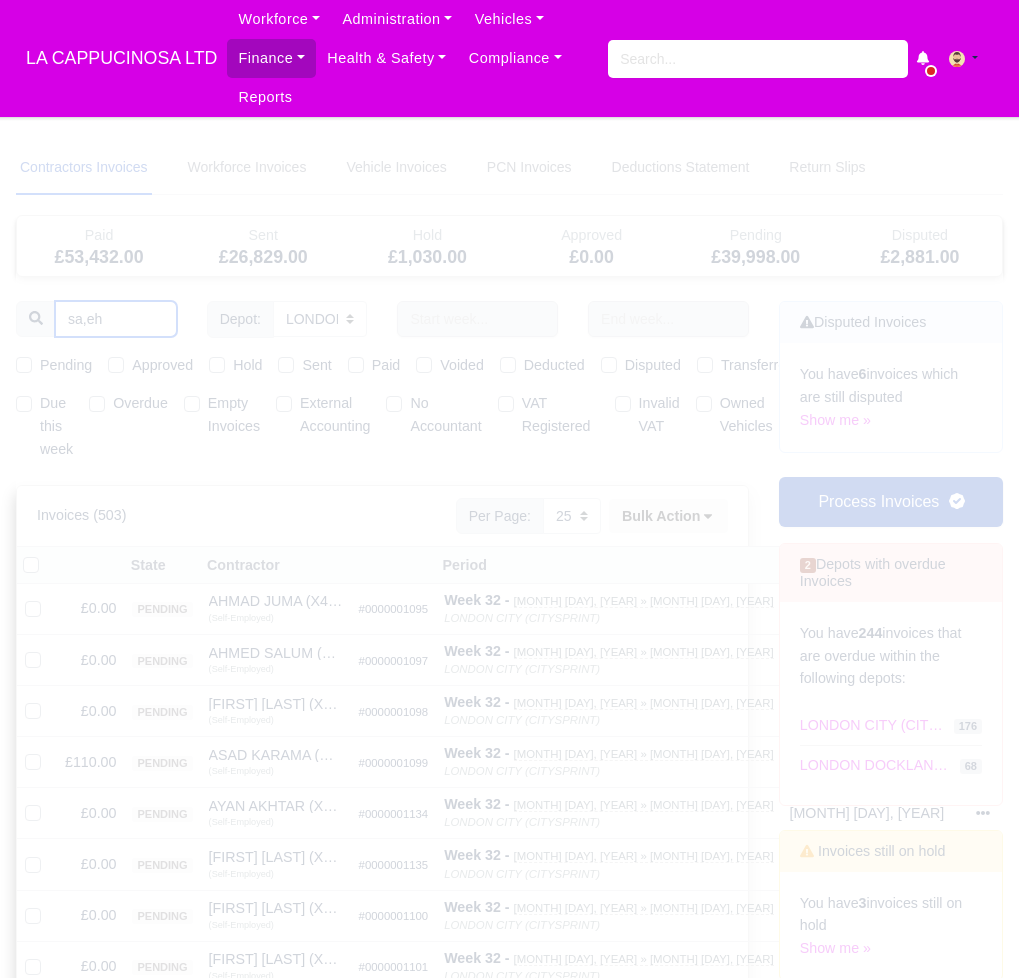 type 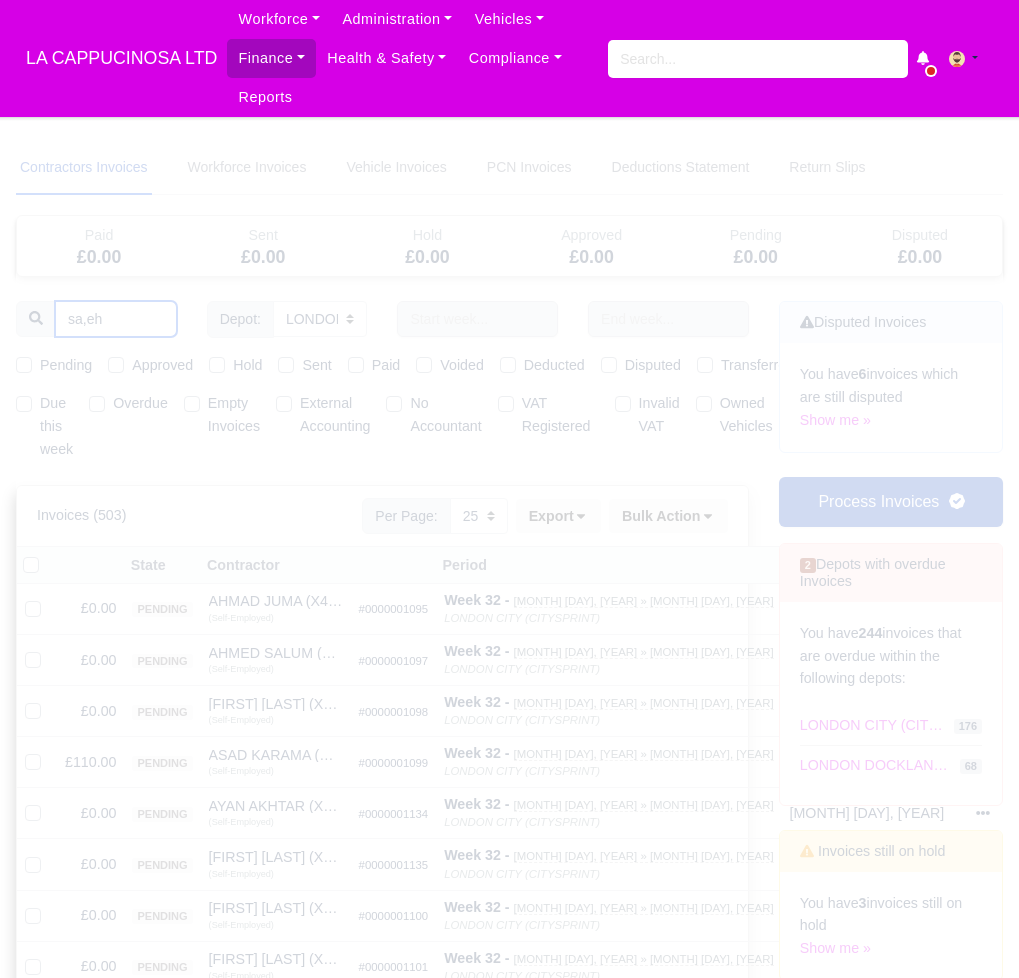 type on "sa,eh" 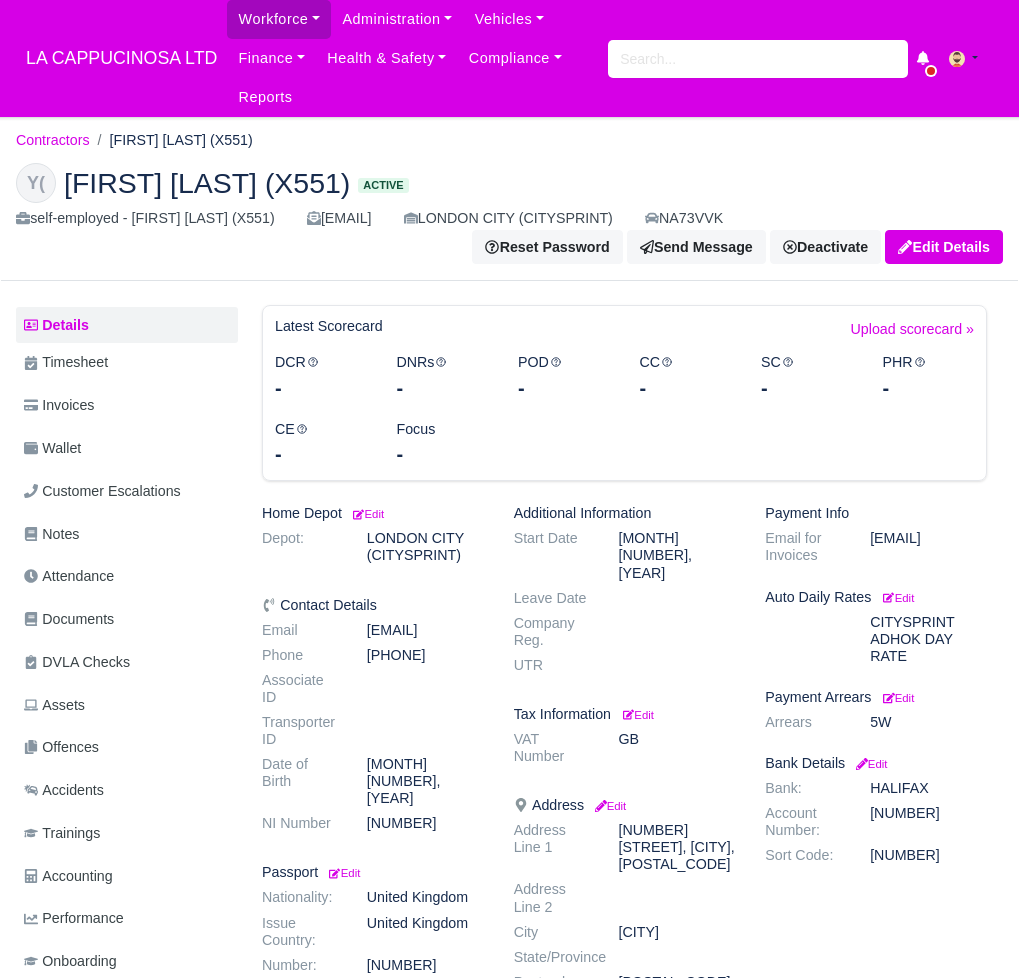 scroll, scrollTop: 0, scrollLeft: 0, axis: both 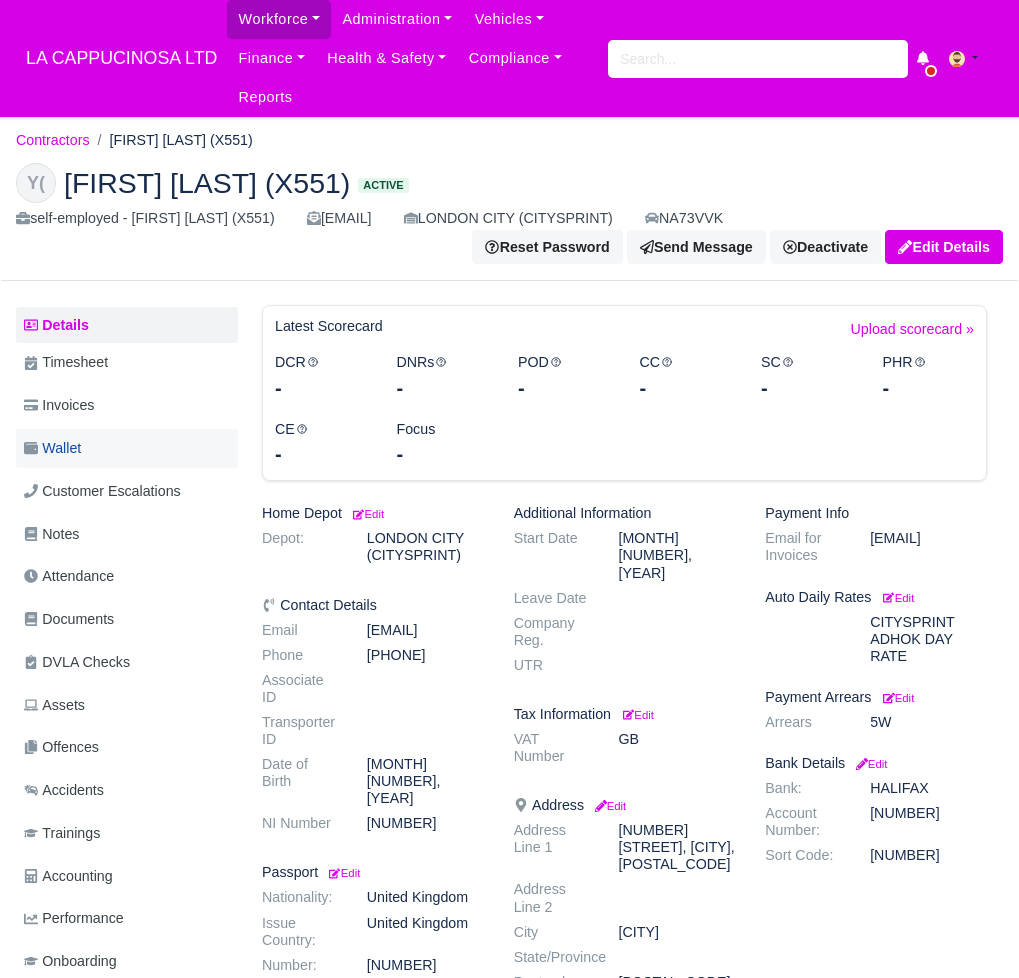 click on "Wallet" at bounding box center [127, 448] 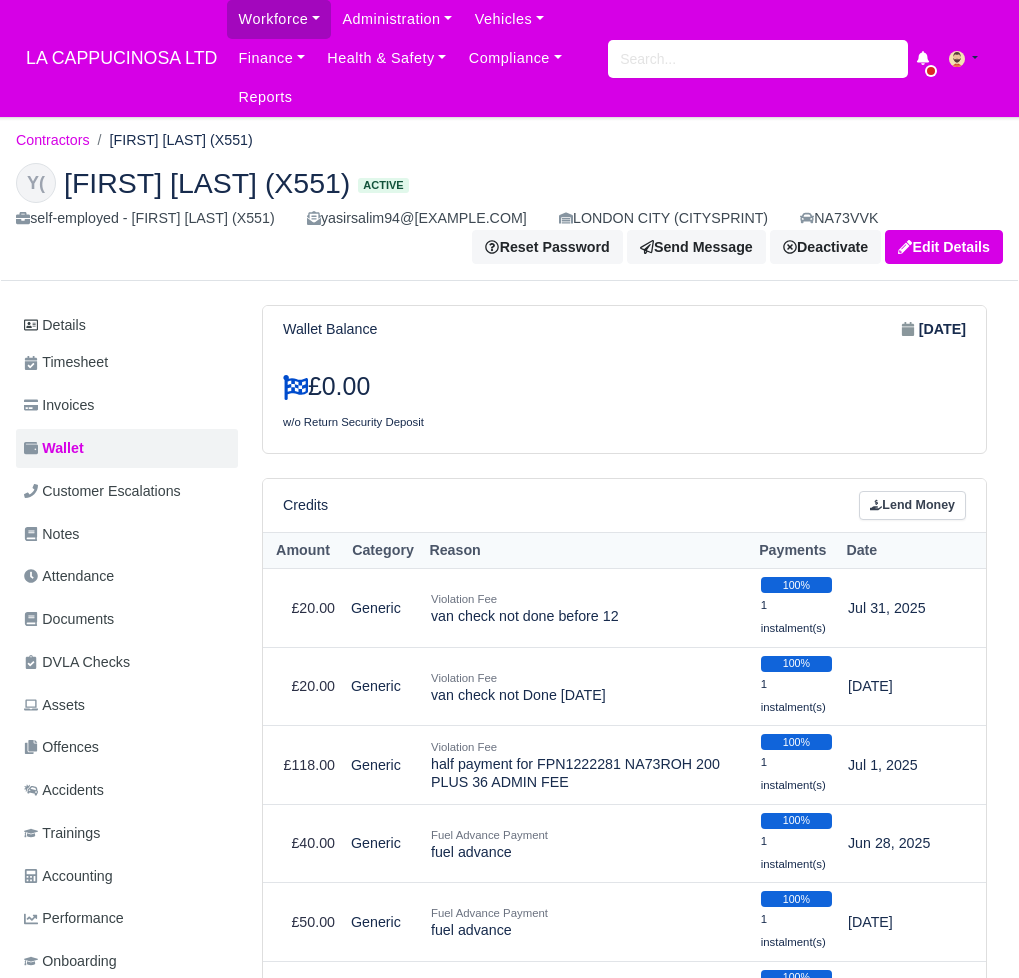 scroll, scrollTop: 0, scrollLeft: 0, axis: both 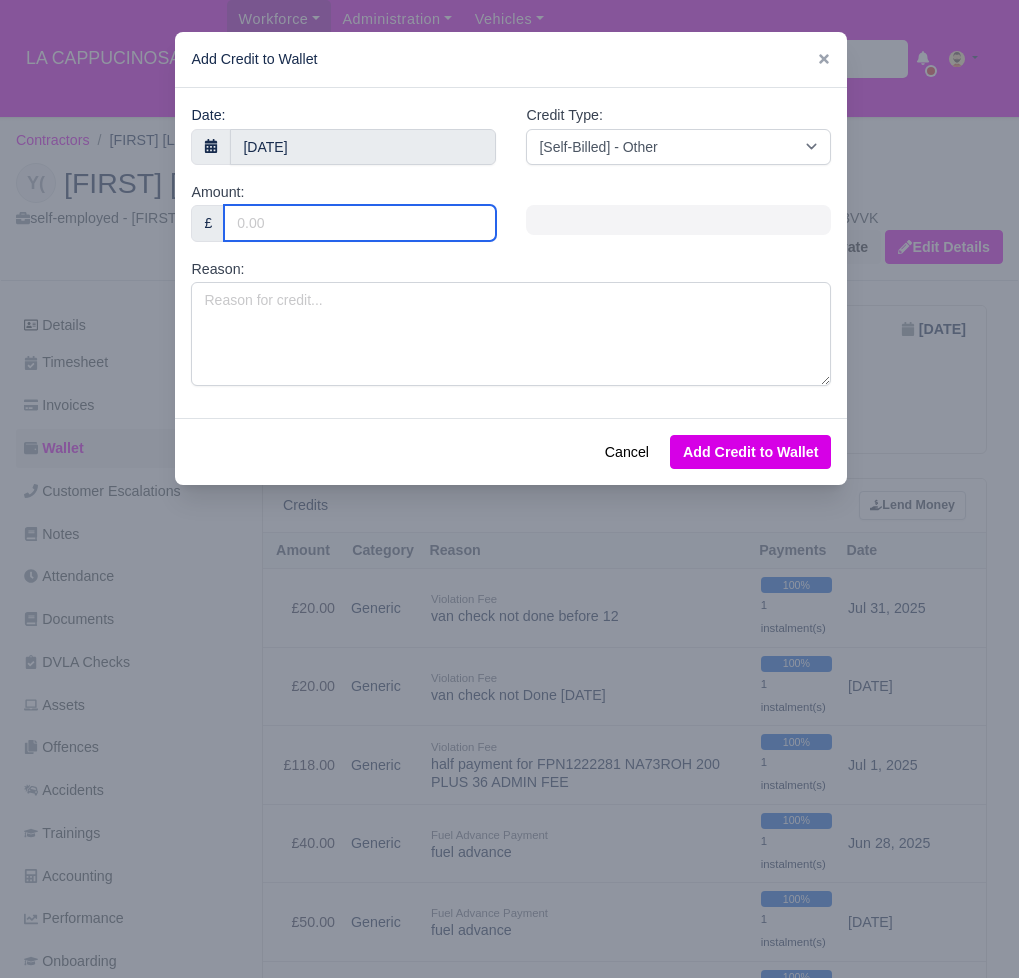 click on "Amount:" at bounding box center (360, 223) 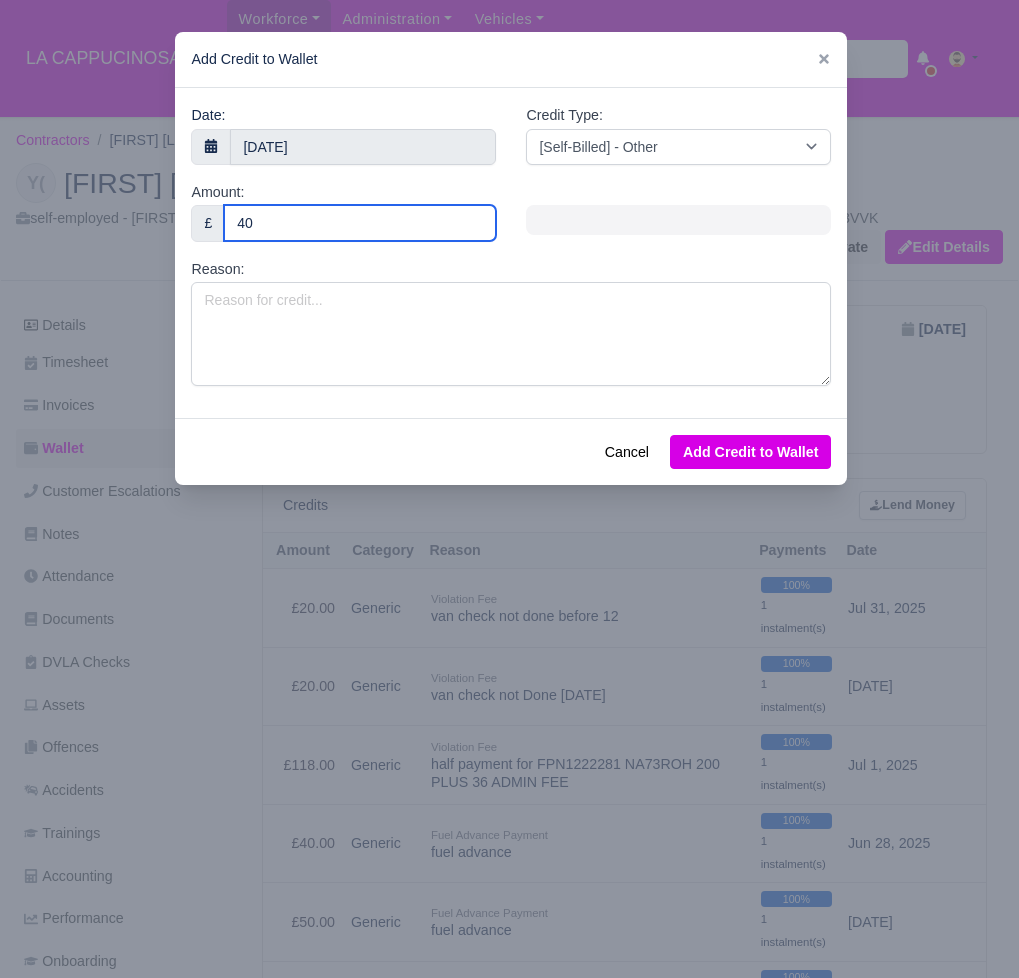 type on "40" 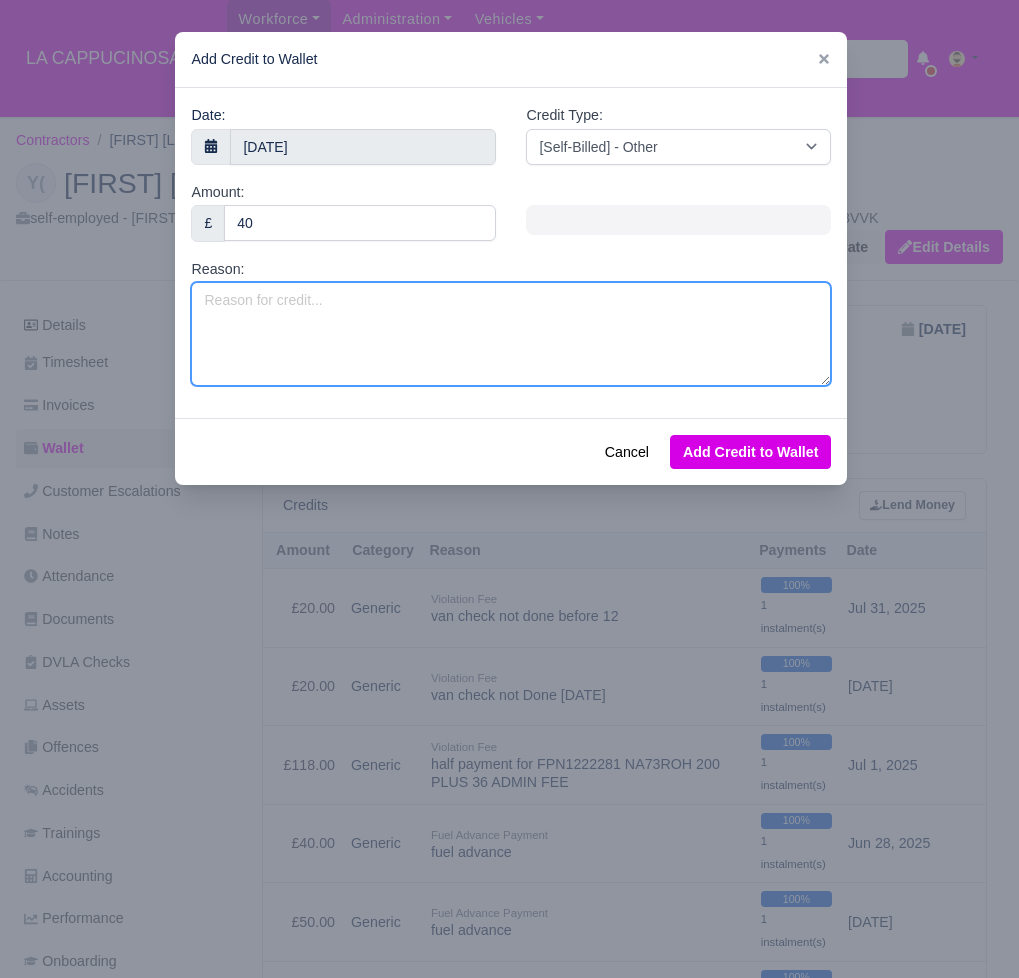 click on "Reason:" at bounding box center (511, 334) 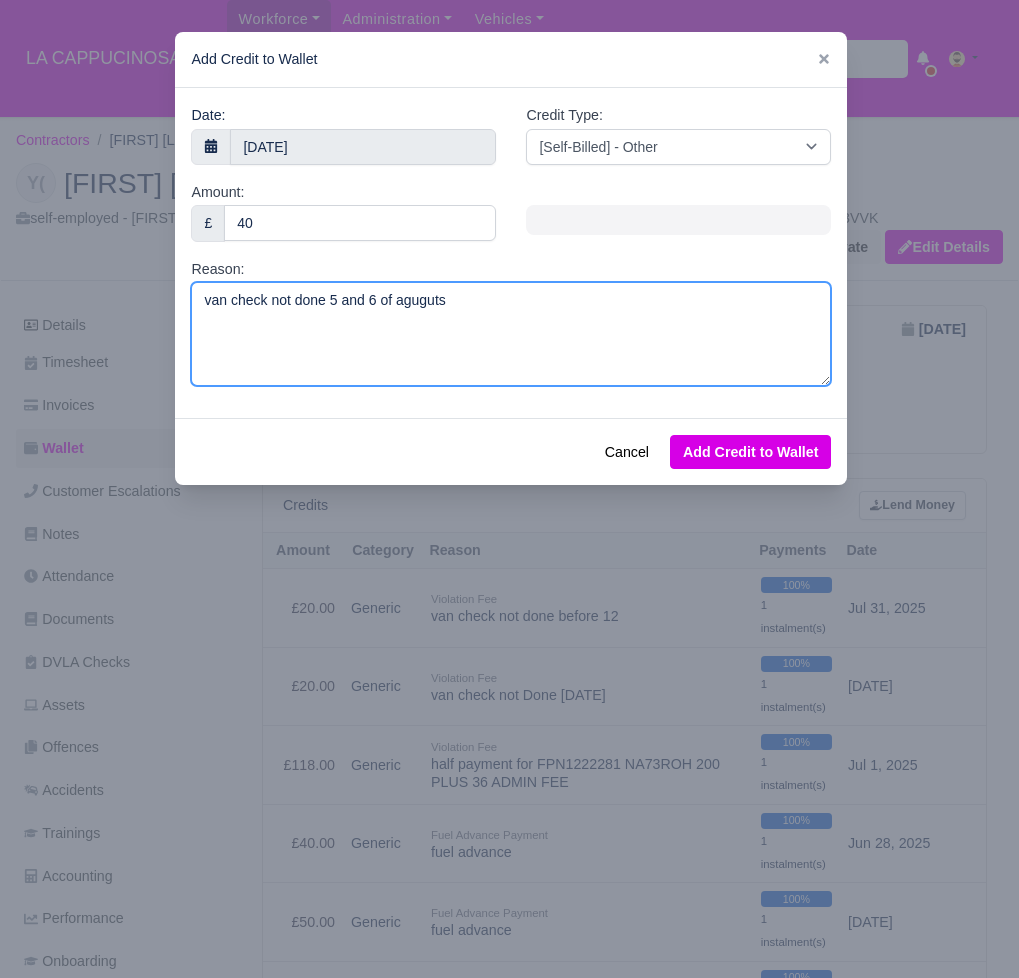 click on "van check not done 5 and 6 of aguguts" at bounding box center [511, 334] 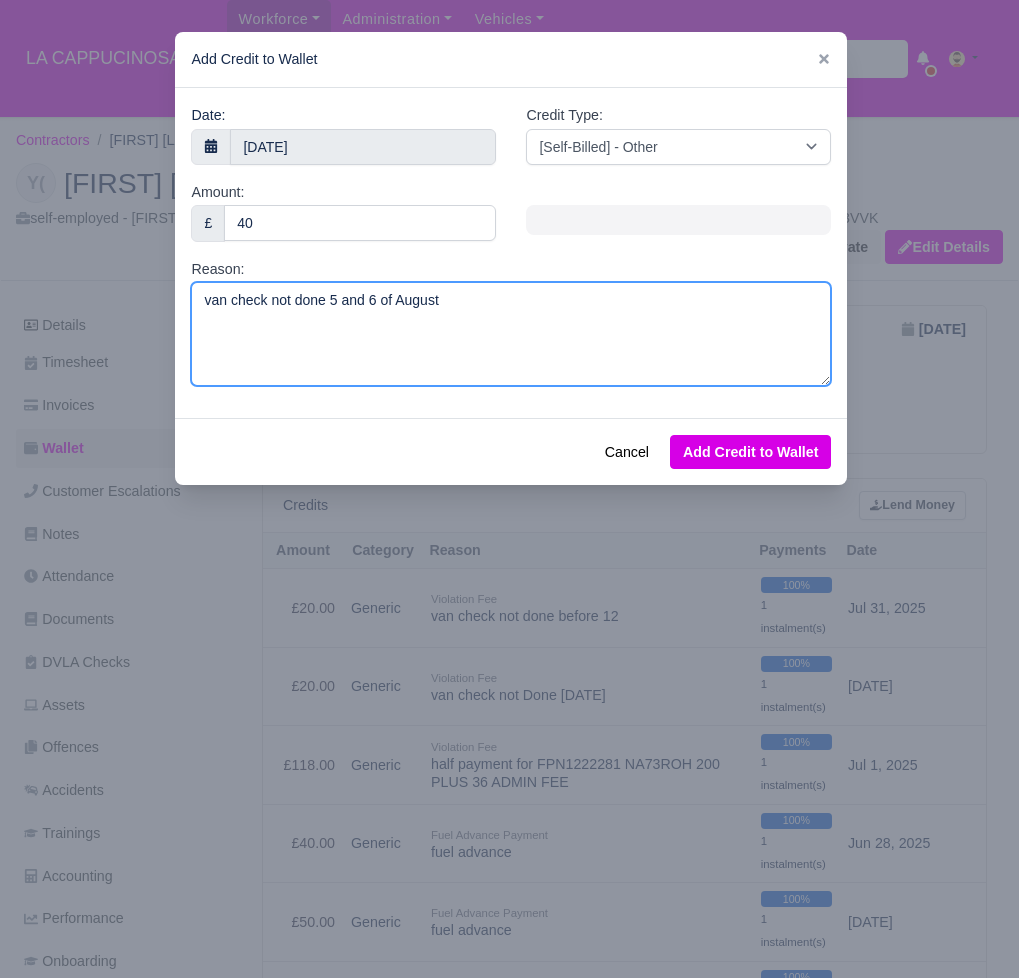 type on "van check not done 5 and 6 of August" 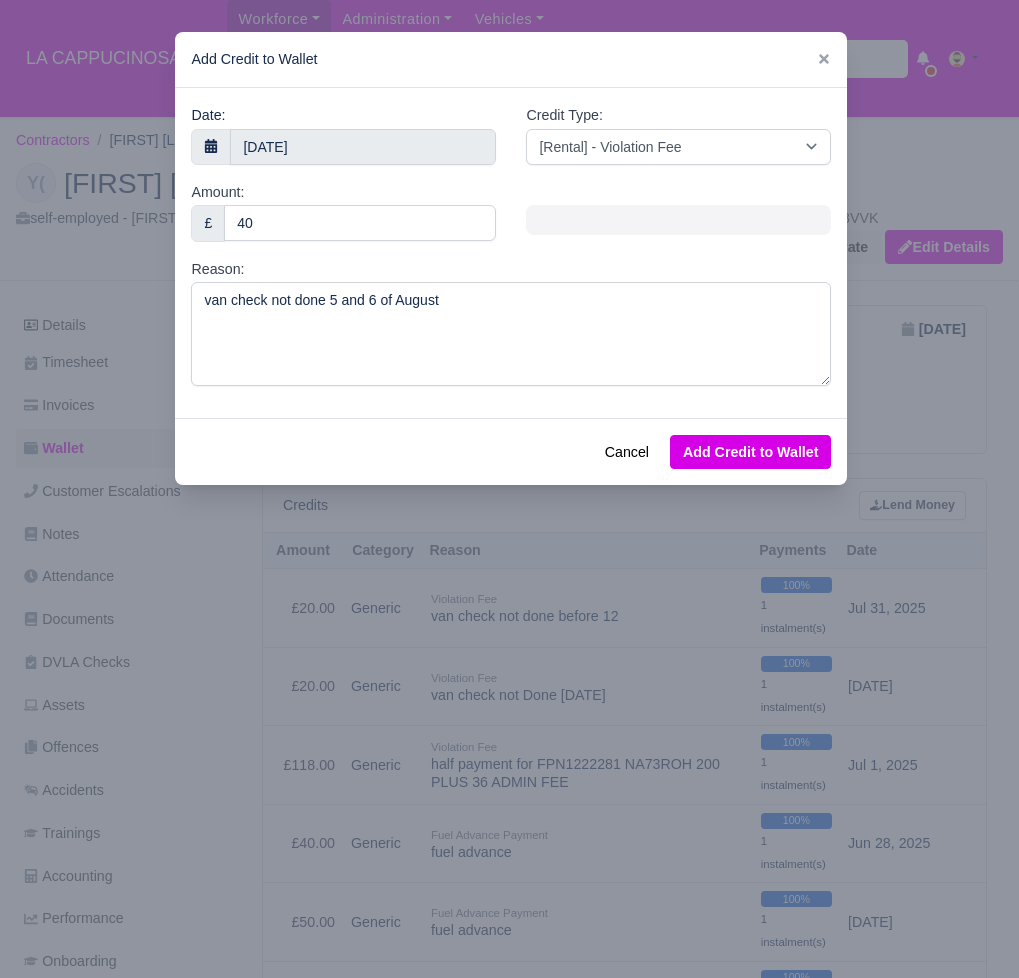 click on "Add Credit to Wallet" at bounding box center [750, 452] 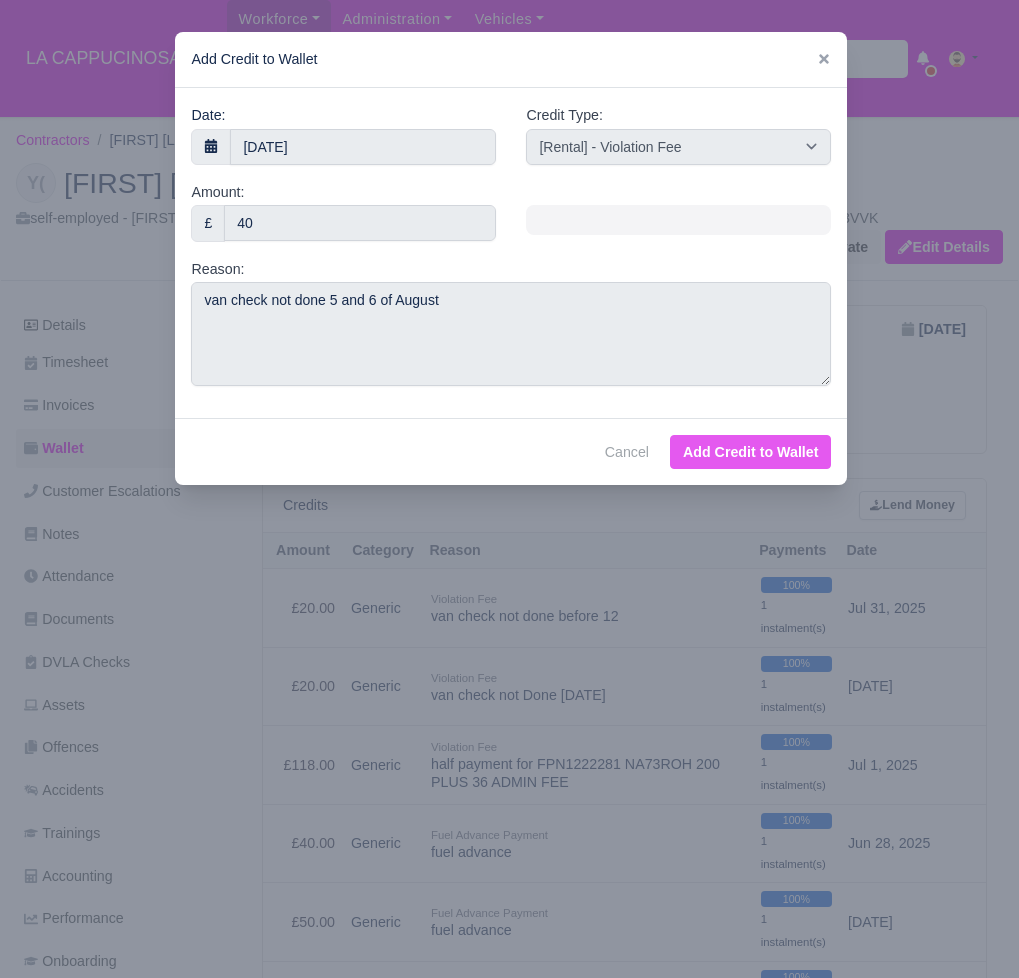 select on "other" 